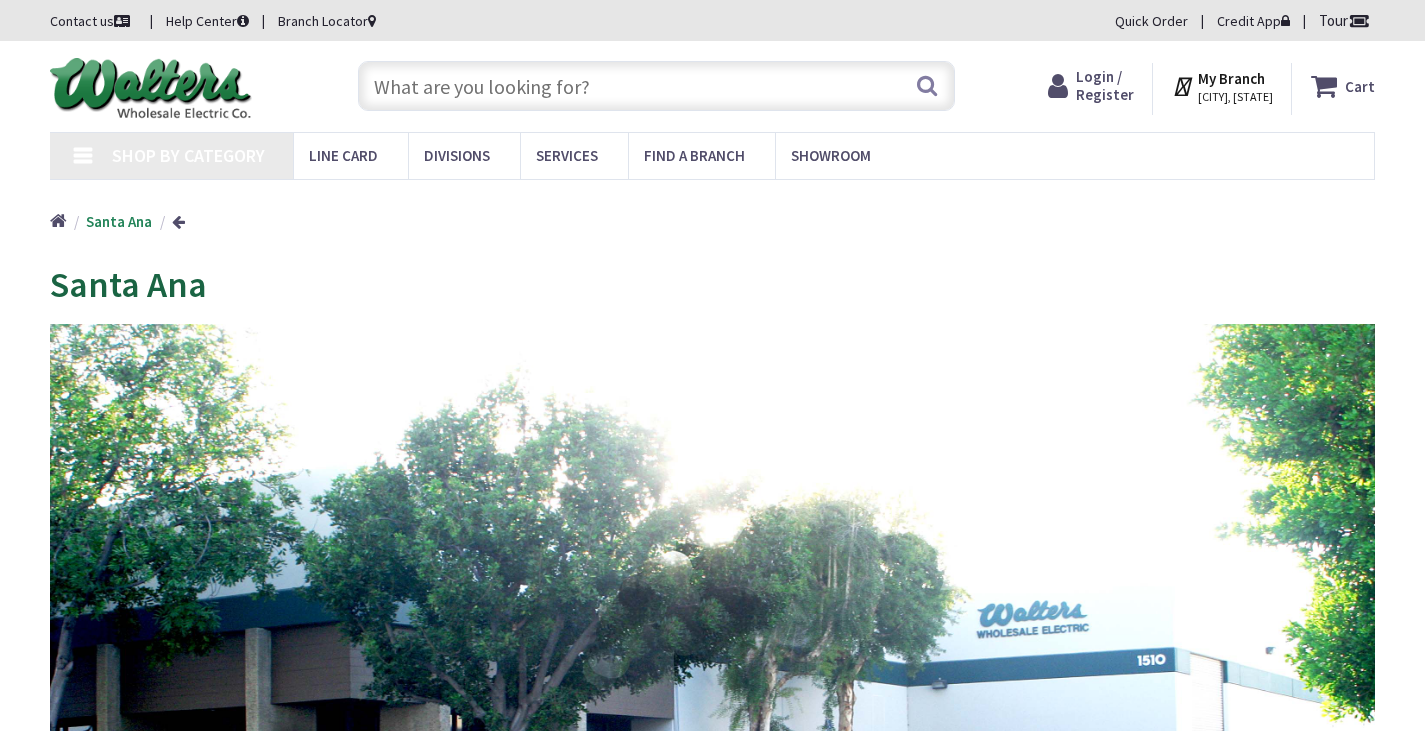 type on "[STREET], [CITY], [STATE] [ZIP], [COUNTRY]" 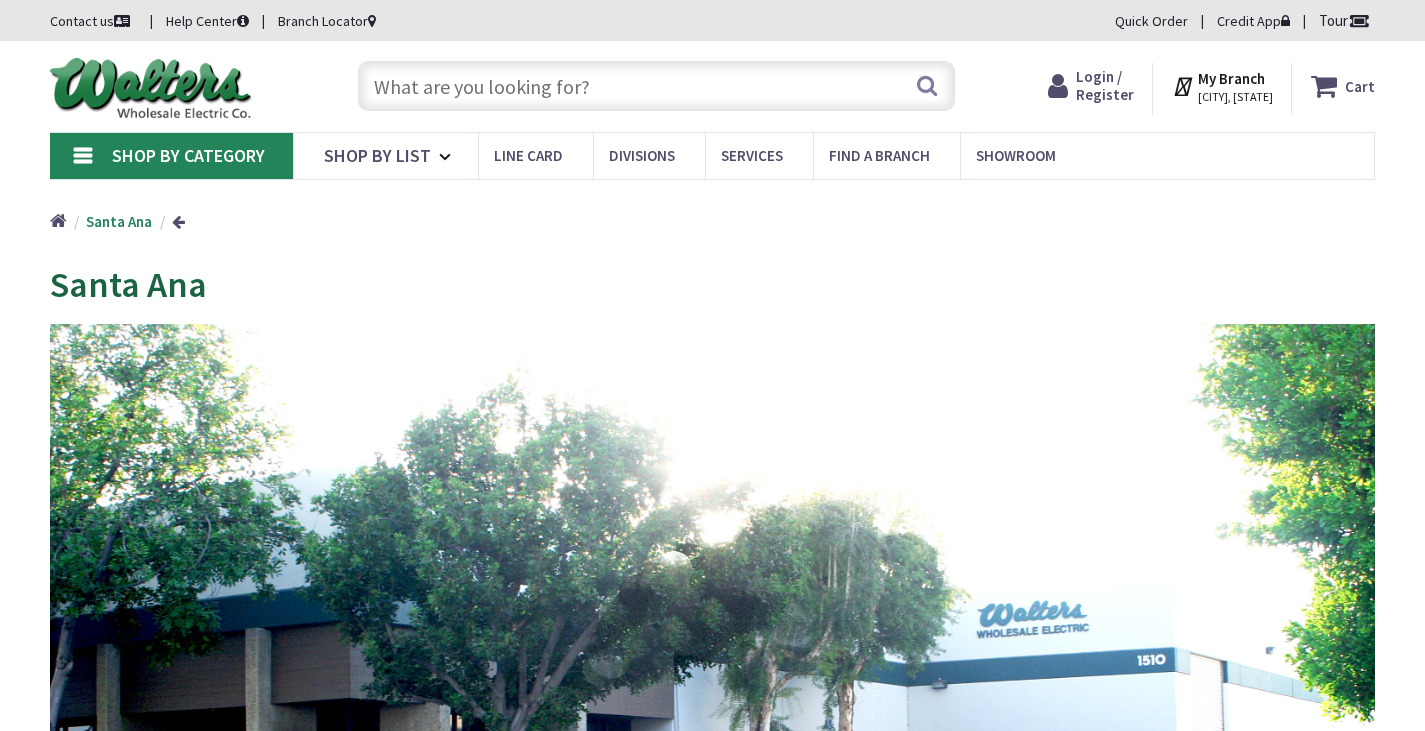 scroll, scrollTop: 0, scrollLeft: 0, axis: both 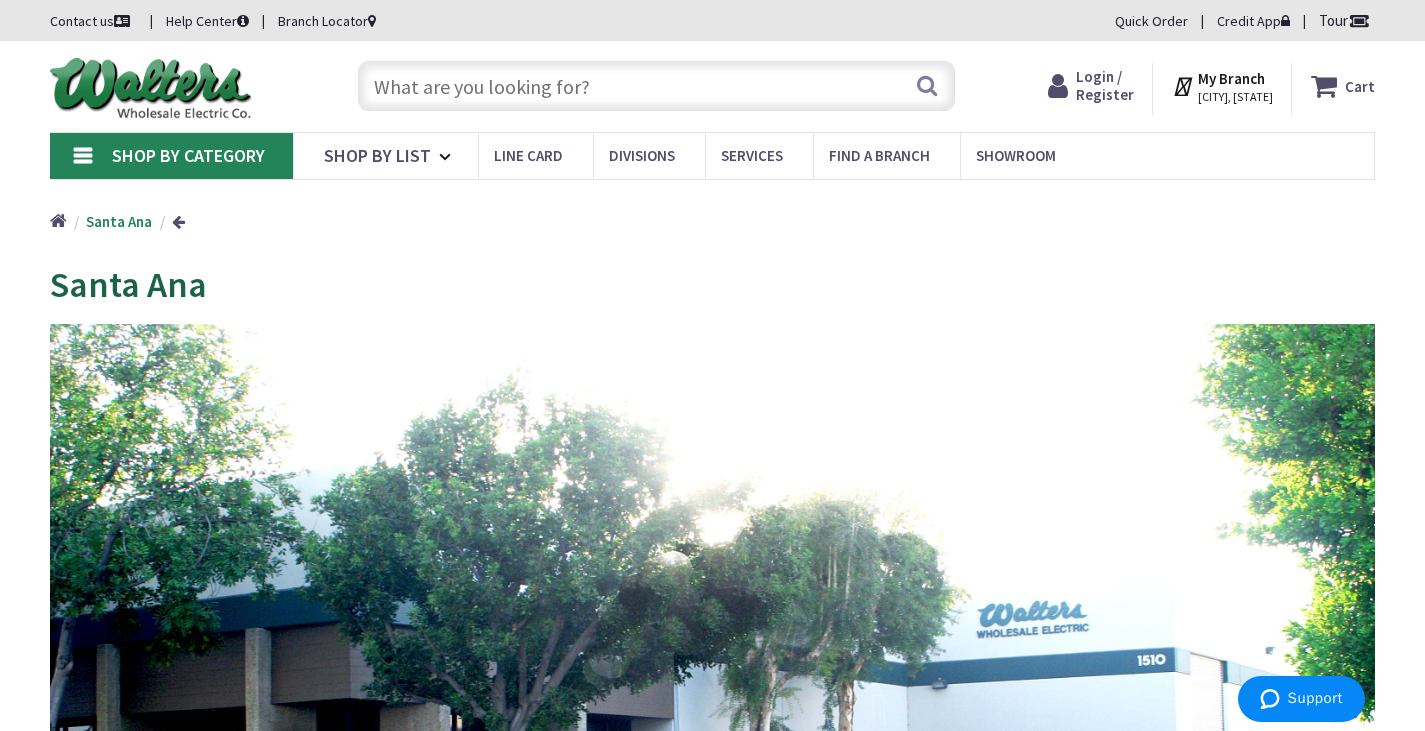 click at bounding box center [656, 86] 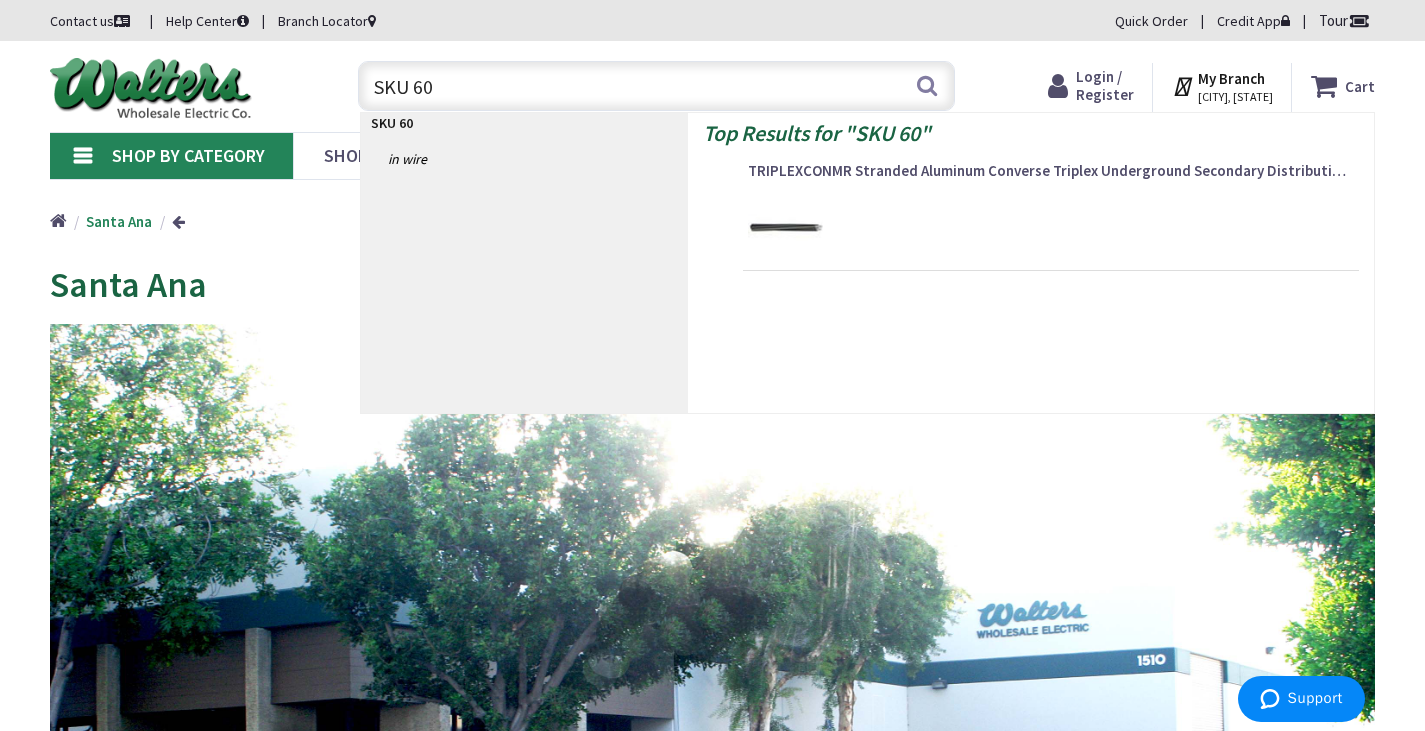 type on "SKU 604" 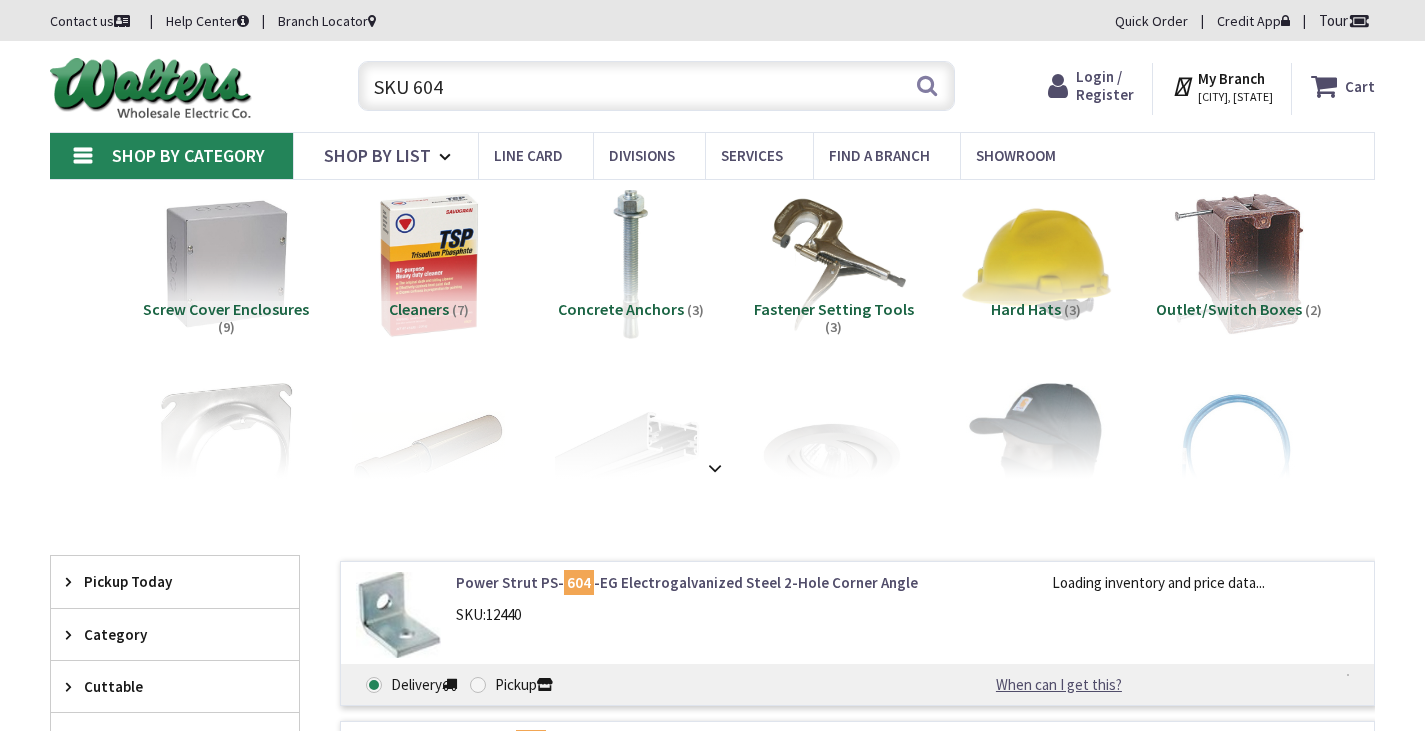 scroll, scrollTop: 0, scrollLeft: 0, axis: both 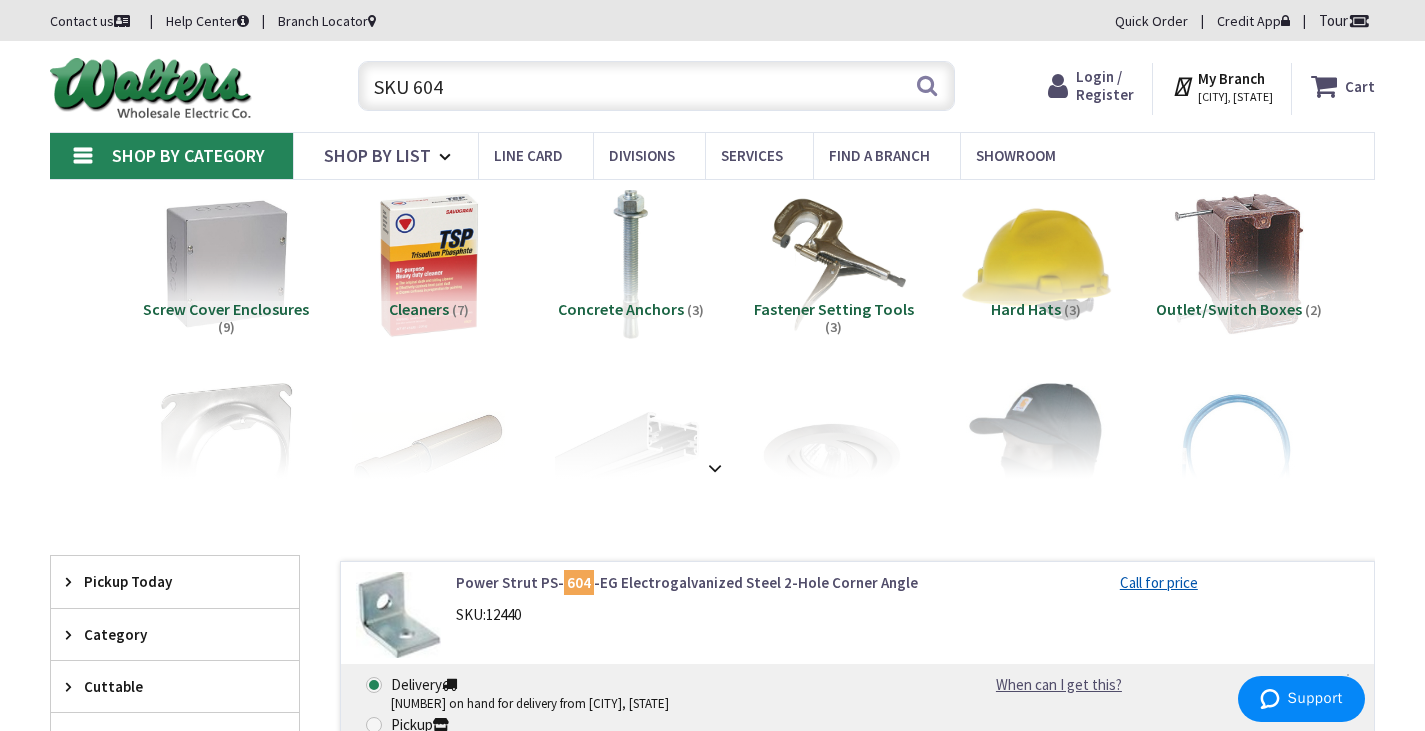 drag, startPoint x: 457, startPoint y: 82, endPoint x: 280, endPoint y: 65, distance: 177.81451 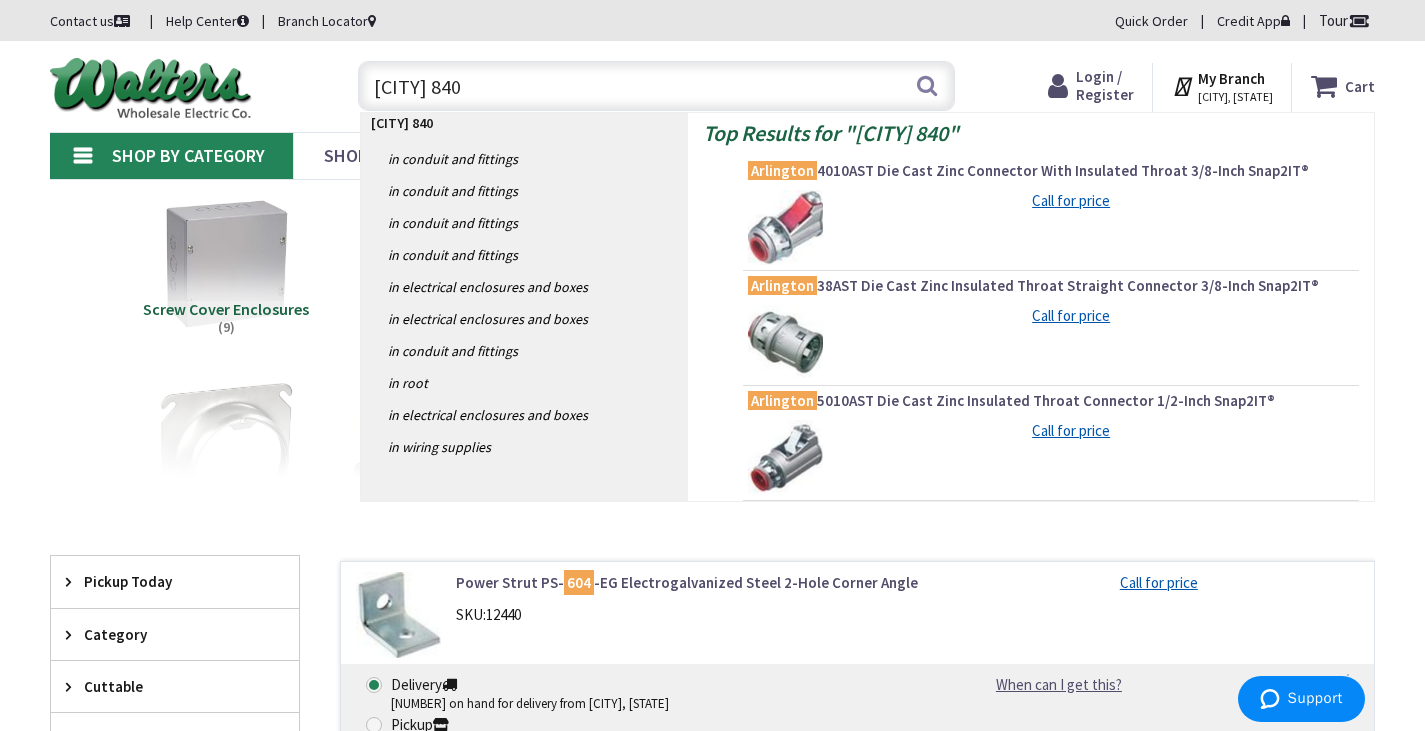 type on "Arlington 8400" 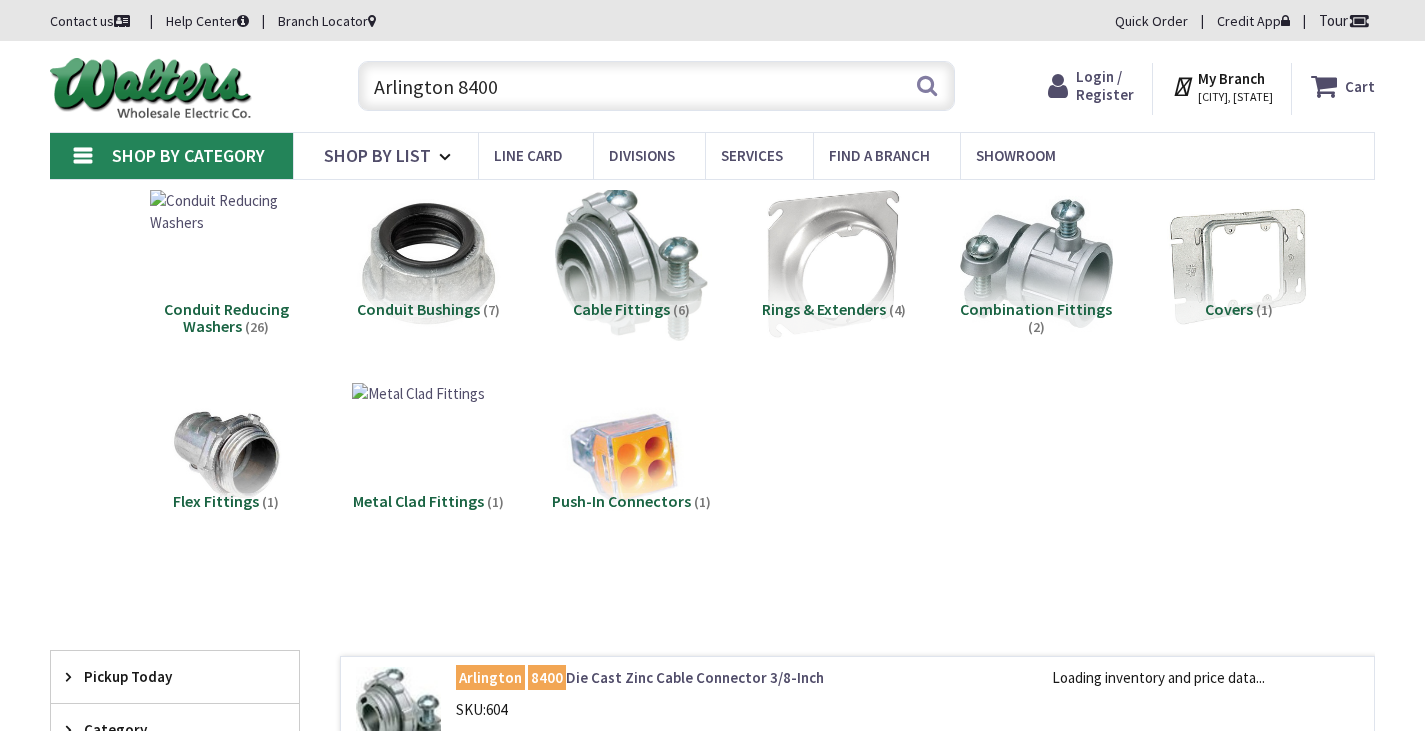 scroll, scrollTop: 0, scrollLeft: 0, axis: both 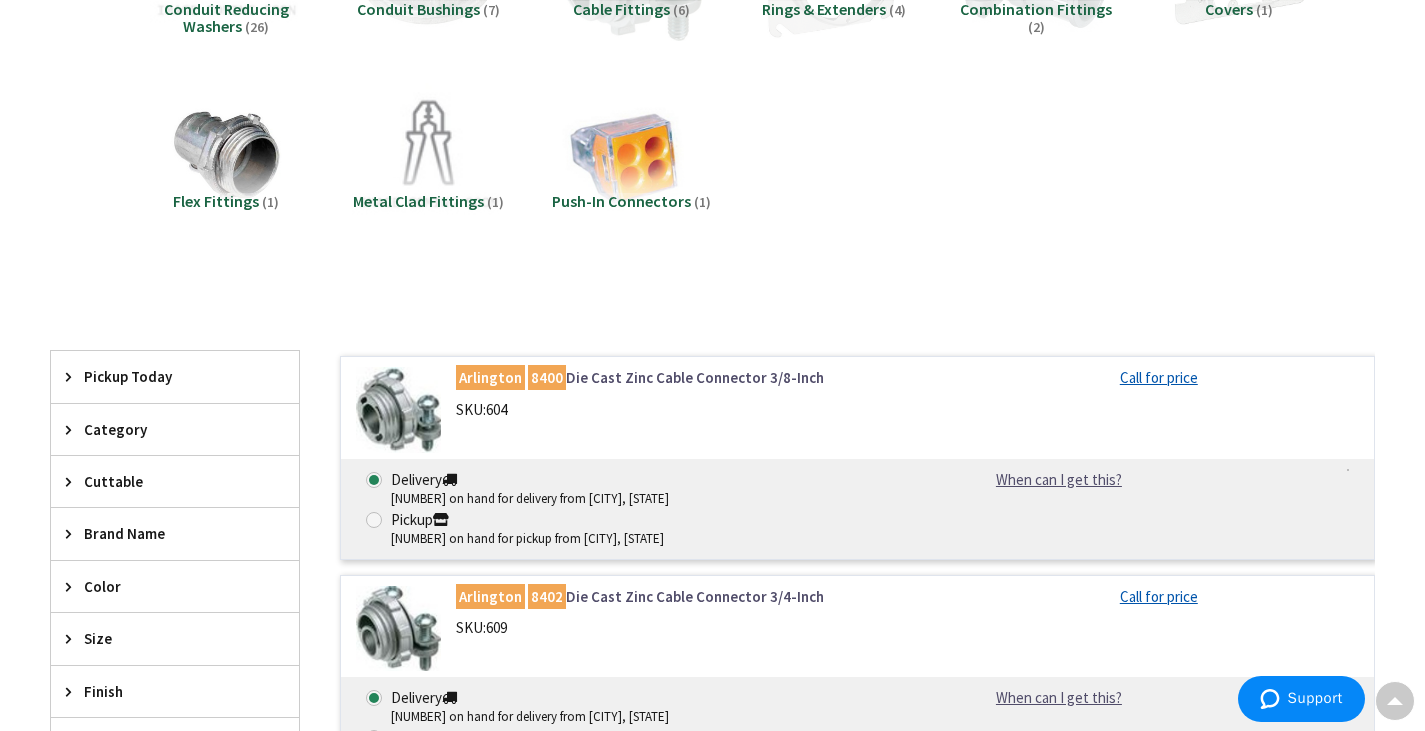 click on "Arlington   8400  Die Cast Zinc Cable Connector 3/8-Inch" at bounding box center [692, 377] 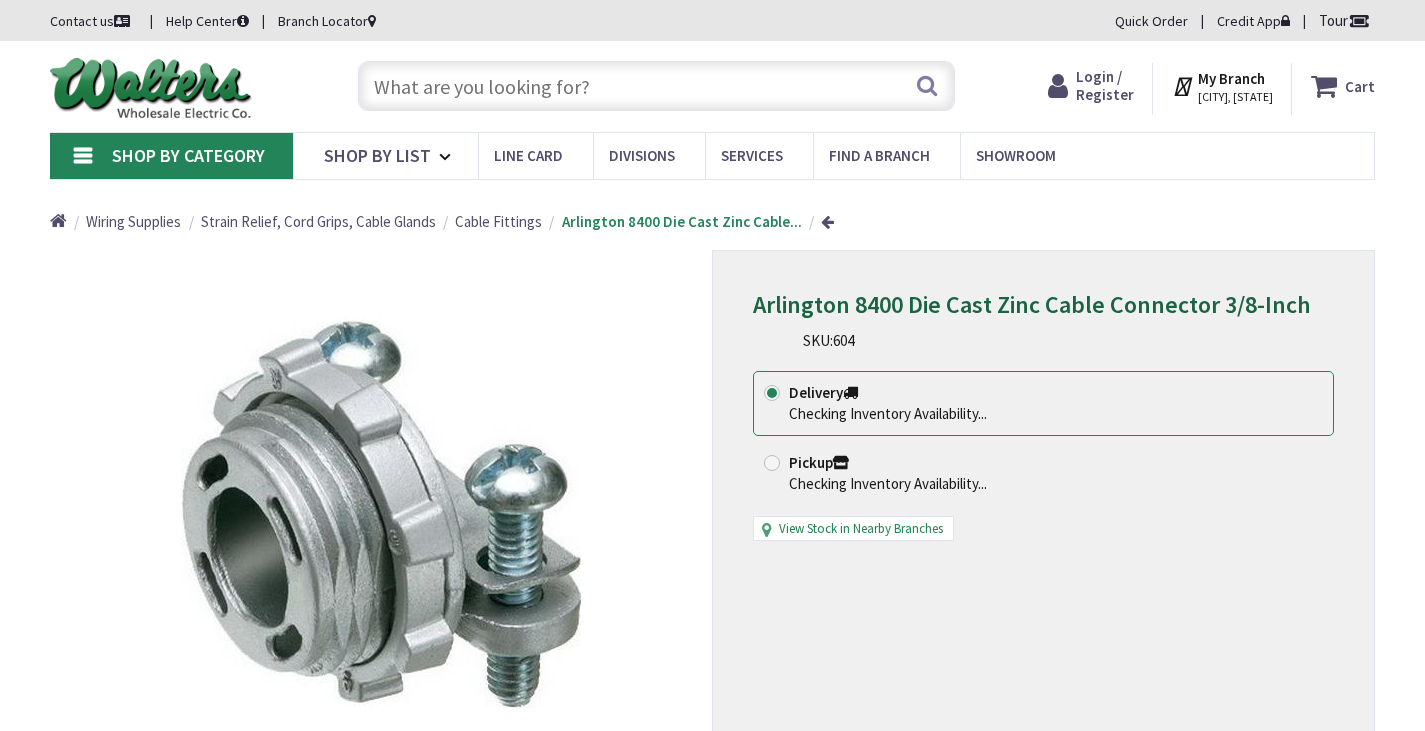 scroll, scrollTop: 0, scrollLeft: 0, axis: both 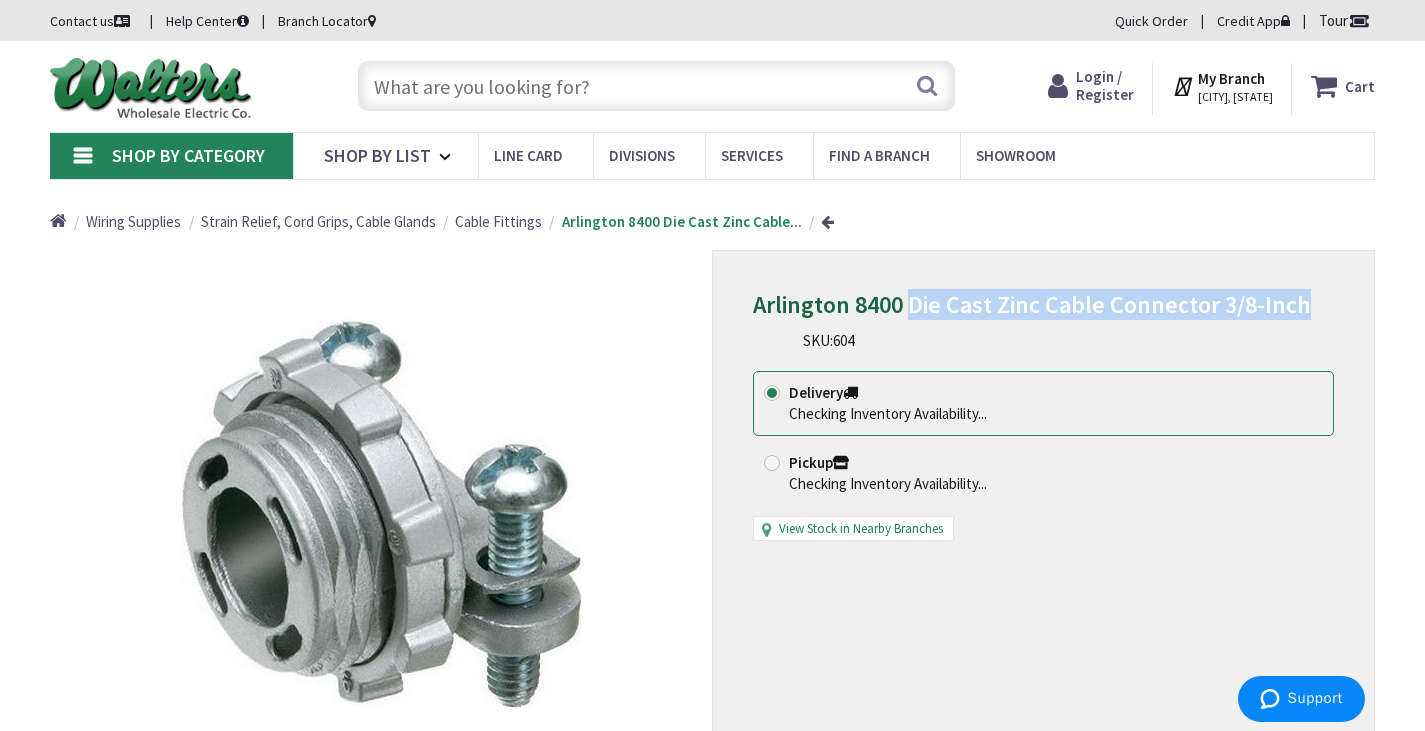 drag, startPoint x: 1315, startPoint y: 284, endPoint x: 912, endPoint y: 280, distance: 403.01984 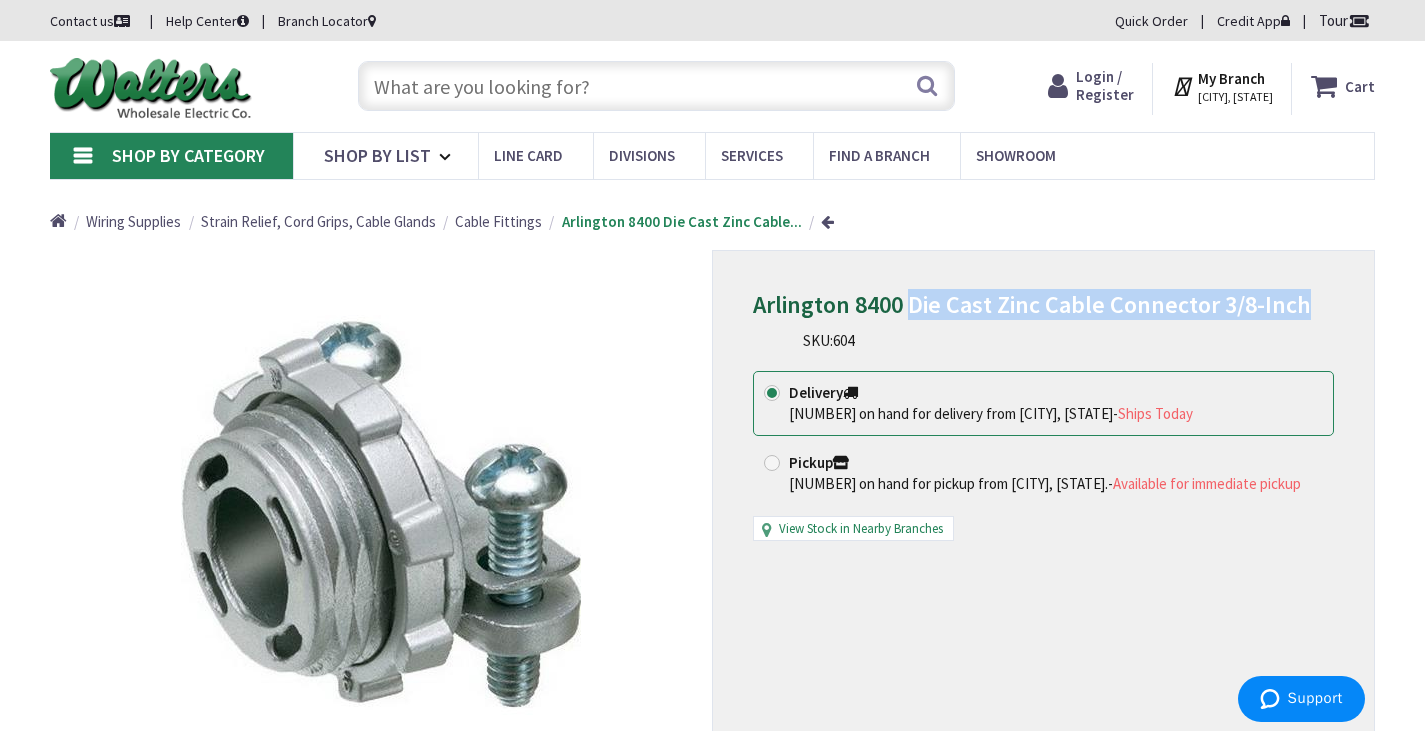 copy on "Die Cast Zinc Cable Connector 3/8-Inch" 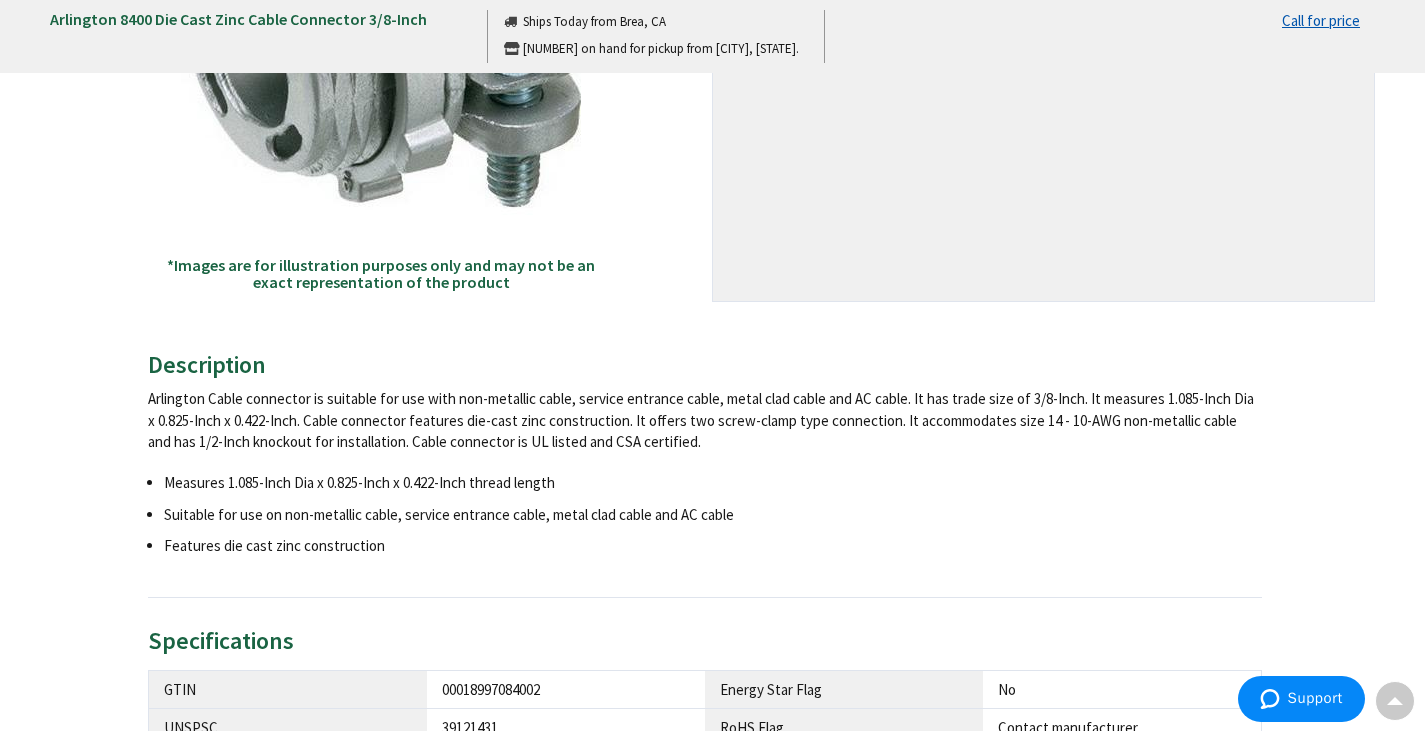 scroll, scrollTop: 0, scrollLeft: 0, axis: both 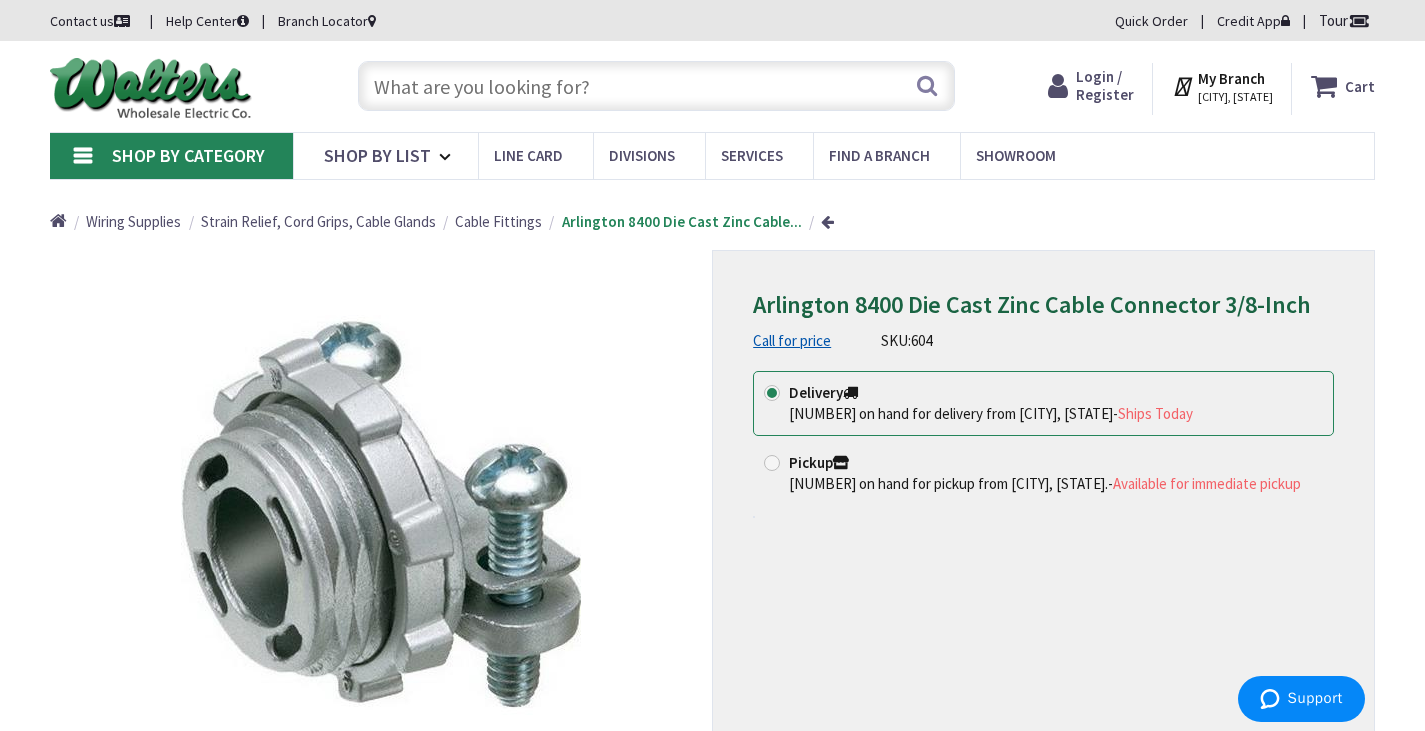 click at bounding box center (656, 86) 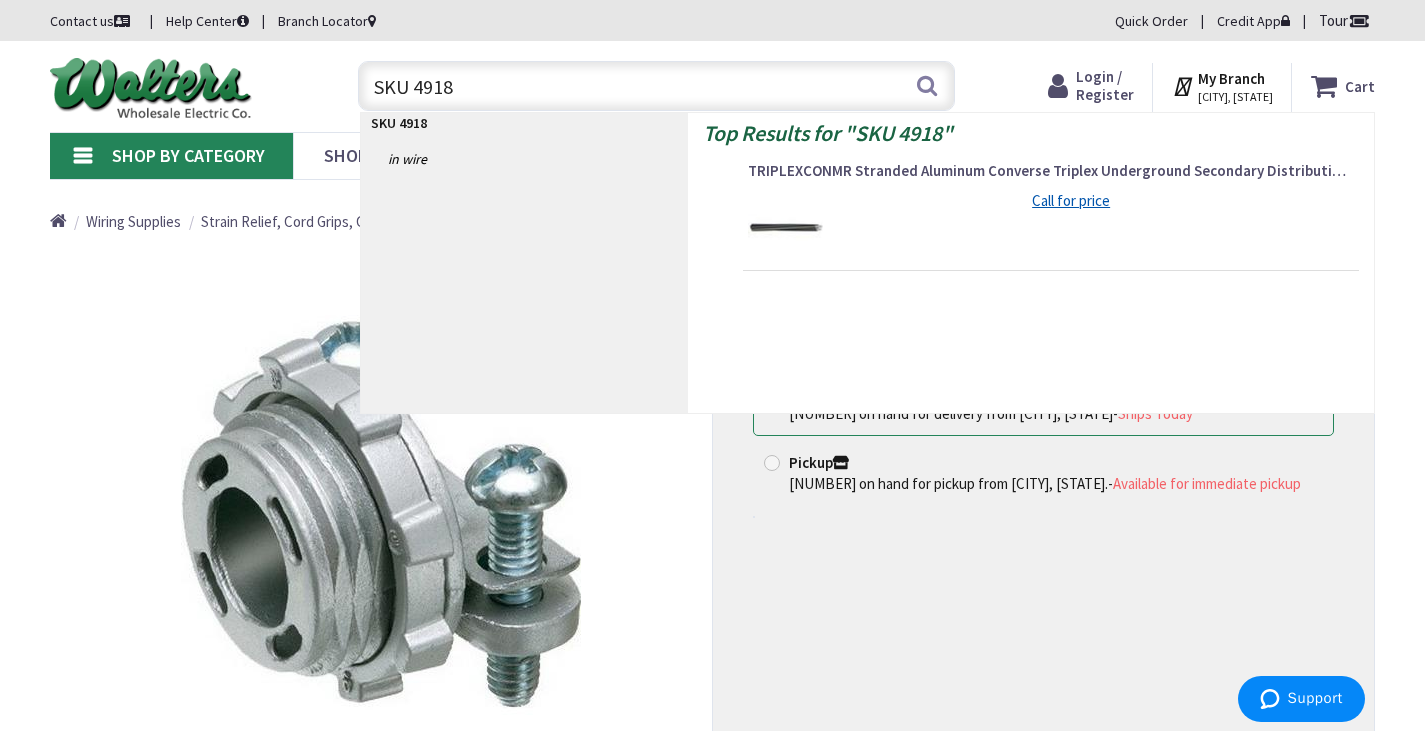 type on "SKU 49189" 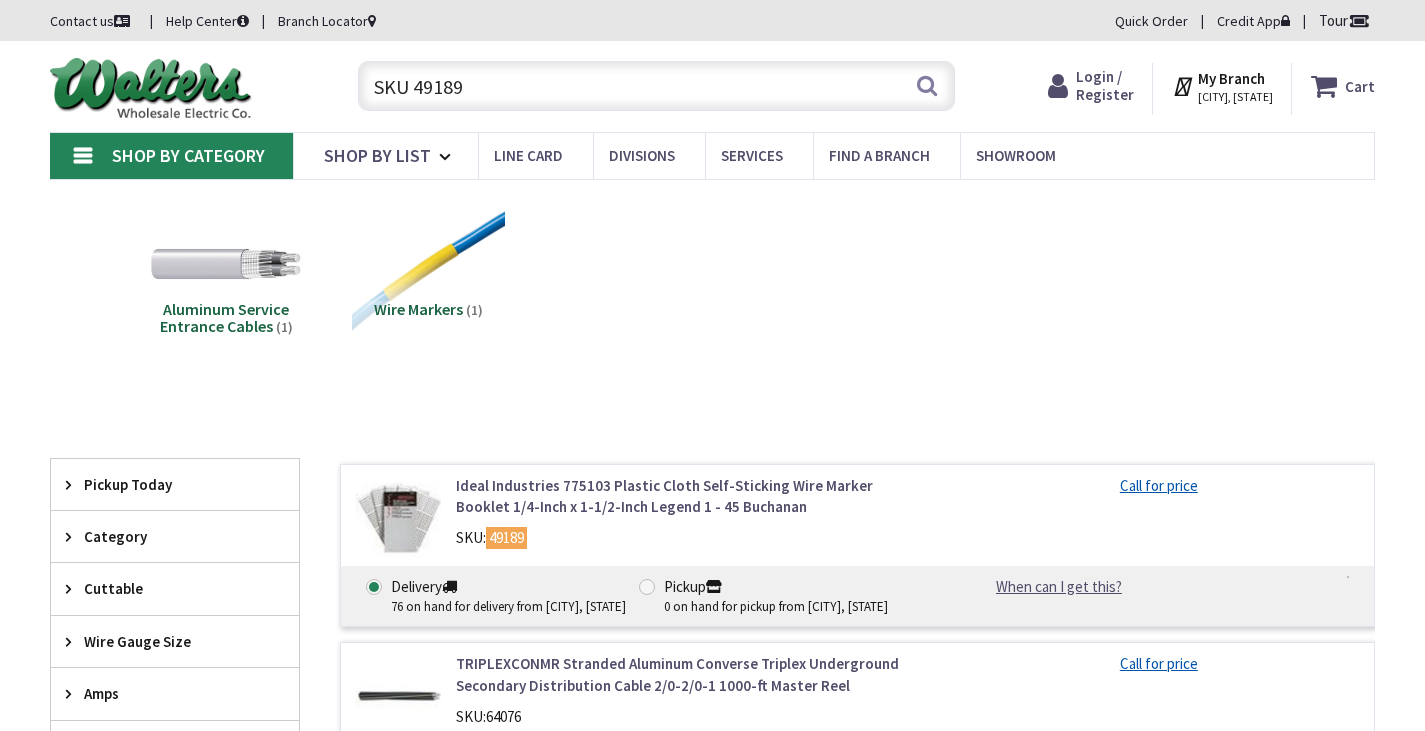 scroll, scrollTop: 0, scrollLeft: 0, axis: both 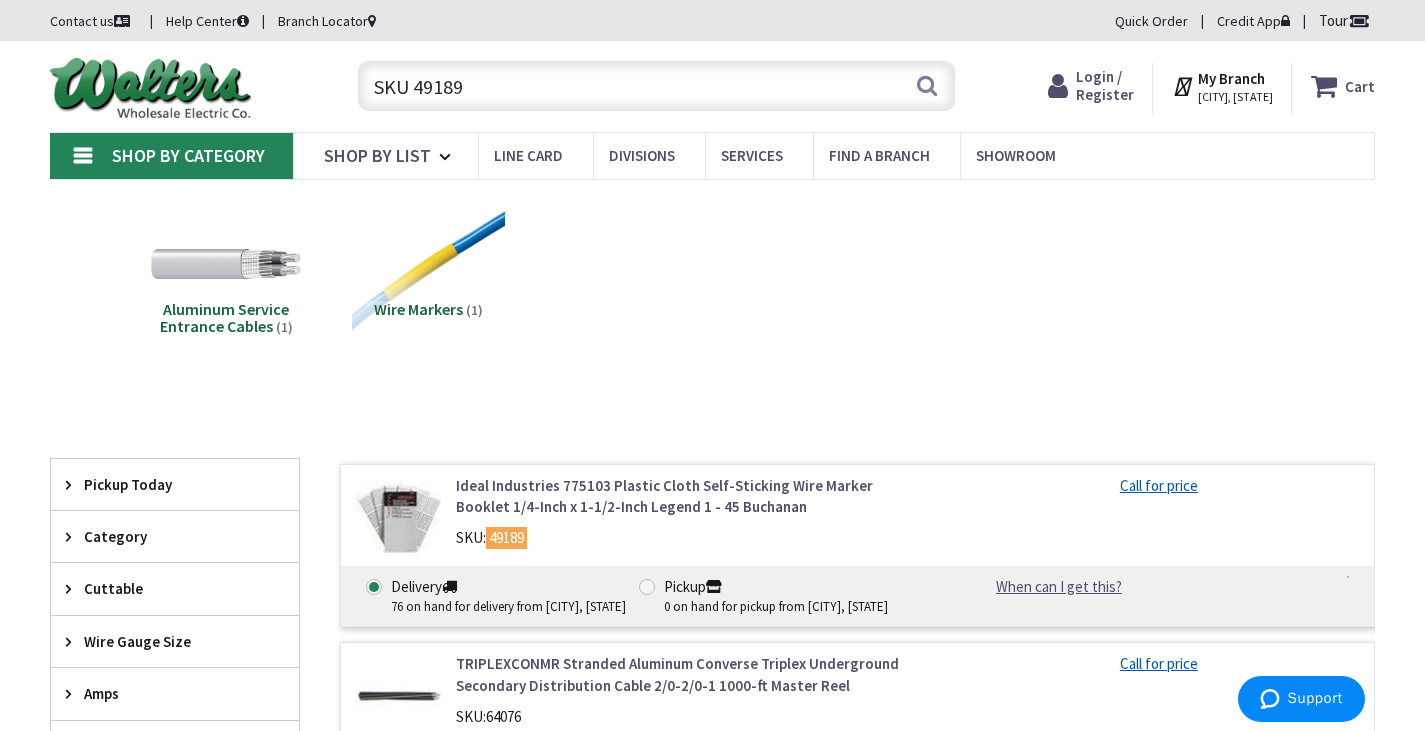 click on "Ideal Industries 775103 Plastic Cloth Self-Sticking Wire Marker Booklet 1/4-Inch x 1-1/2-Inch Legend 1 - 45 Buchanan" at bounding box center (692, 496) 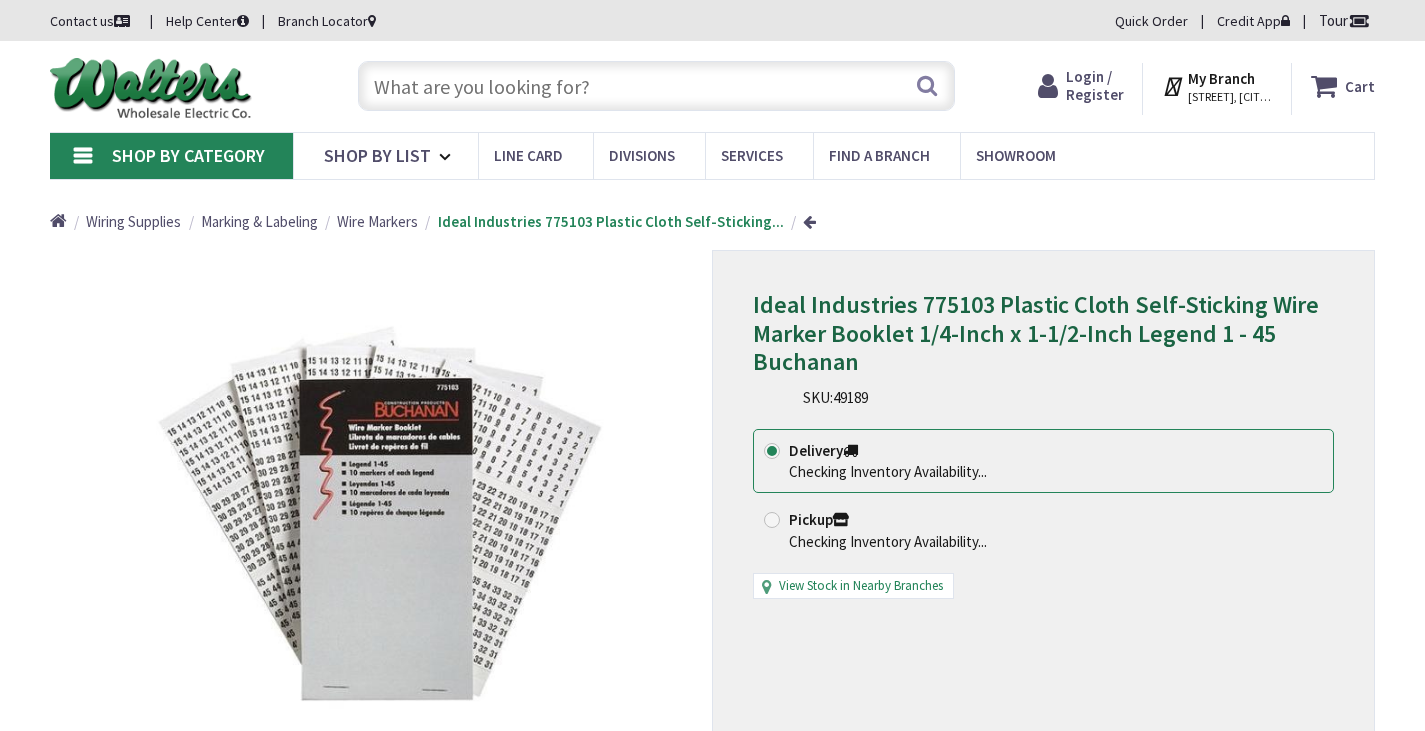 scroll, scrollTop: 0, scrollLeft: 0, axis: both 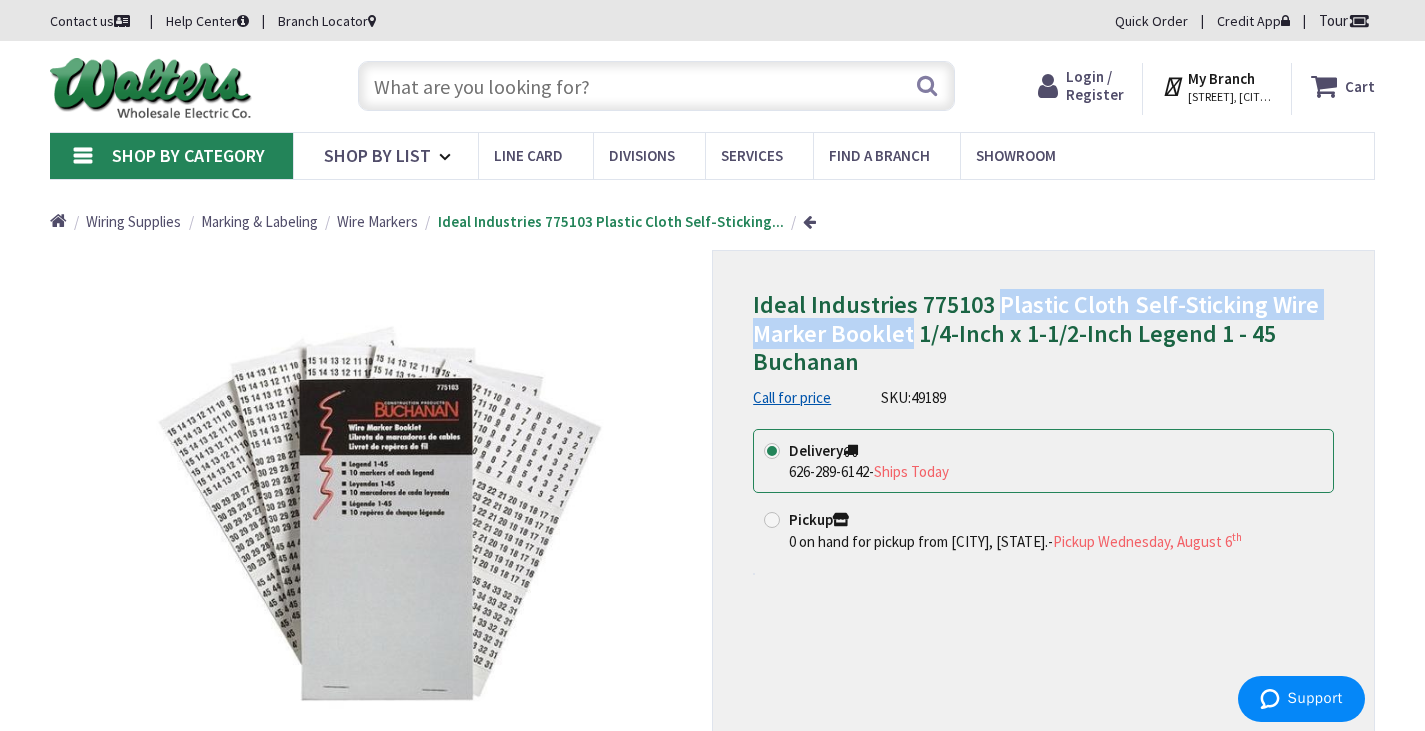 drag, startPoint x: 1019, startPoint y: 283, endPoint x: 907, endPoint y: 304, distance: 113.951744 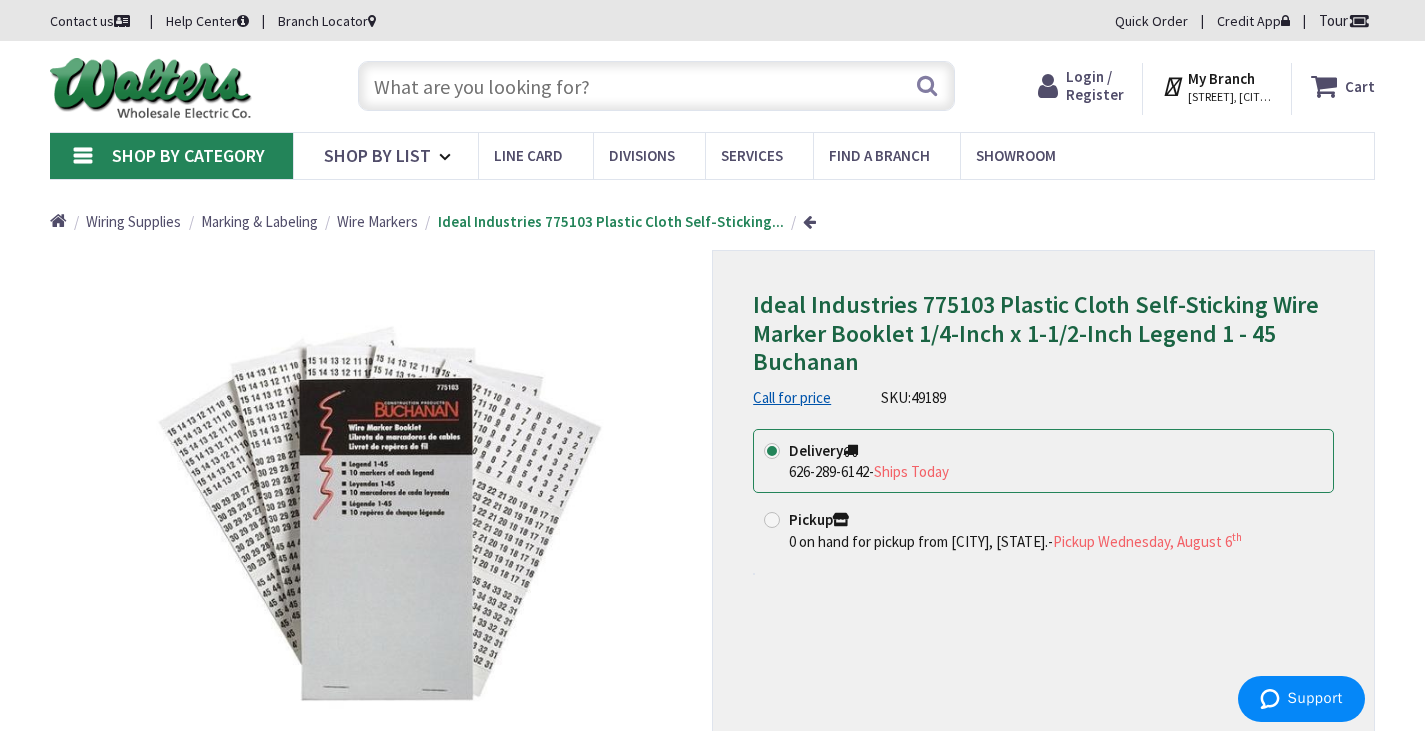 drag, startPoint x: 860, startPoint y: 321, endPoint x: 1095, endPoint y: 303, distance: 235.68835 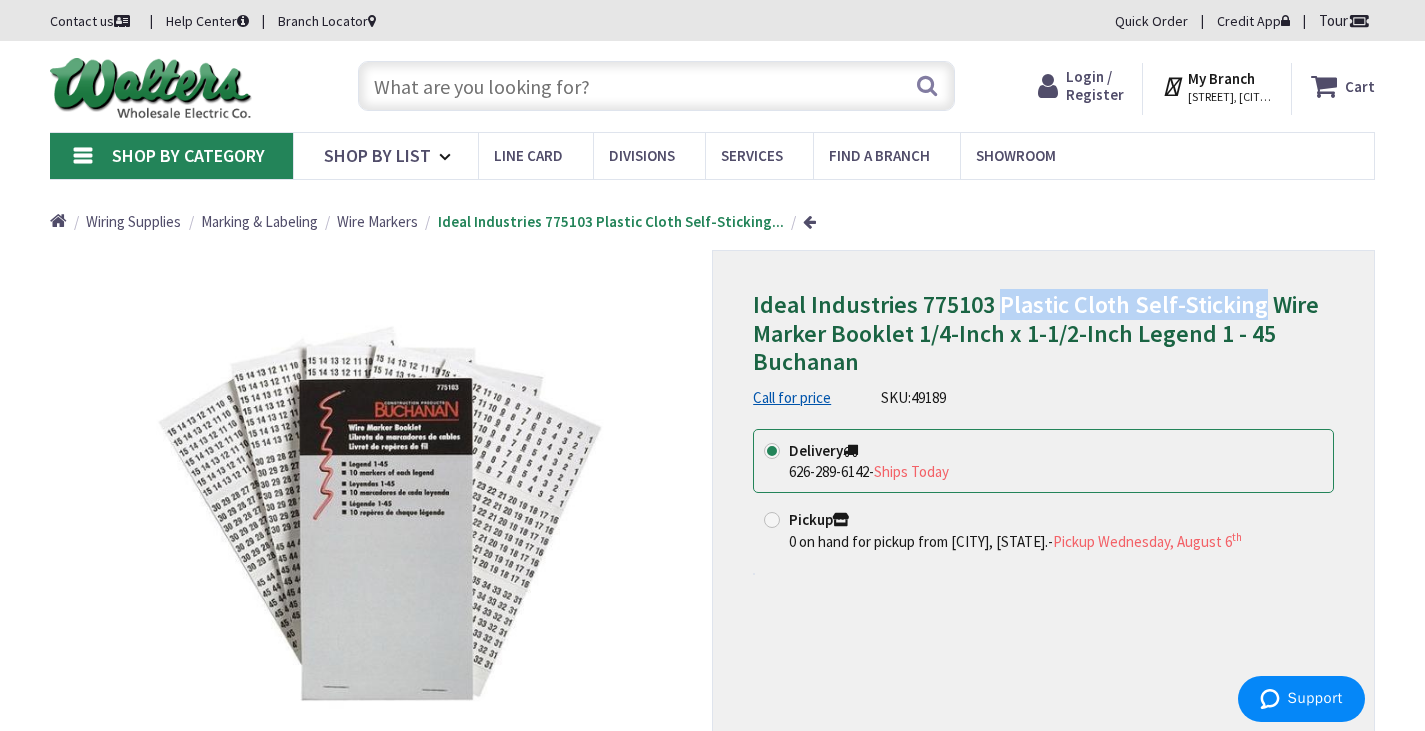 drag, startPoint x: 996, startPoint y: 284, endPoint x: 1257, endPoint y: 283, distance: 261.00192 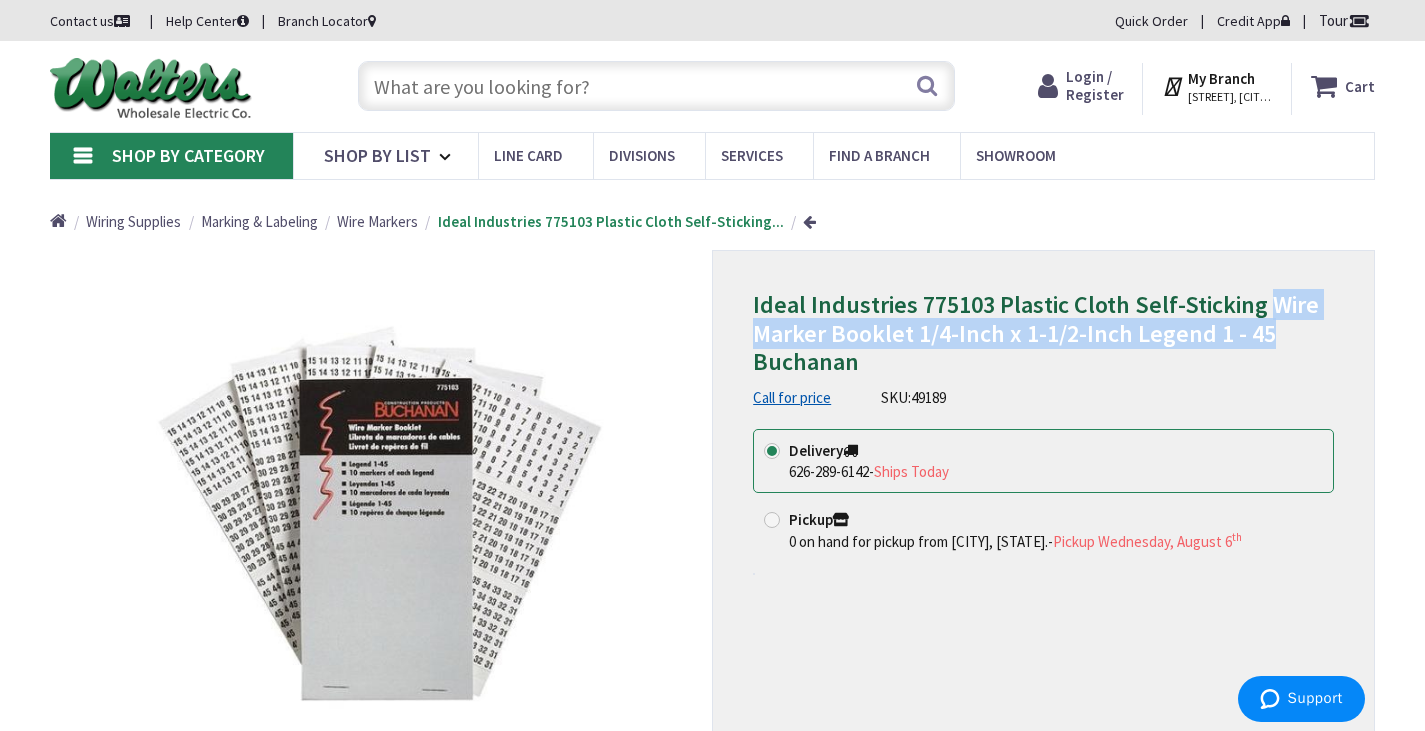 drag, startPoint x: 1268, startPoint y: 285, endPoint x: 1268, endPoint y: 305, distance: 20 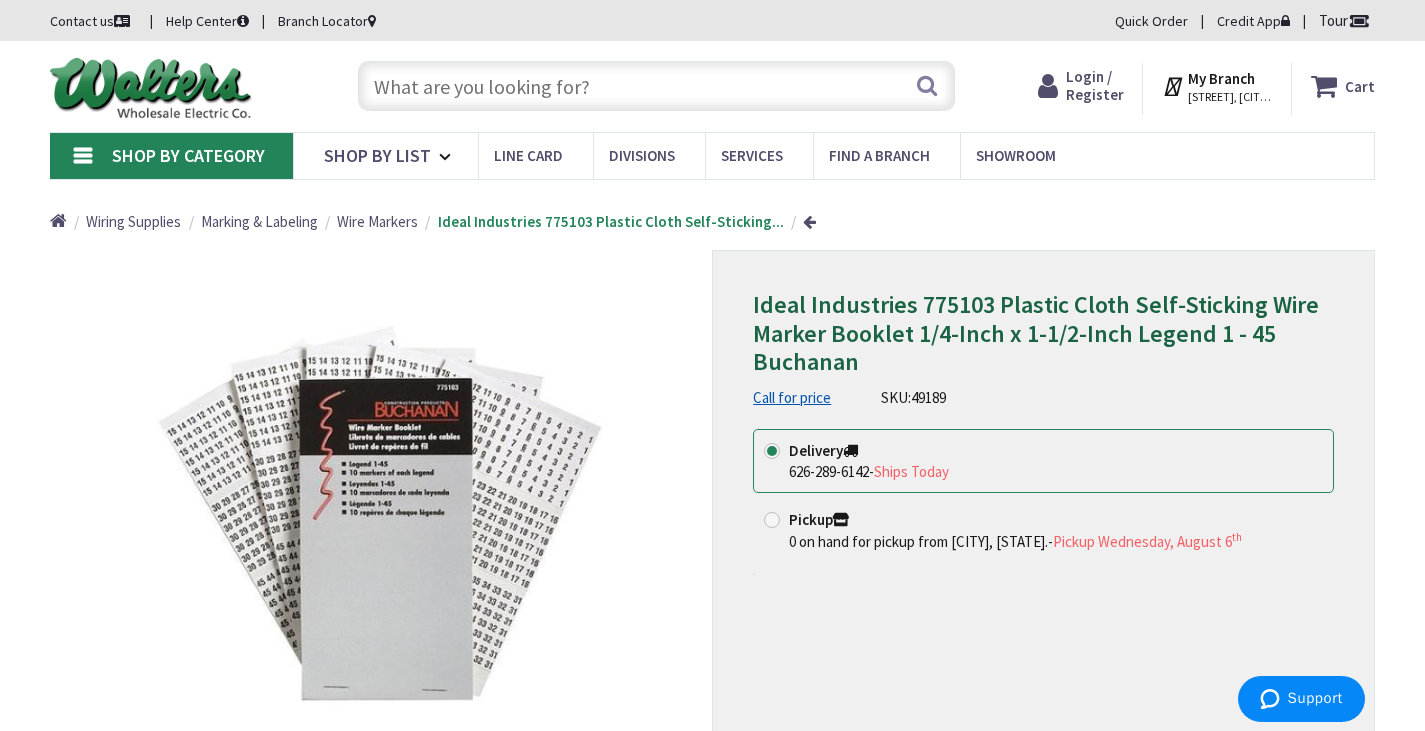 click at bounding box center (656, 86) 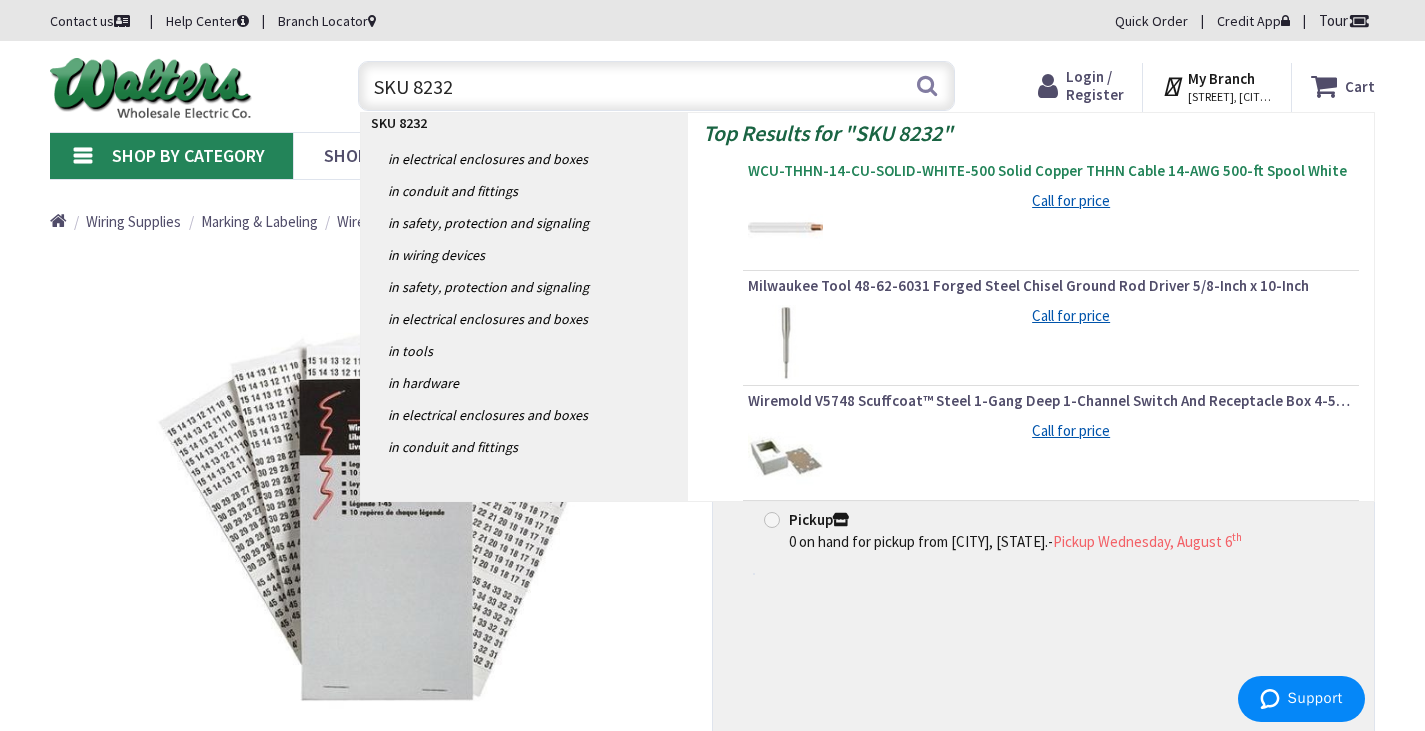 type on "SKU 8232" 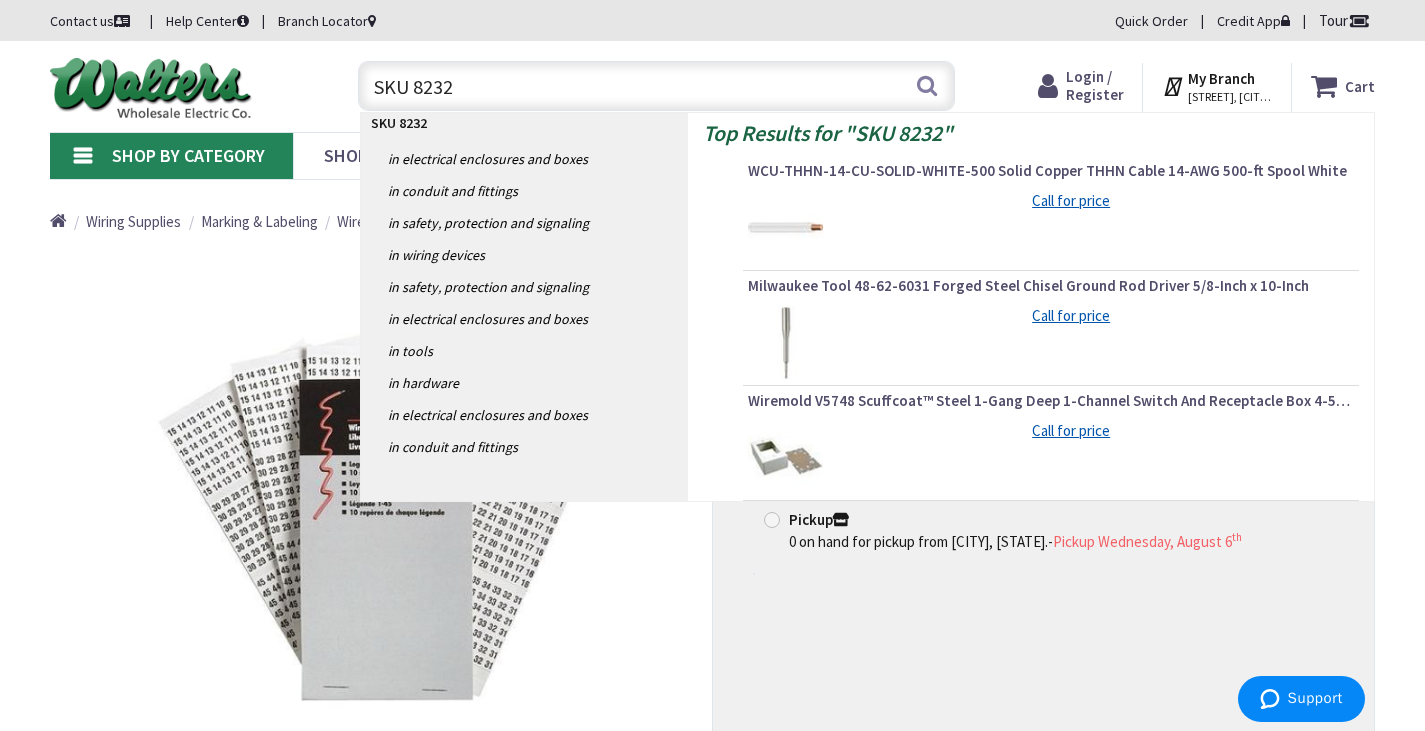 click on "WCU-THHN-14-CU-SOLID-WHITE-500 Solid Copper THHN Cable 14-AWG 500-ft Spool White" at bounding box center [1051, 171] 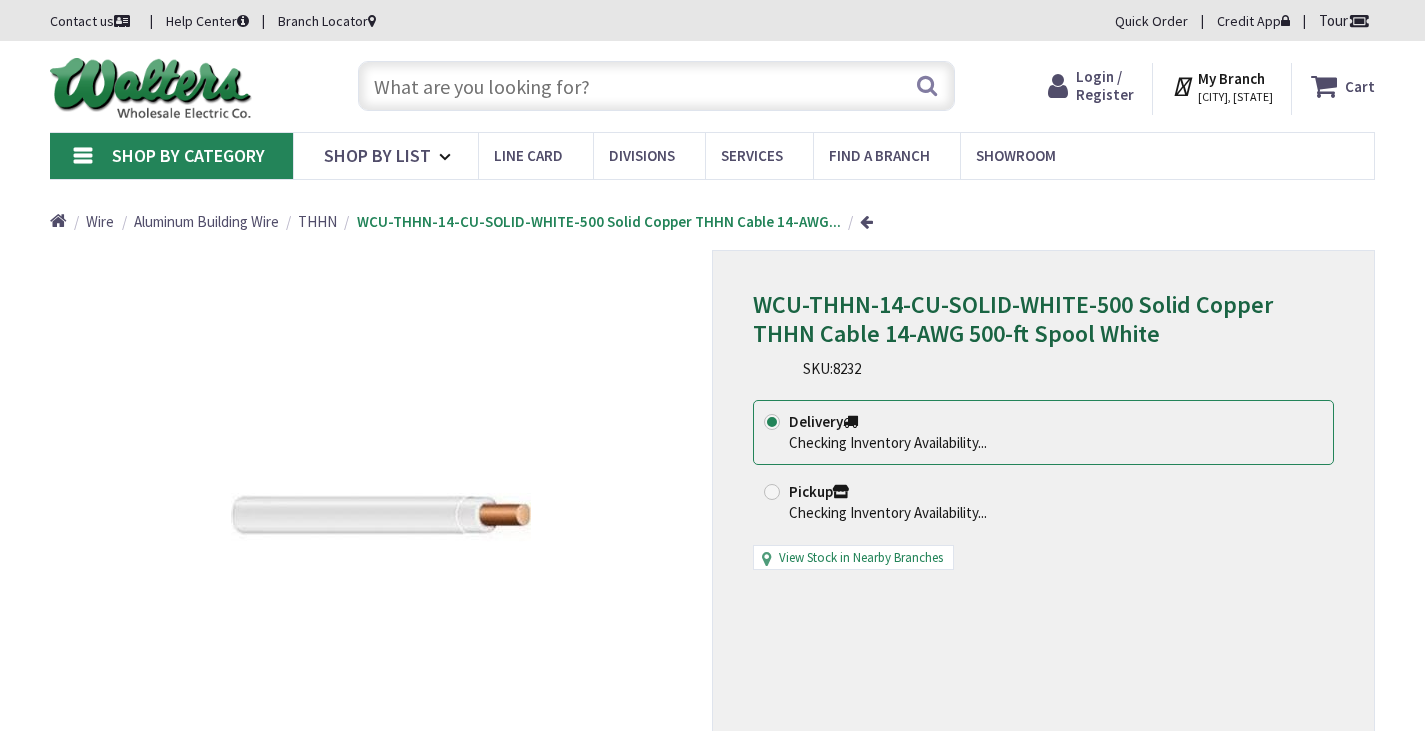 scroll, scrollTop: 0, scrollLeft: 0, axis: both 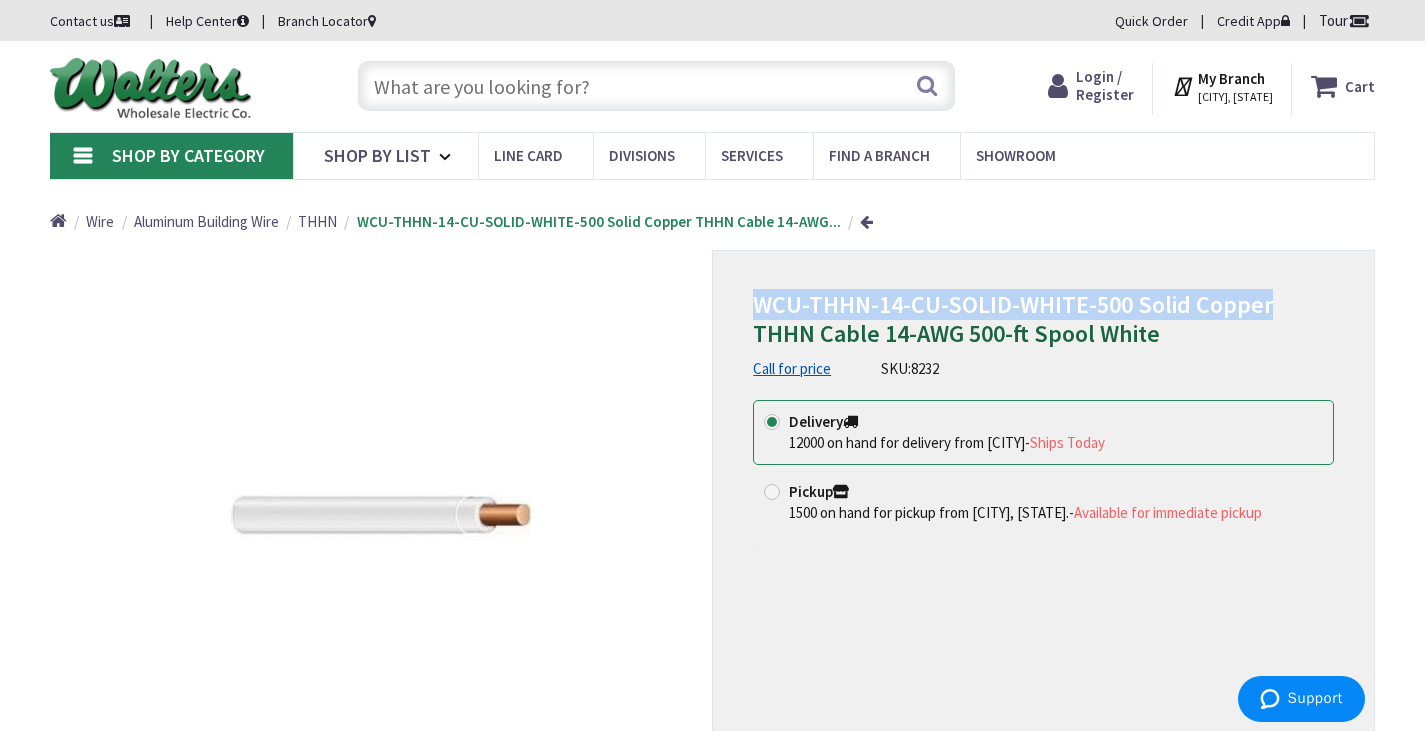 drag, startPoint x: 754, startPoint y: 281, endPoint x: 1149, endPoint y: 276, distance: 395.03165 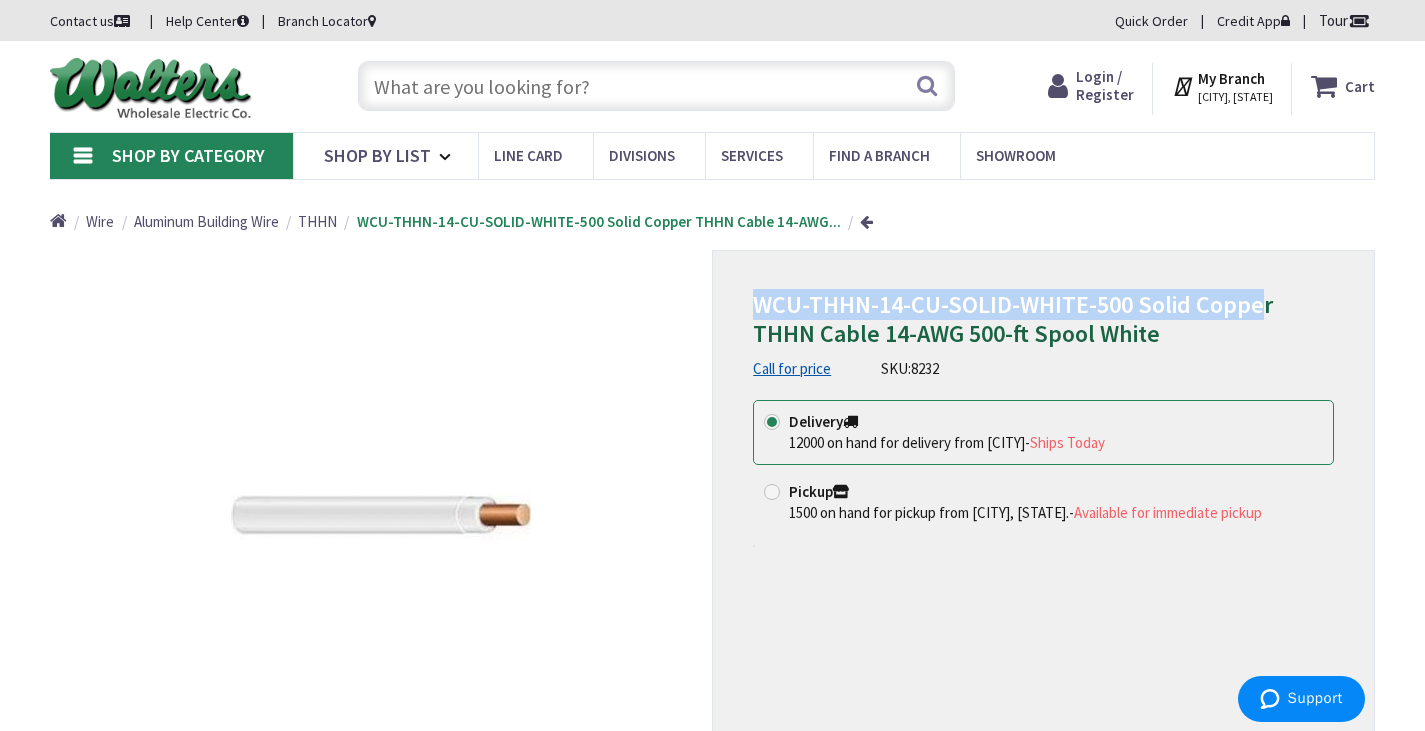 copy on "WCU-THHN-14-CU-SOLID-WHITE-500 Solid Coppe" 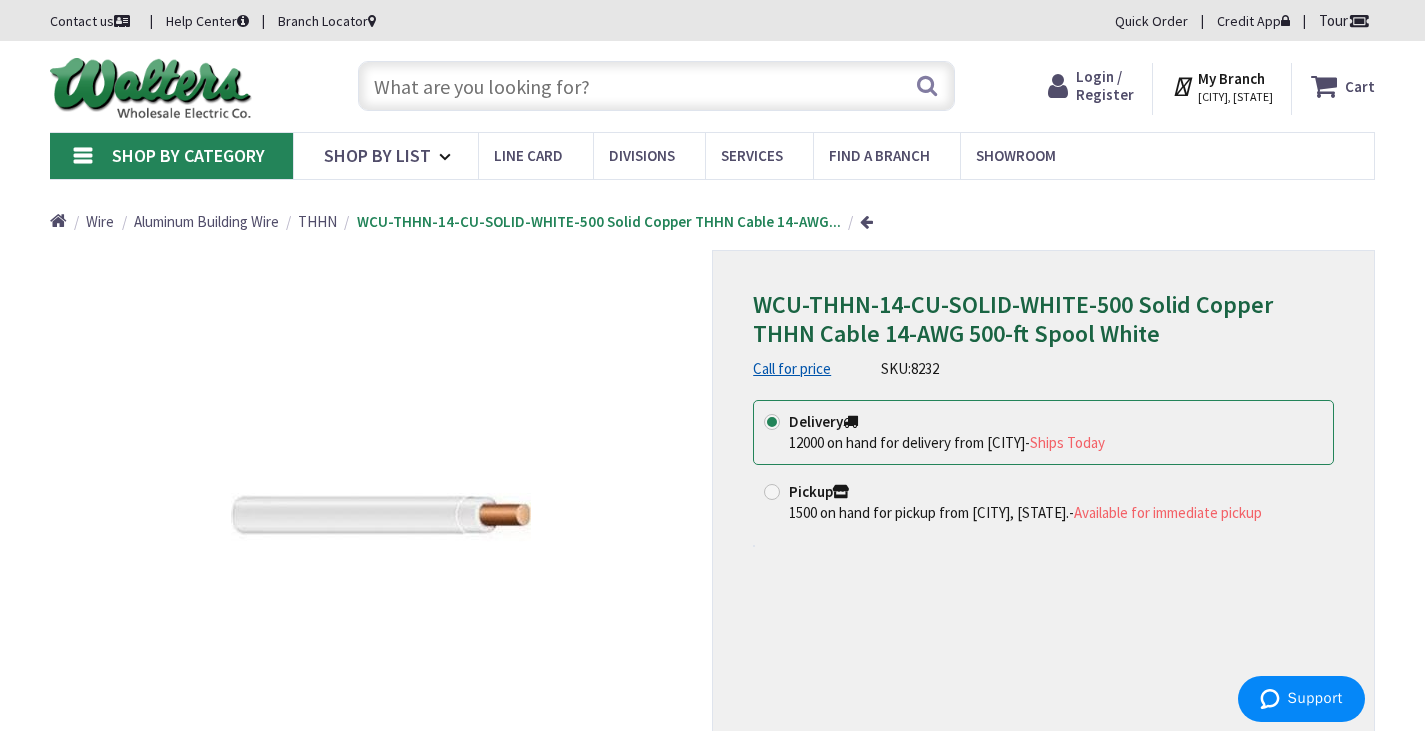 drag, startPoint x: 1268, startPoint y: 281, endPoint x: 1260, endPoint y: 273, distance: 11.313708 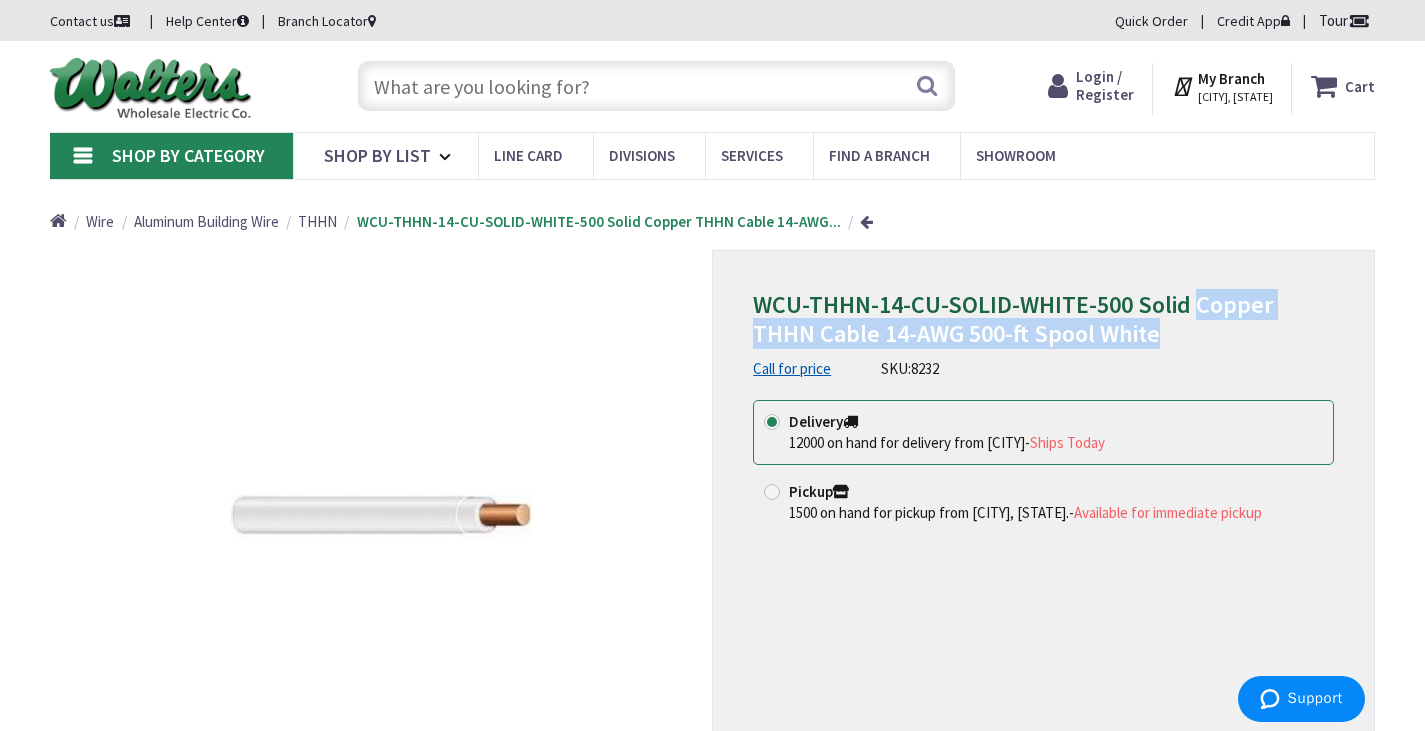 drag, startPoint x: 1191, startPoint y: 281, endPoint x: 1121, endPoint y: 312, distance: 76.55717 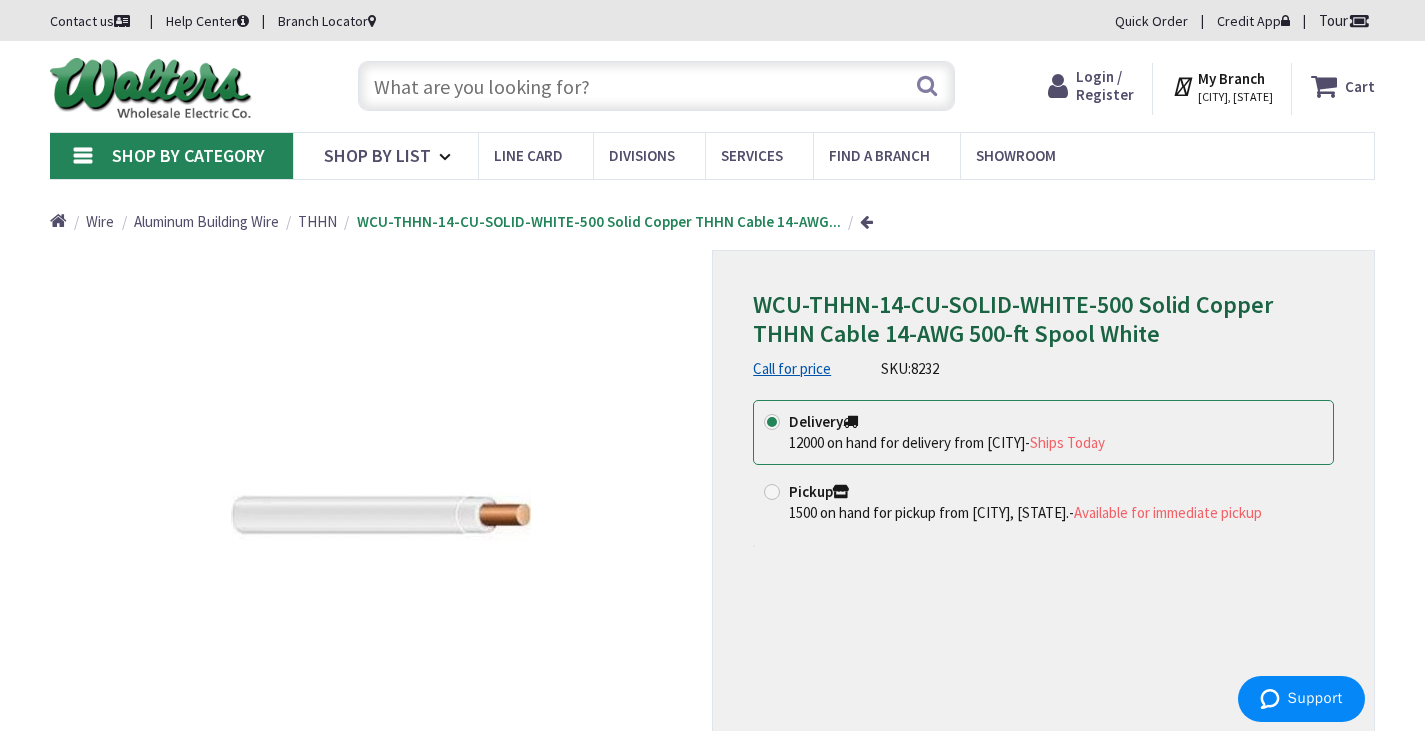 click at bounding box center (656, 86) 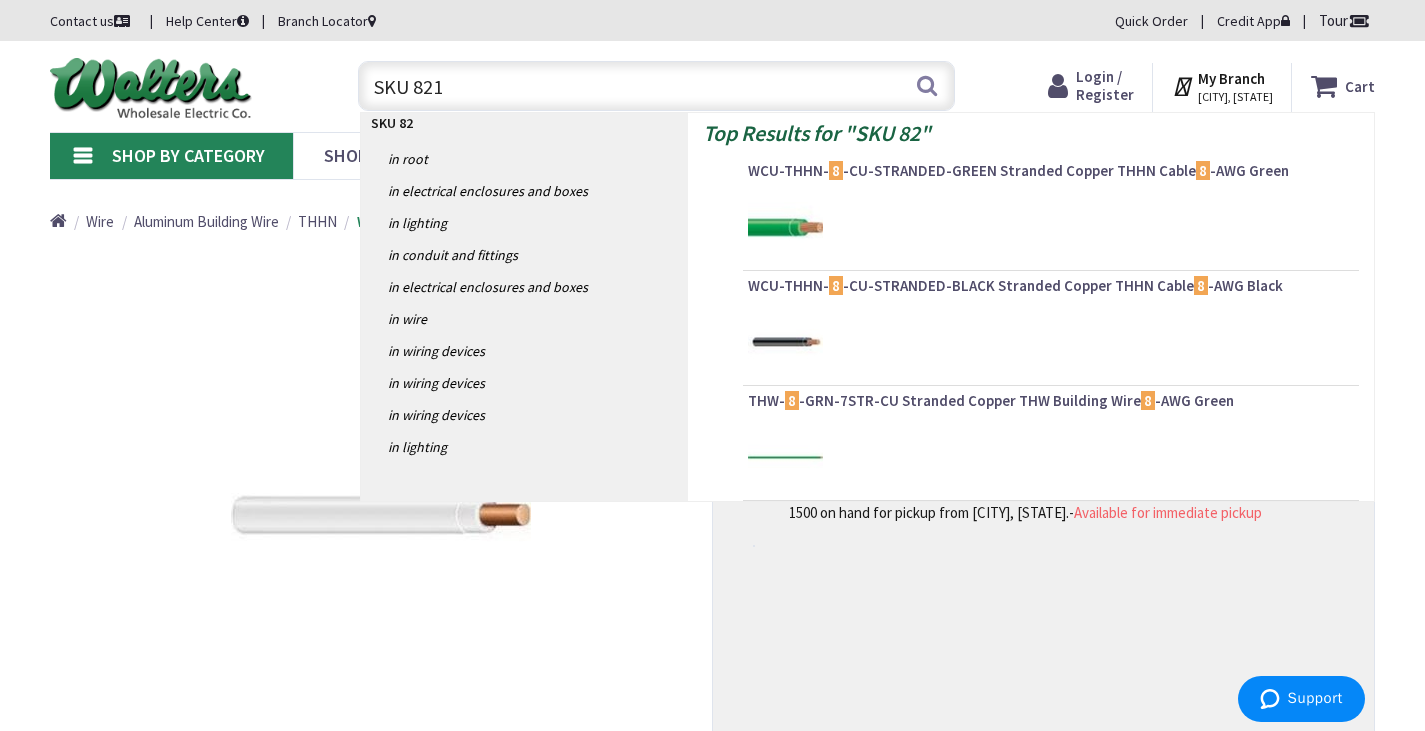 type on "SKU 8214" 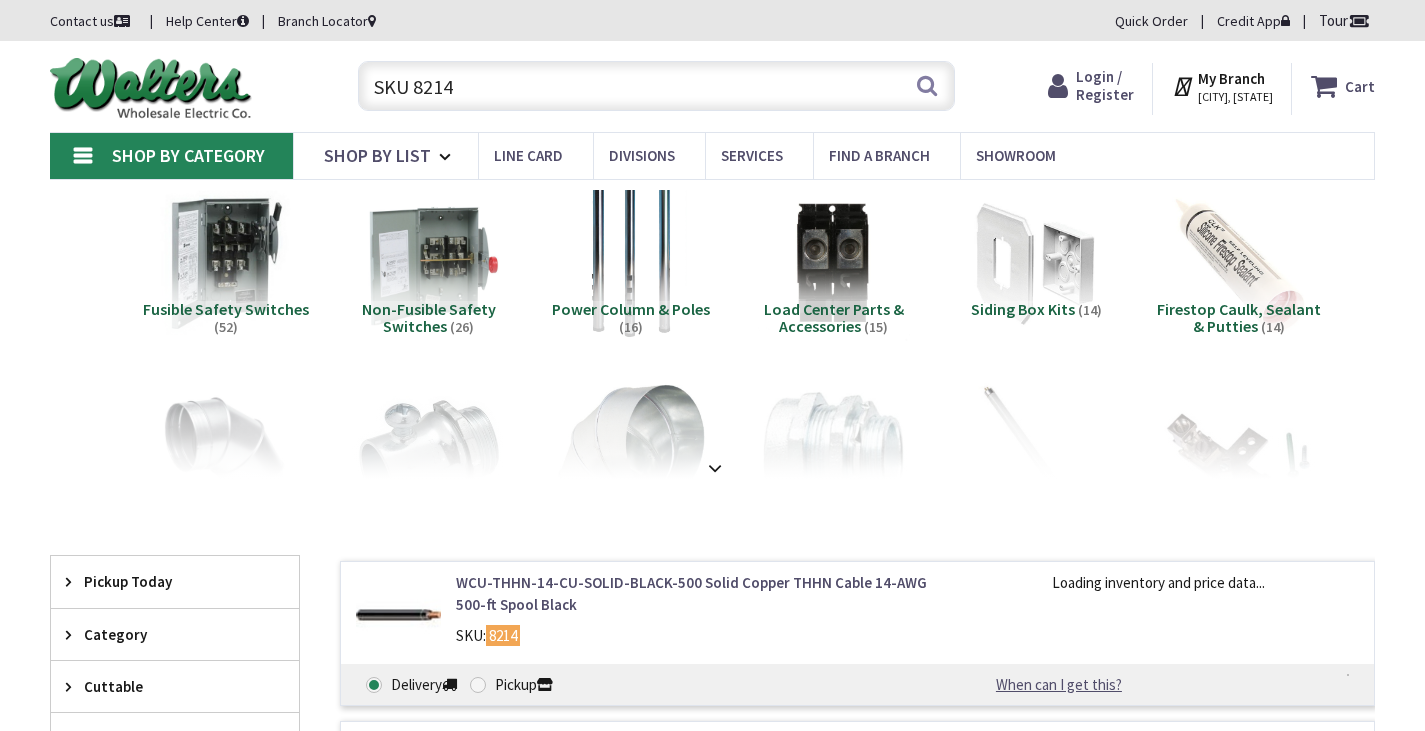 scroll, scrollTop: 0, scrollLeft: 0, axis: both 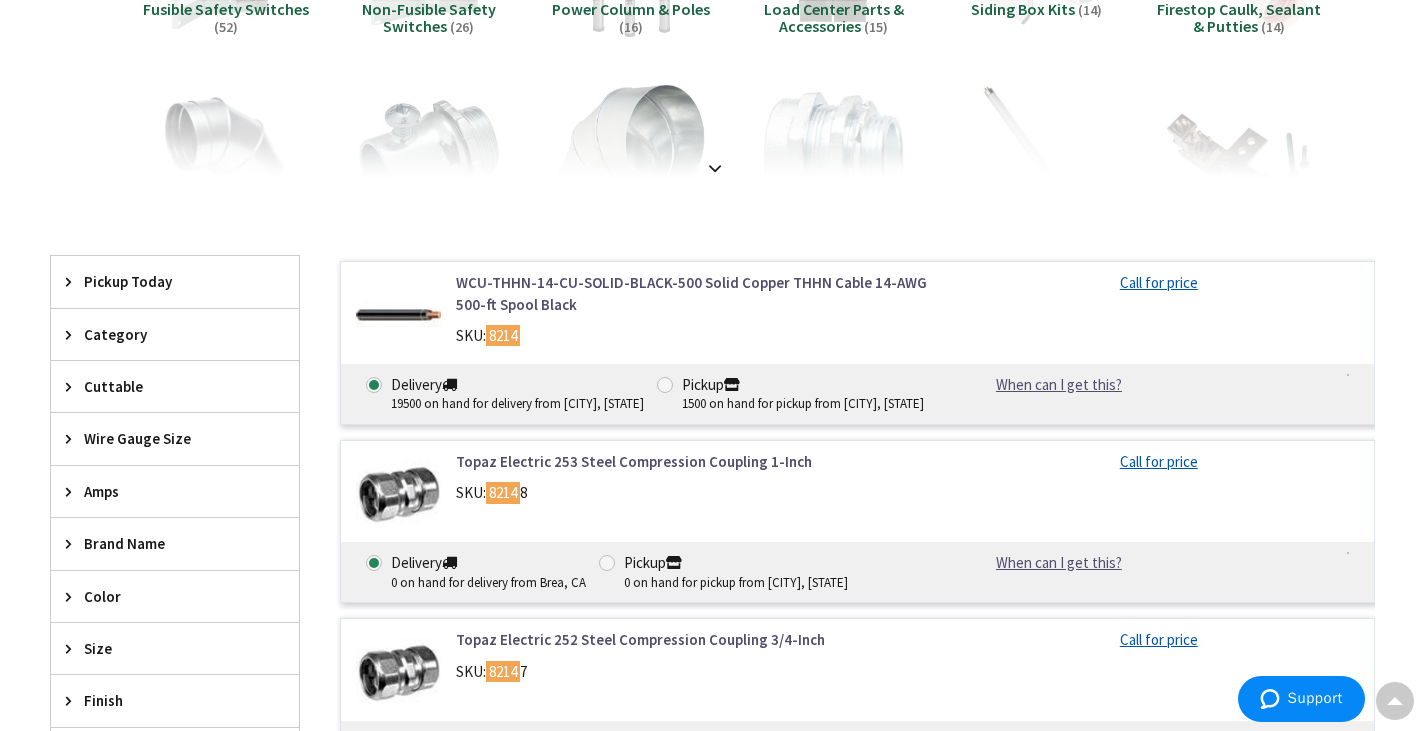 click on "WCU-THHN-14-CU-SOLID-BLACK-500 Solid Copper THHN Cable 14-AWG 500-ft Spool Black" at bounding box center (692, 293) 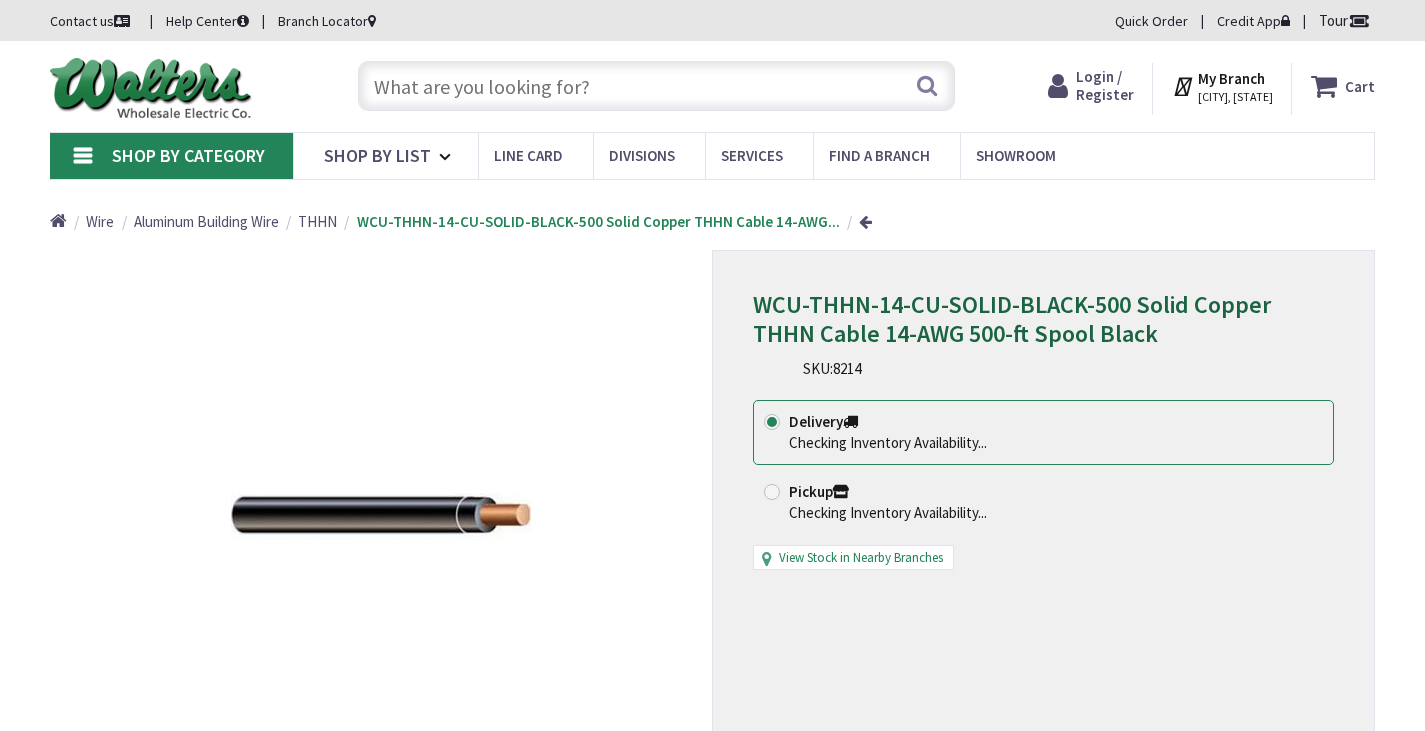 scroll, scrollTop: 0, scrollLeft: 0, axis: both 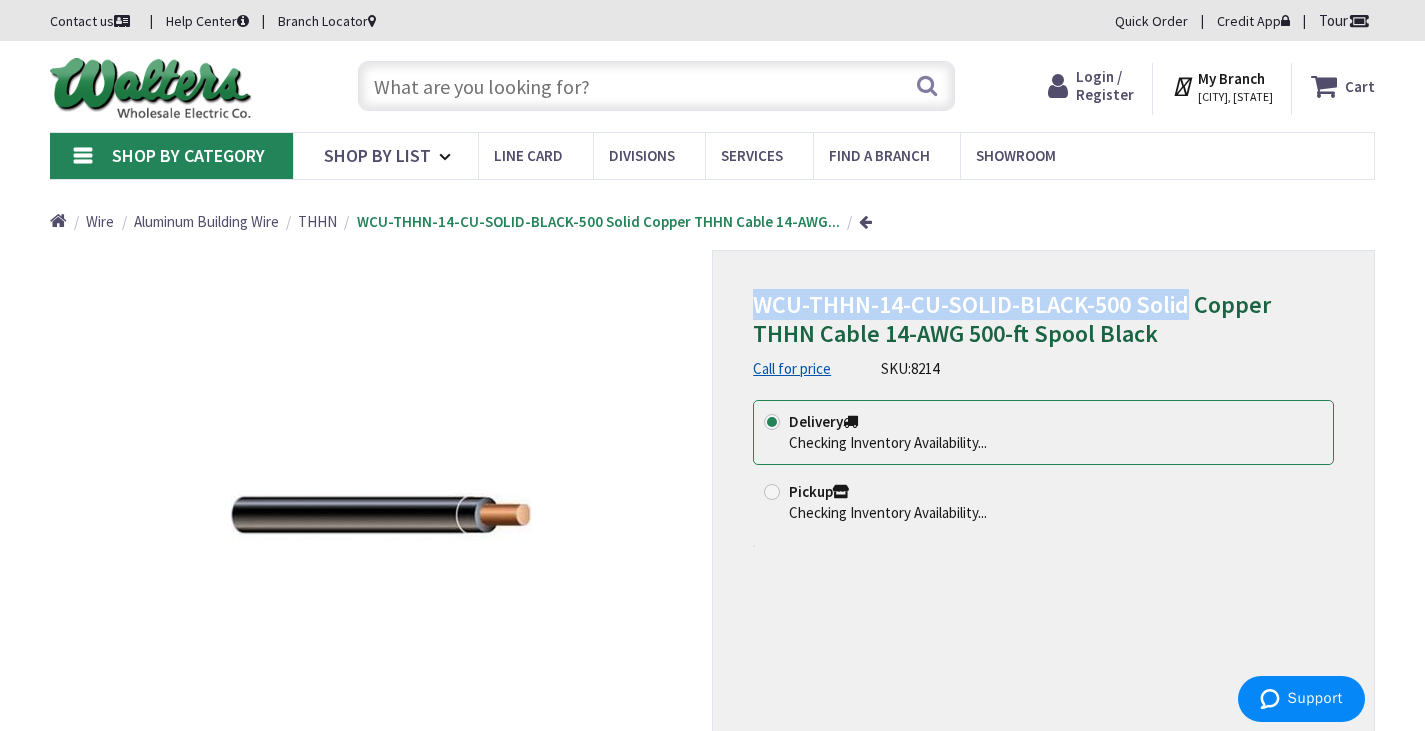 drag, startPoint x: 1182, startPoint y: 282, endPoint x: 785, endPoint y: 287, distance: 397.0315 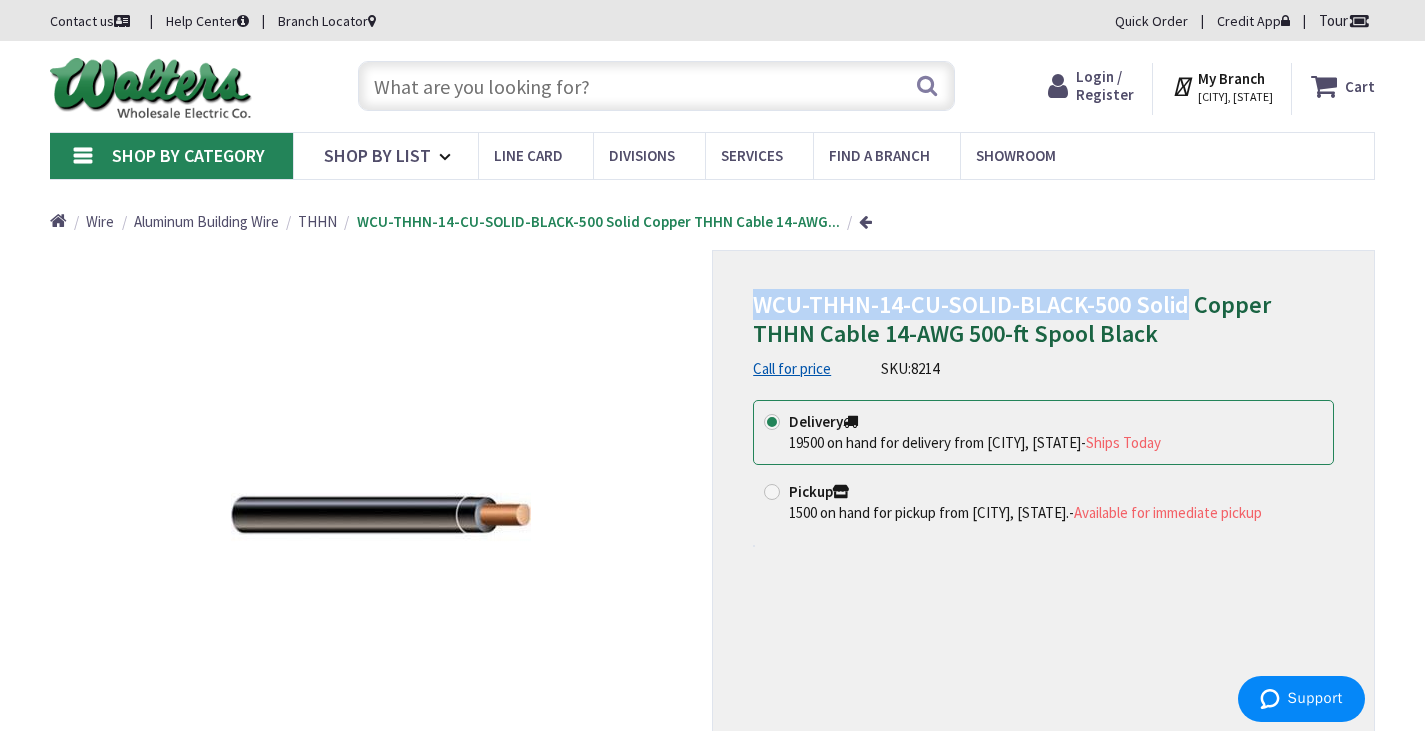 copy on "WCU-THHN-14-CU-SOLID-BLACK-500 Solid" 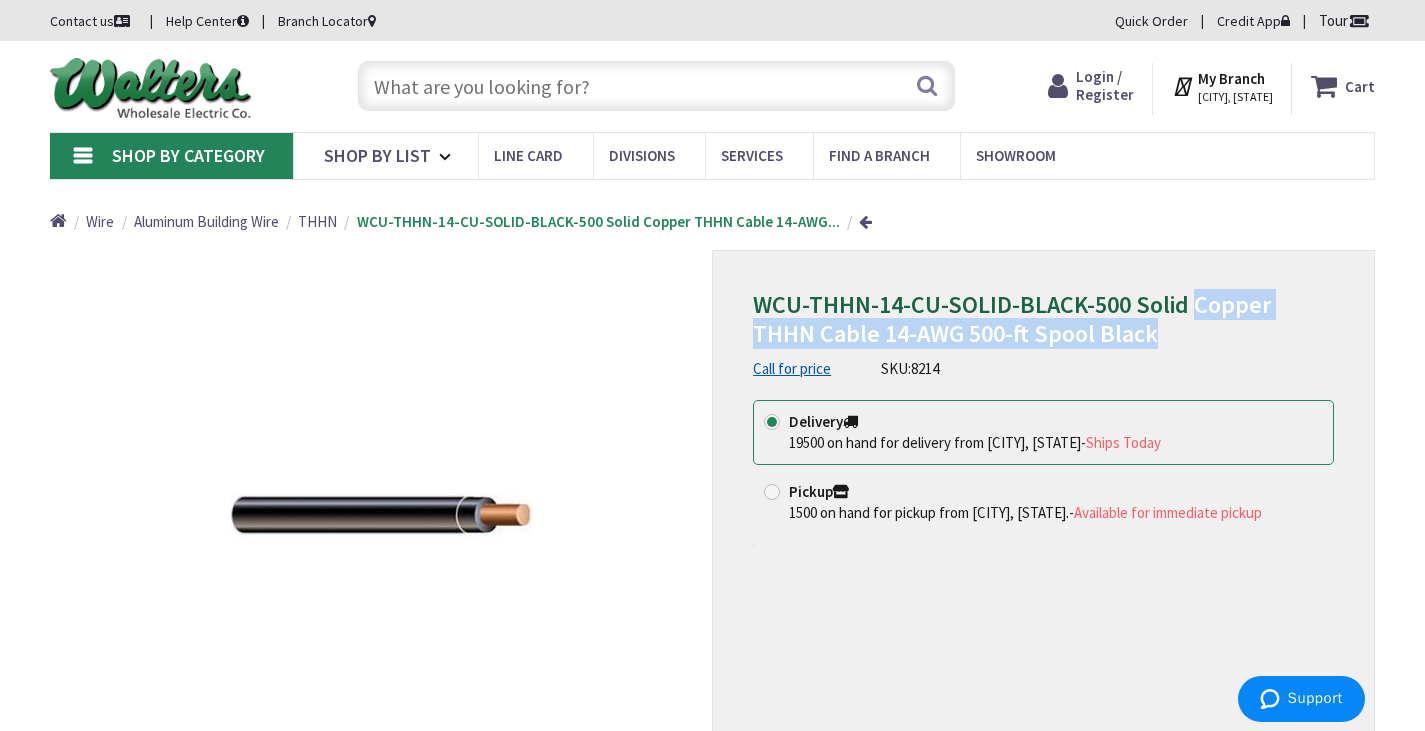 drag, startPoint x: 1194, startPoint y: 284, endPoint x: 1192, endPoint y: 298, distance: 14.142136 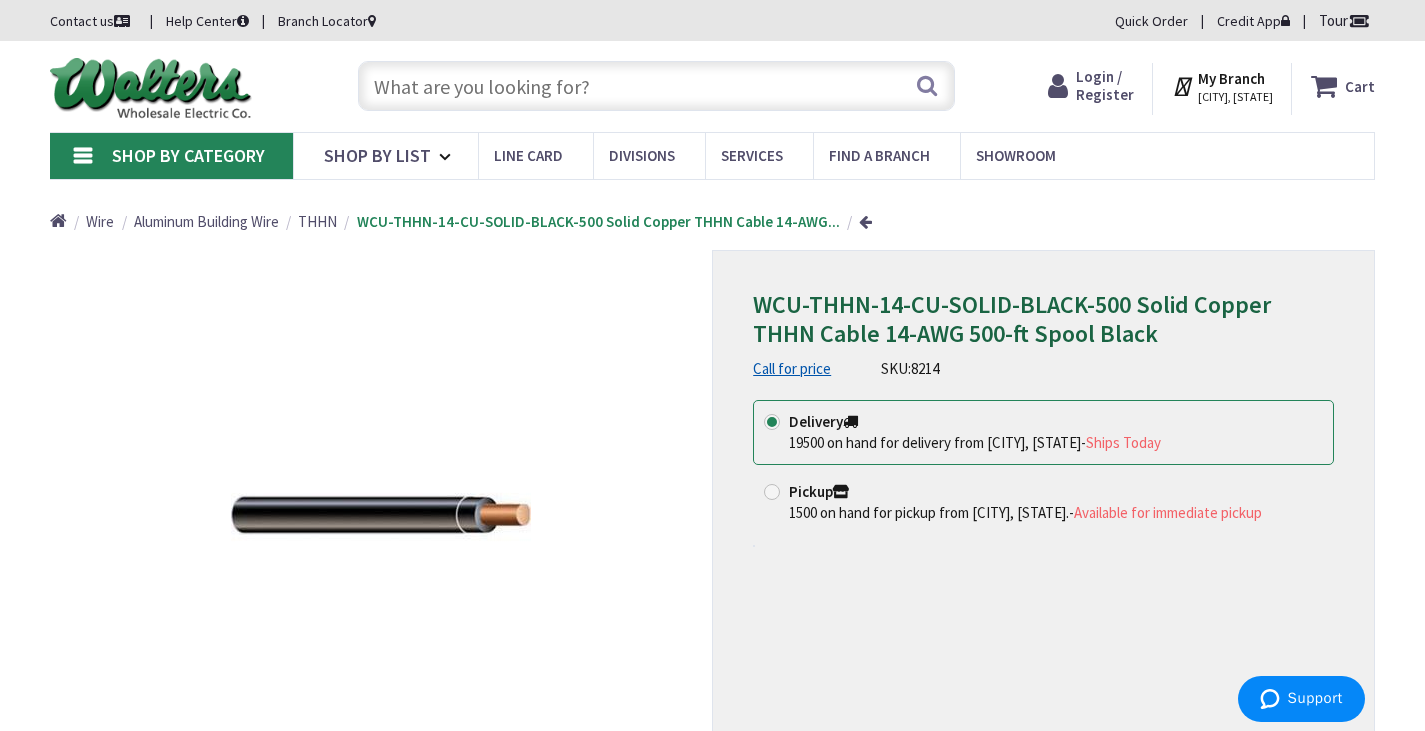 click at bounding box center (656, 86) 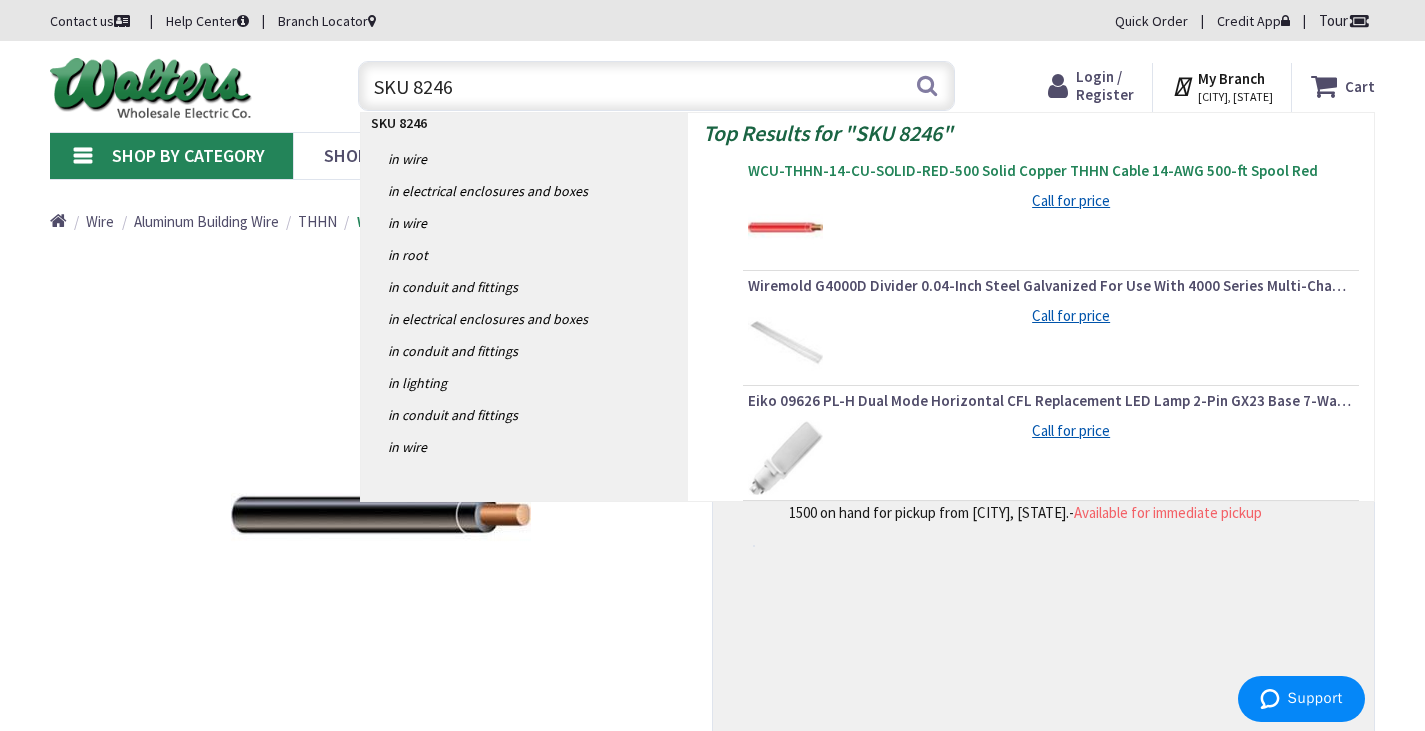 type on "SKU 8246" 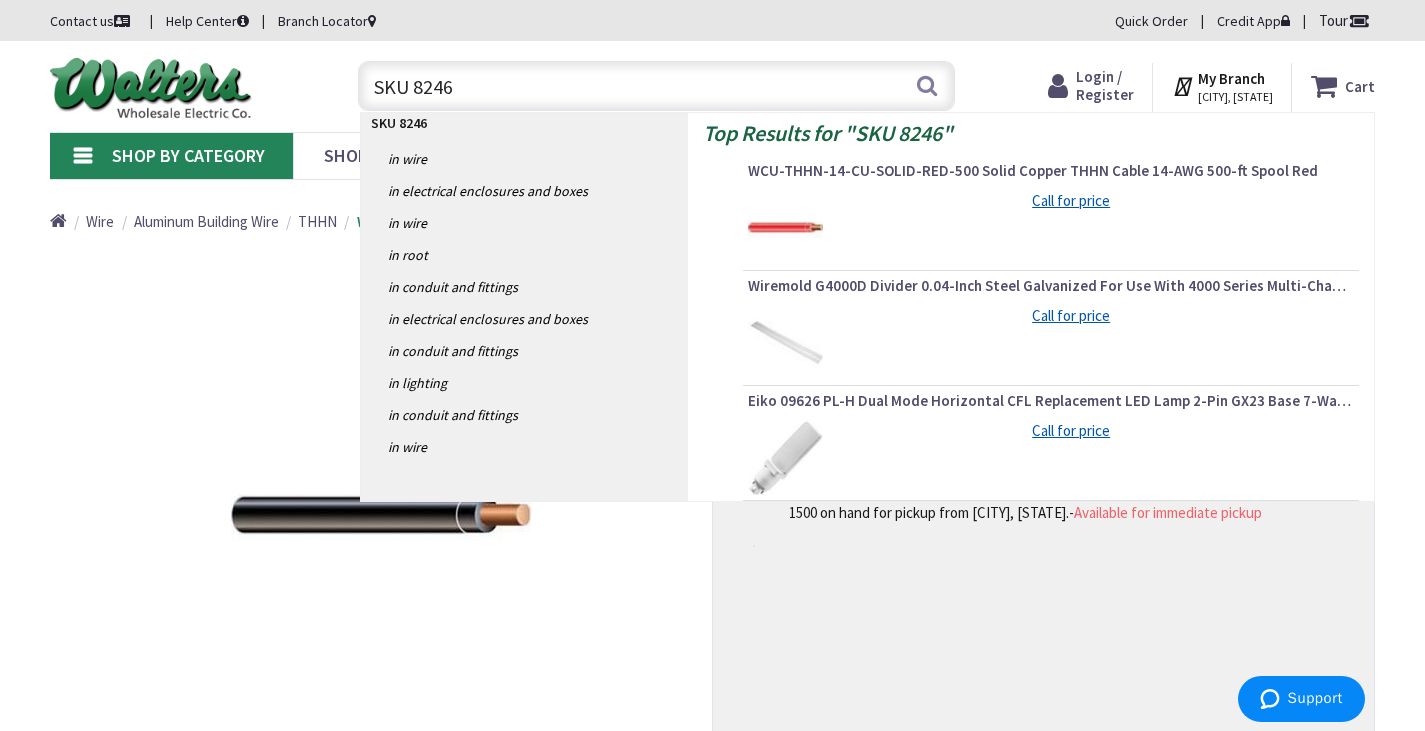 click on "WCU-THHN-14-CU-SOLID-RED-500 Solid Copper THHN Cable 14-AWG 500-ft Spool Red" at bounding box center (1051, 171) 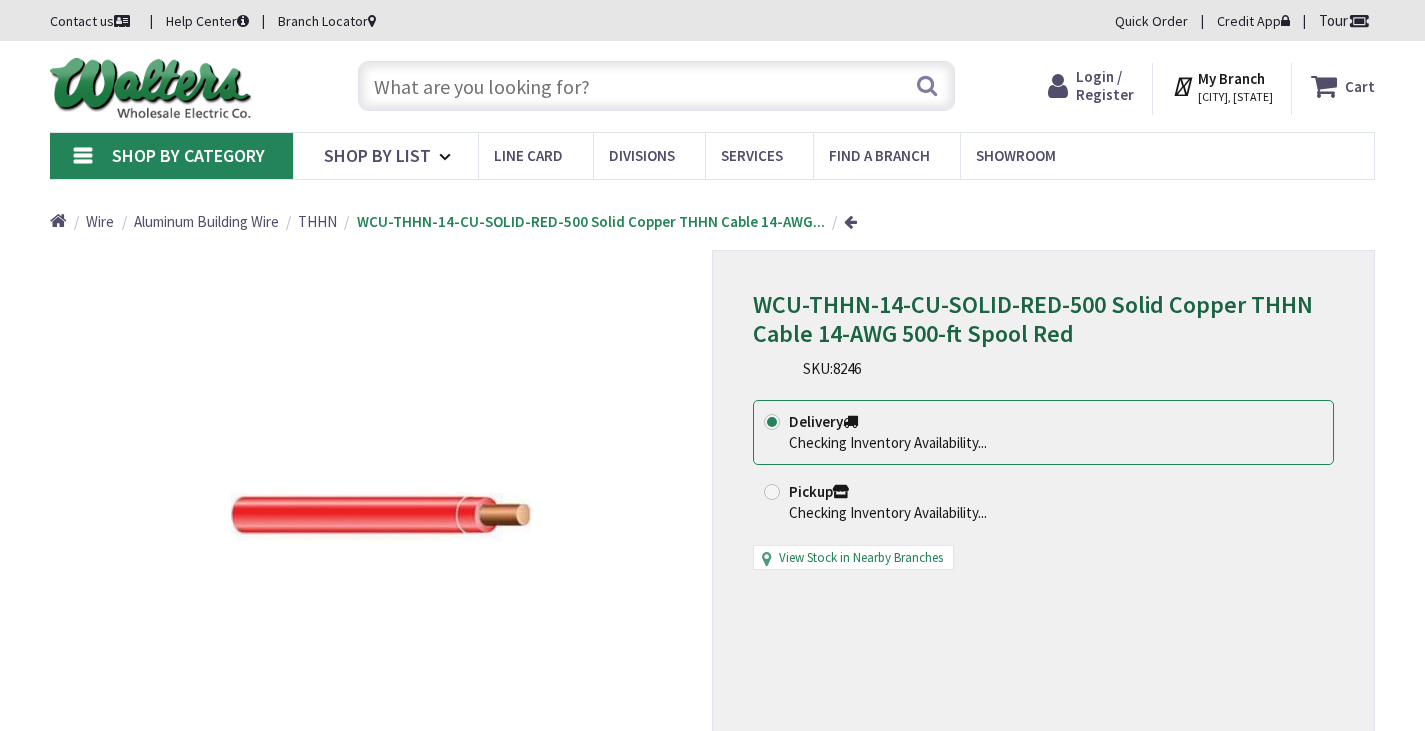 scroll, scrollTop: 0, scrollLeft: 0, axis: both 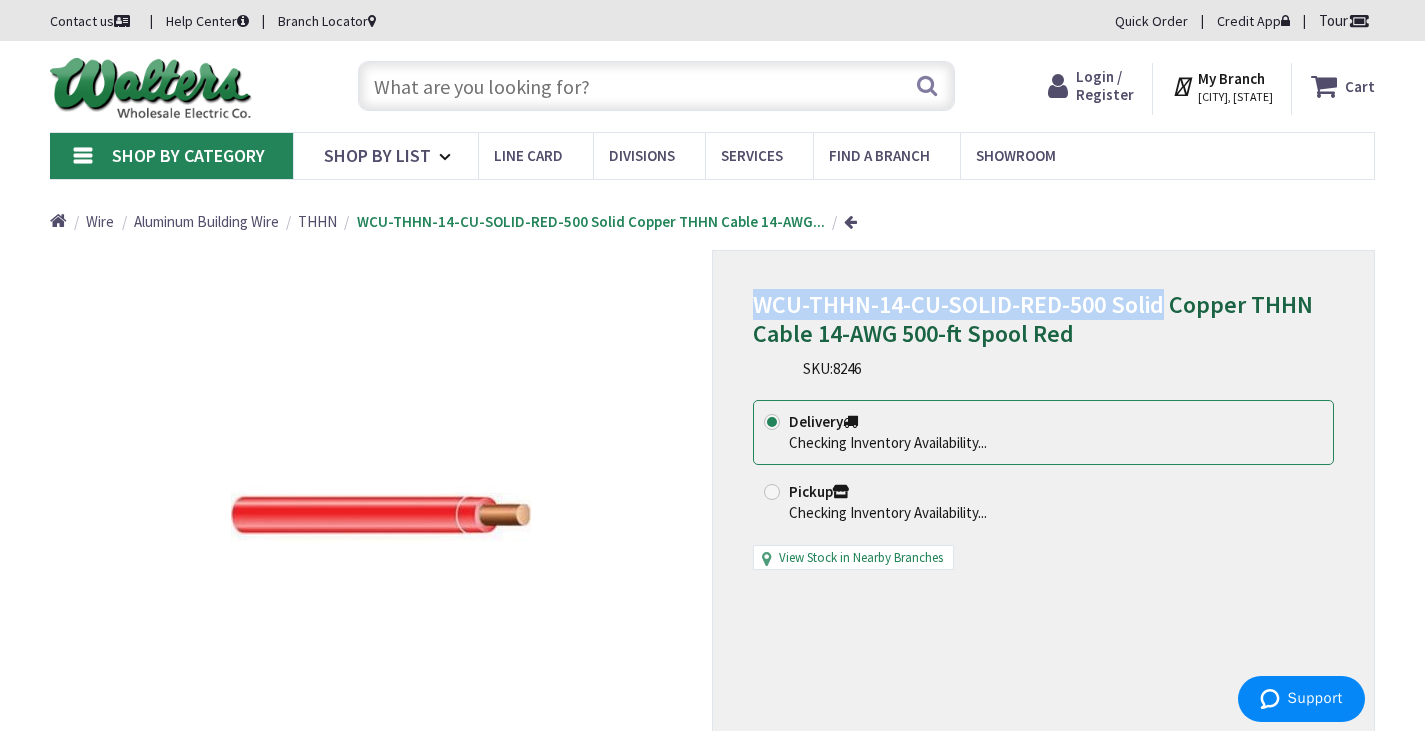 drag, startPoint x: 1158, startPoint y: 283, endPoint x: 740, endPoint y: 274, distance: 418.0969 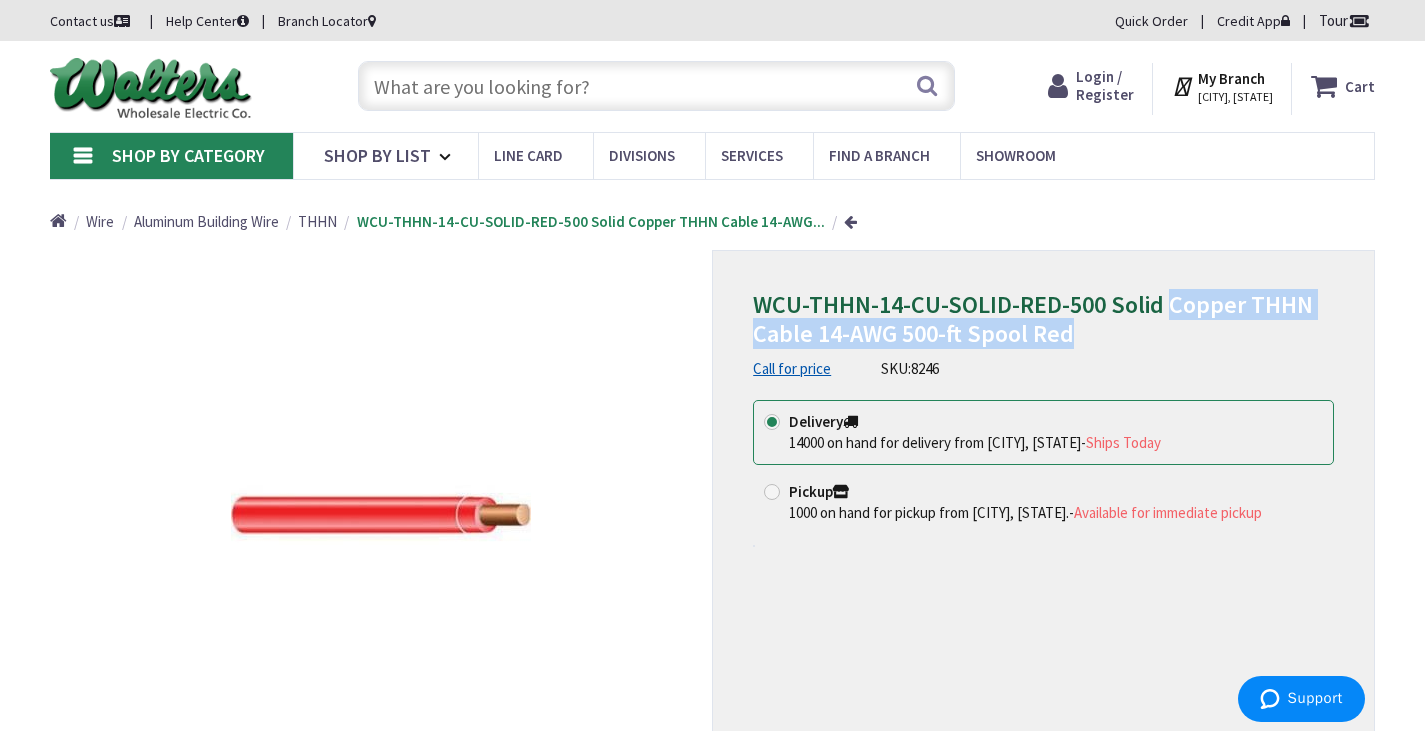 drag, startPoint x: 1166, startPoint y: 280, endPoint x: 1172, endPoint y: 298, distance: 18.973665 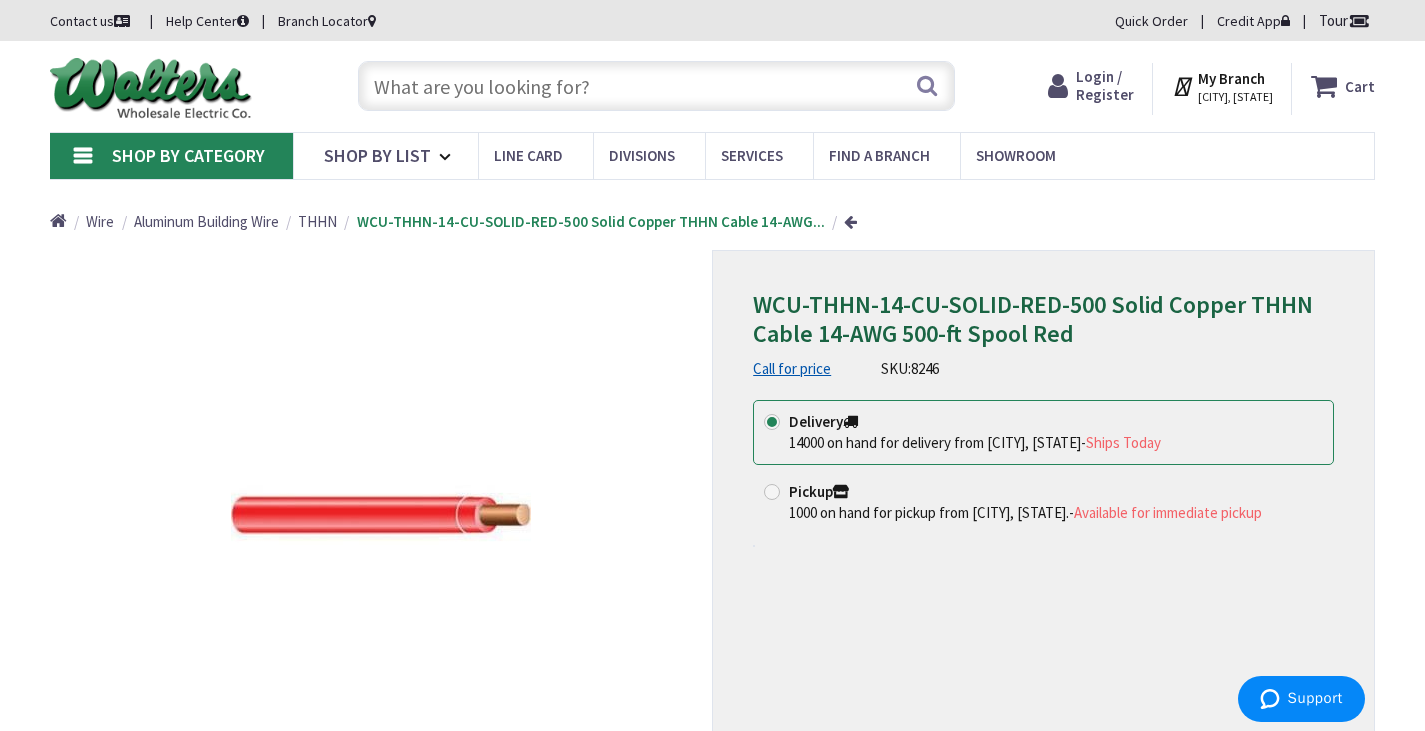 click at bounding box center (656, 86) 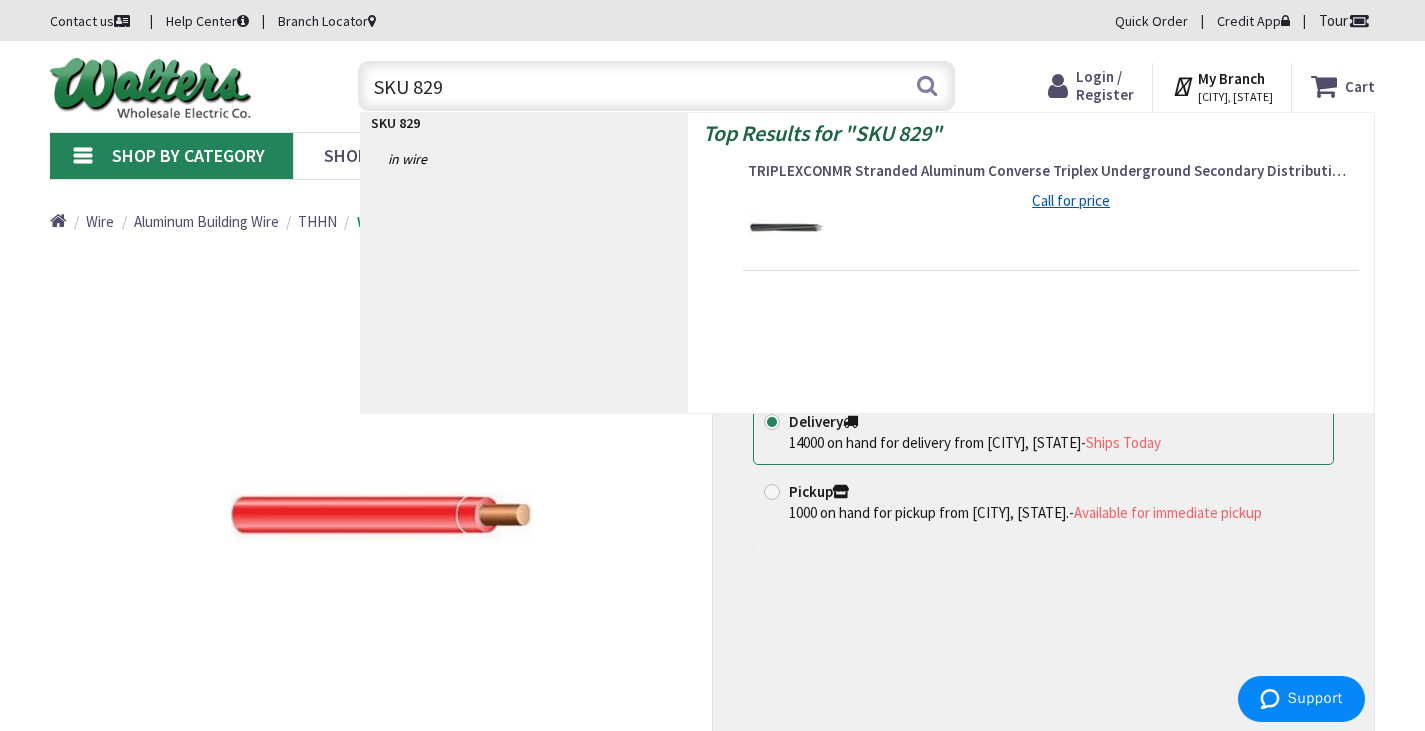 type on "SKU 8293" 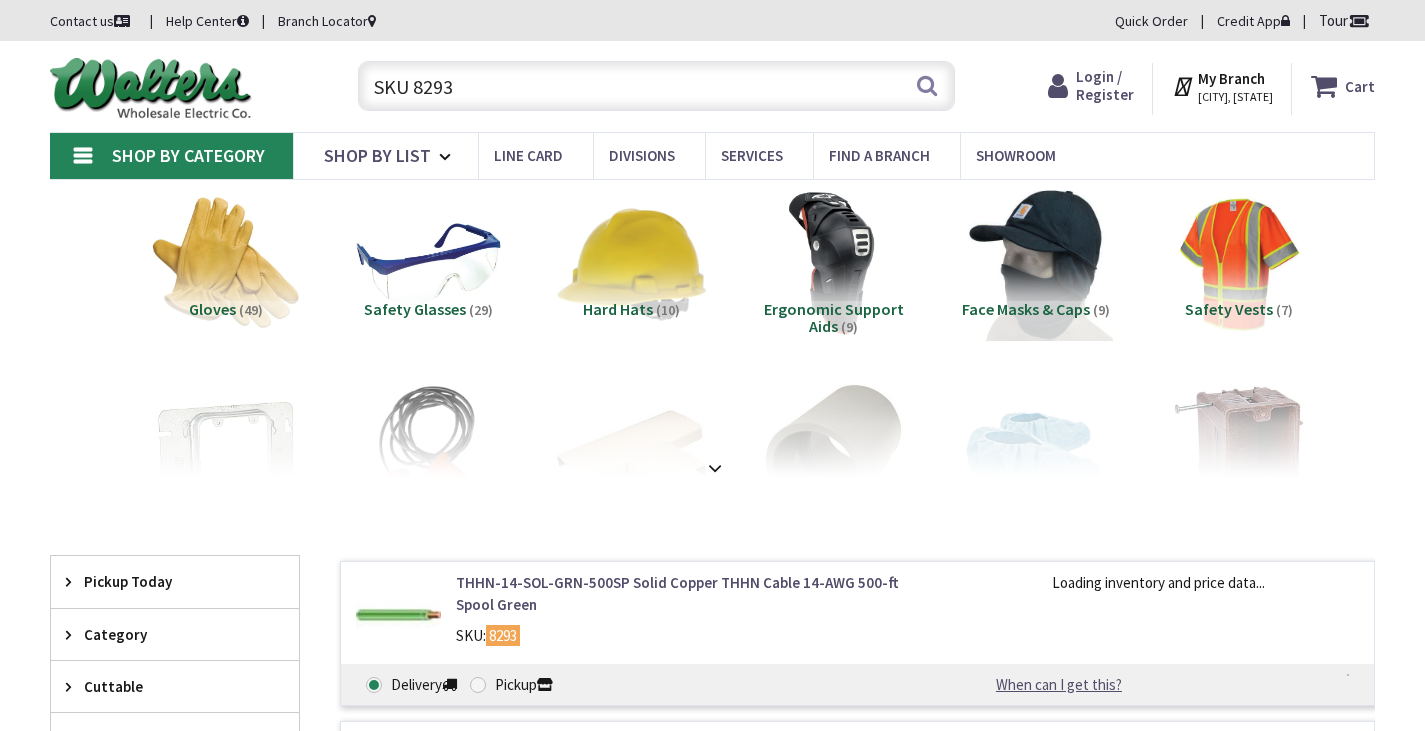 scroll, scrollTop: 0, scrollLeft: 0, axis: both 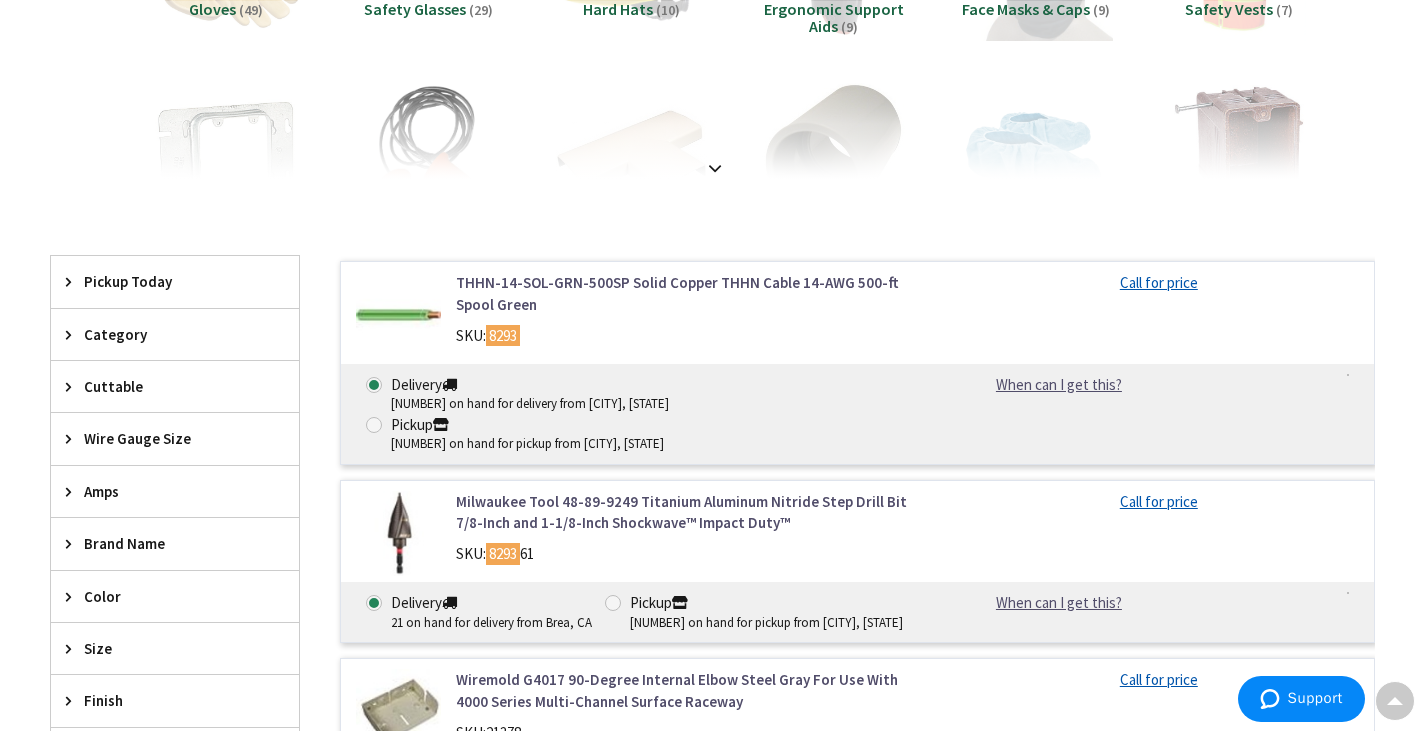 click on "THHN-14-SOL-GRN-500SP Solid Copper THHN Cable 14-AWG 500-ft Spool Green" at bounding box center (692, 293) 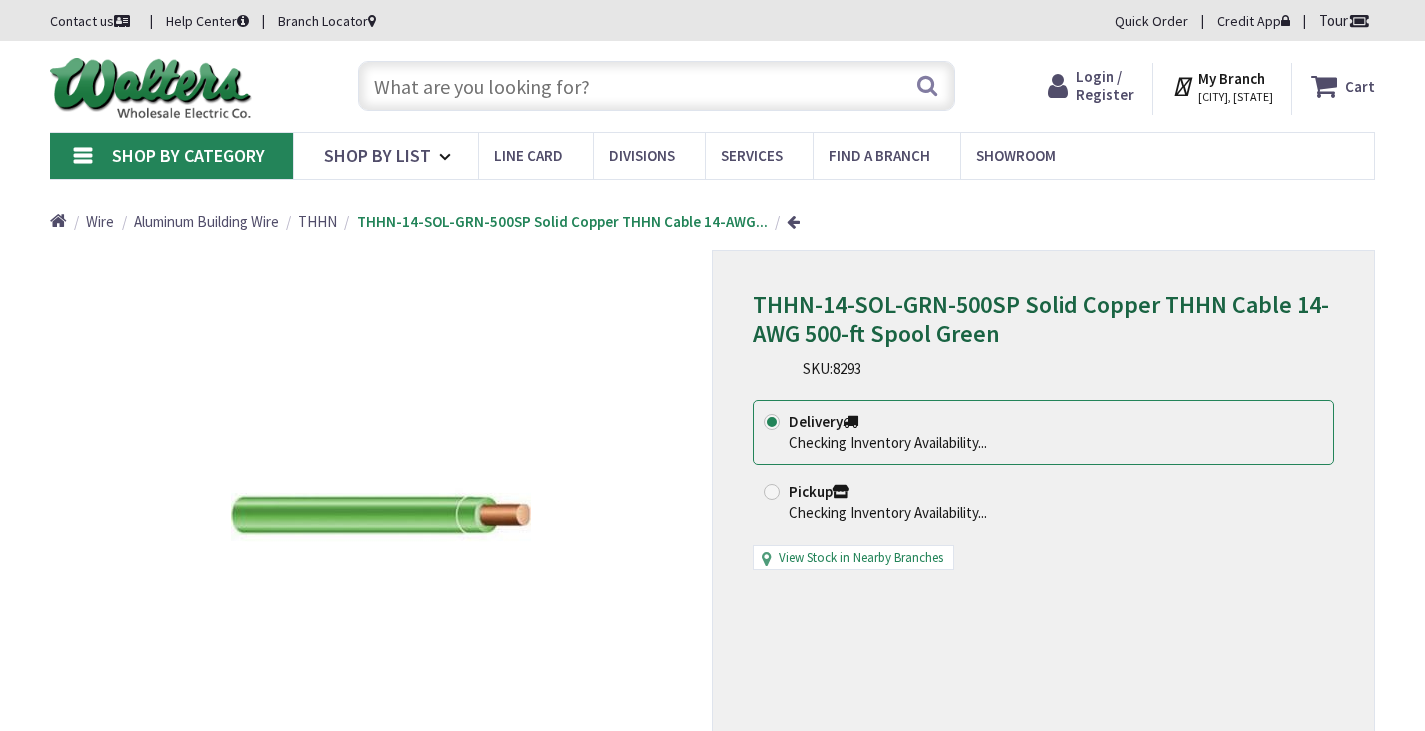scroll, scrollTop: 0, scrollLeft: 0, axis: both 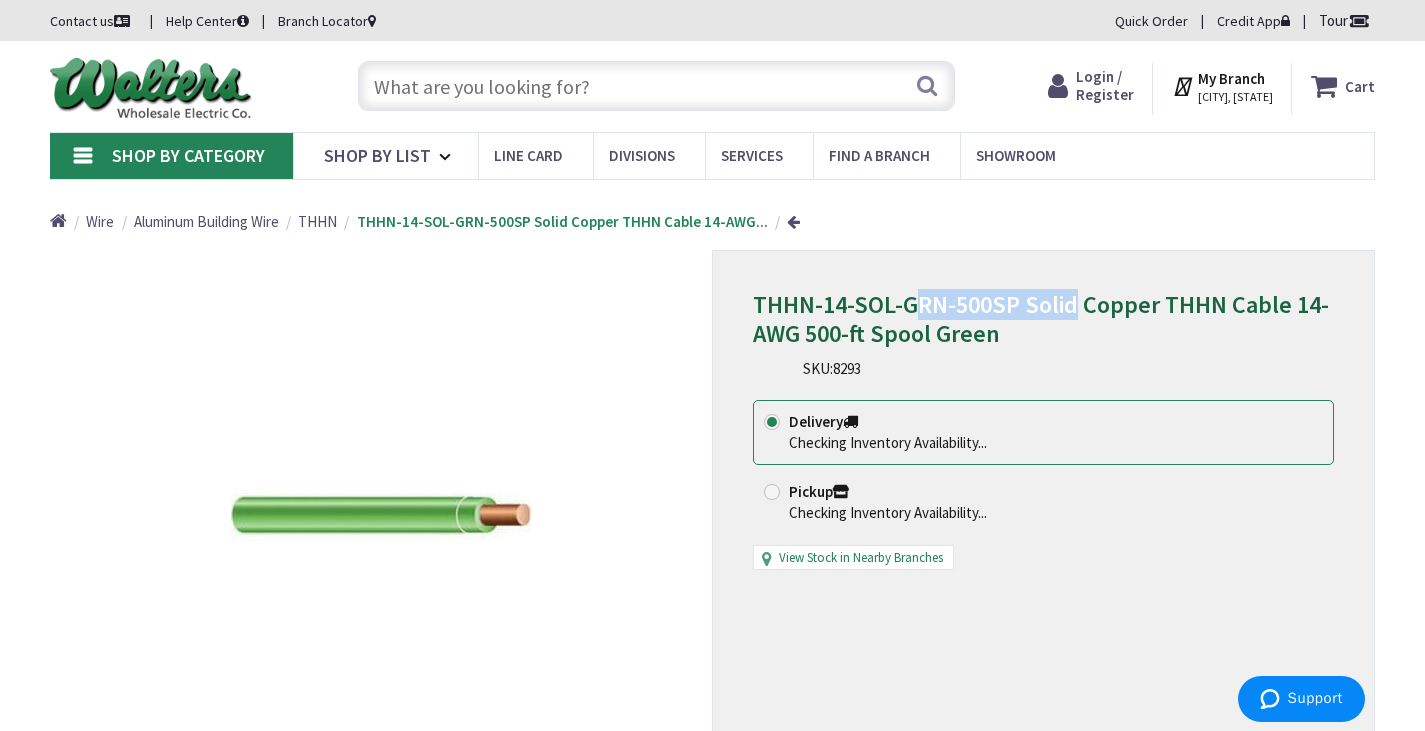 drag, startPoint x: 1072, startPoint y: 286, endPoint x: 1105, endPoint y: 281, distance: 33.37664 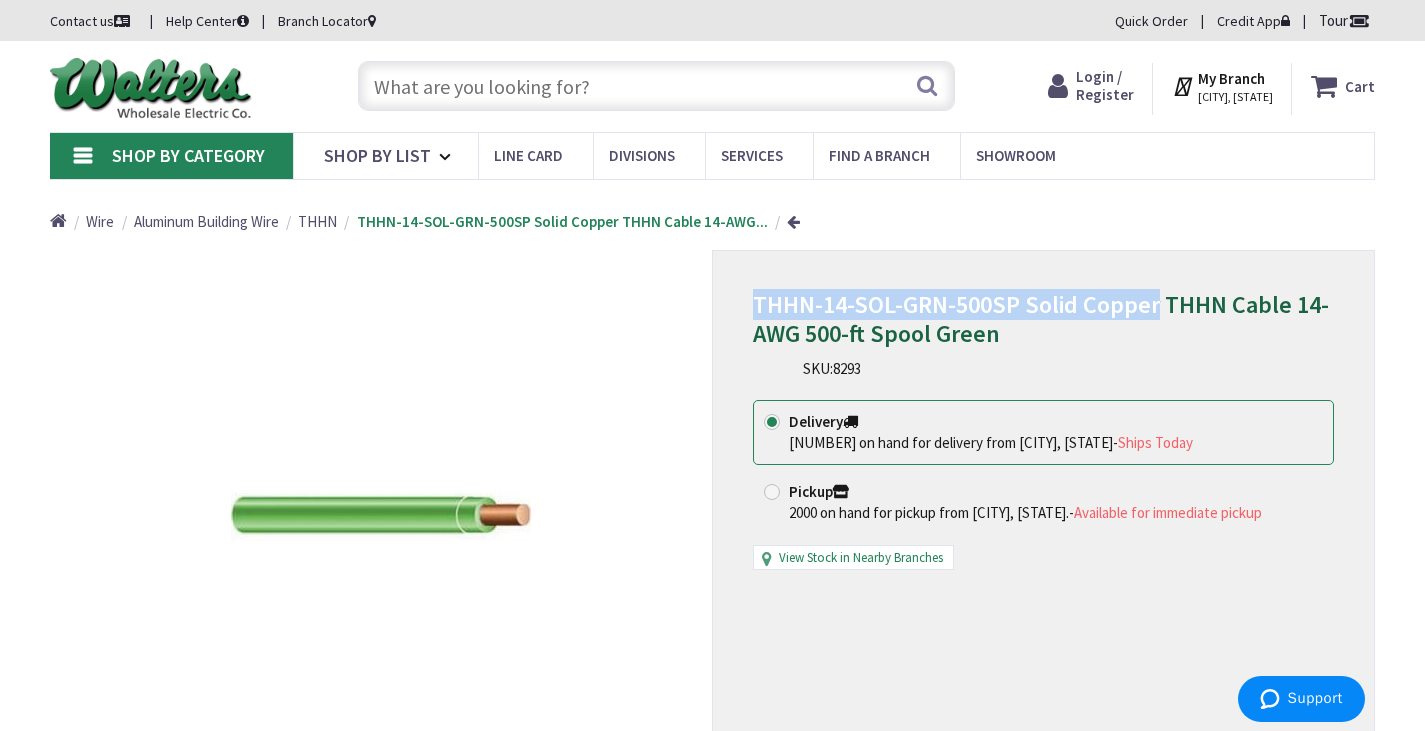 drag, startPoint x: 1157, startPoint y: 284, endPoint x: 751, endPoint y: 284, distance: 406 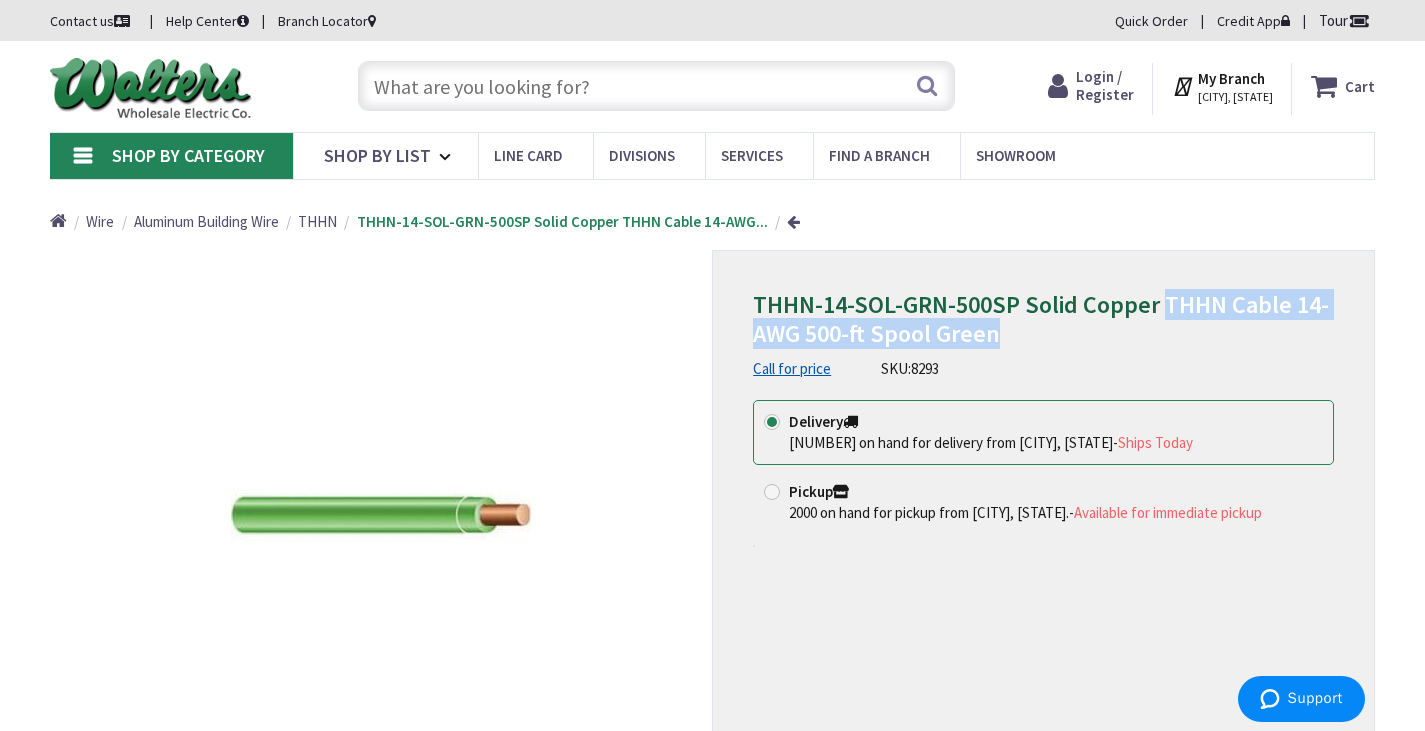 drag, startPoint x: 1163, startPoint y: 283, endPoint x: 1171, endPoint y: 295, distance: 14.422205 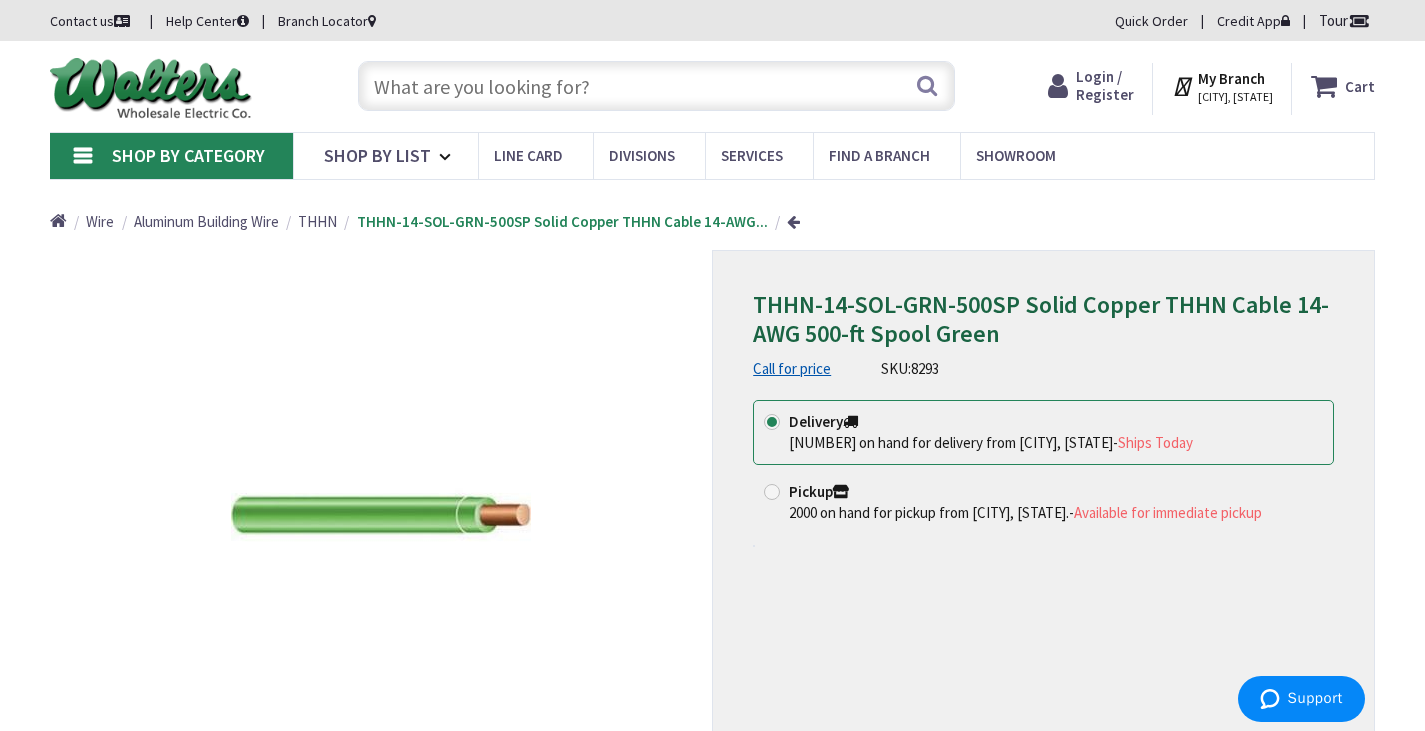 click at bounding box center (656, 86) 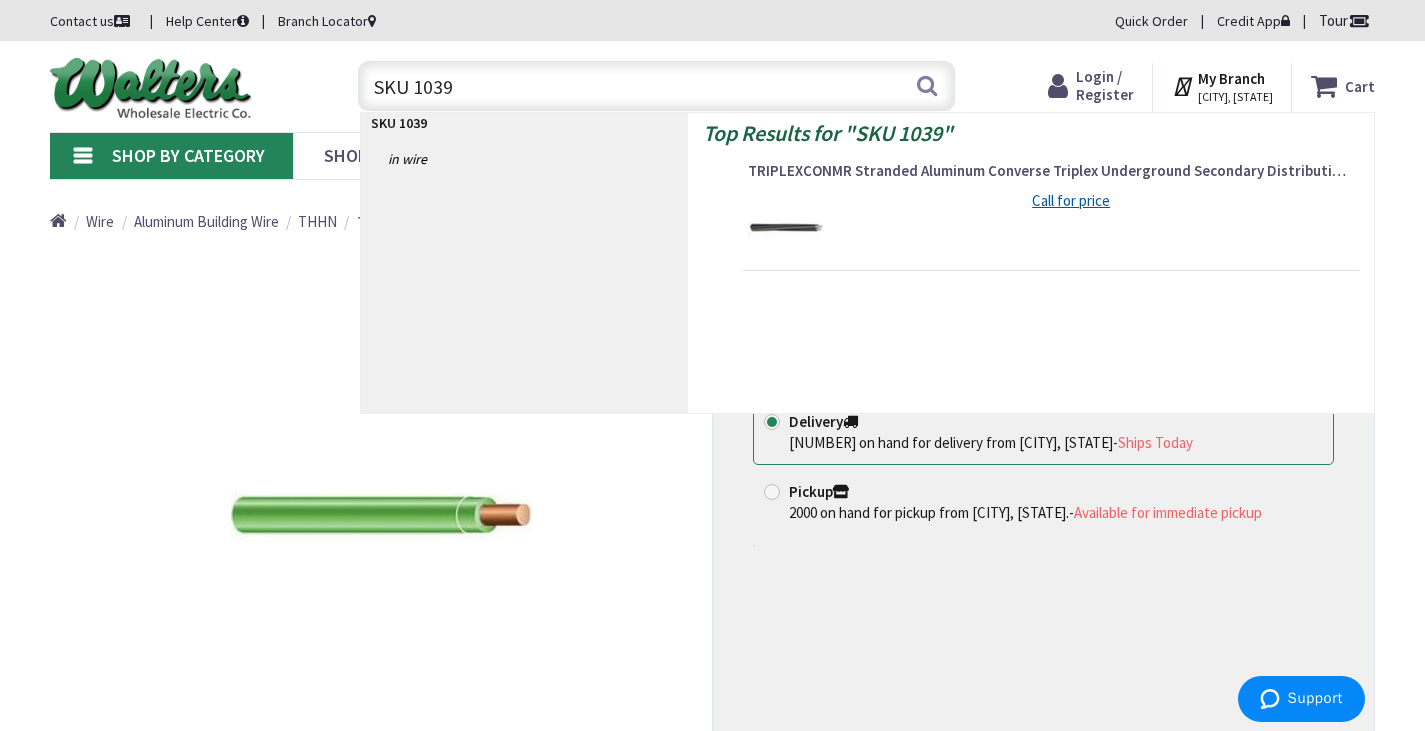 type on "SKU 10392" 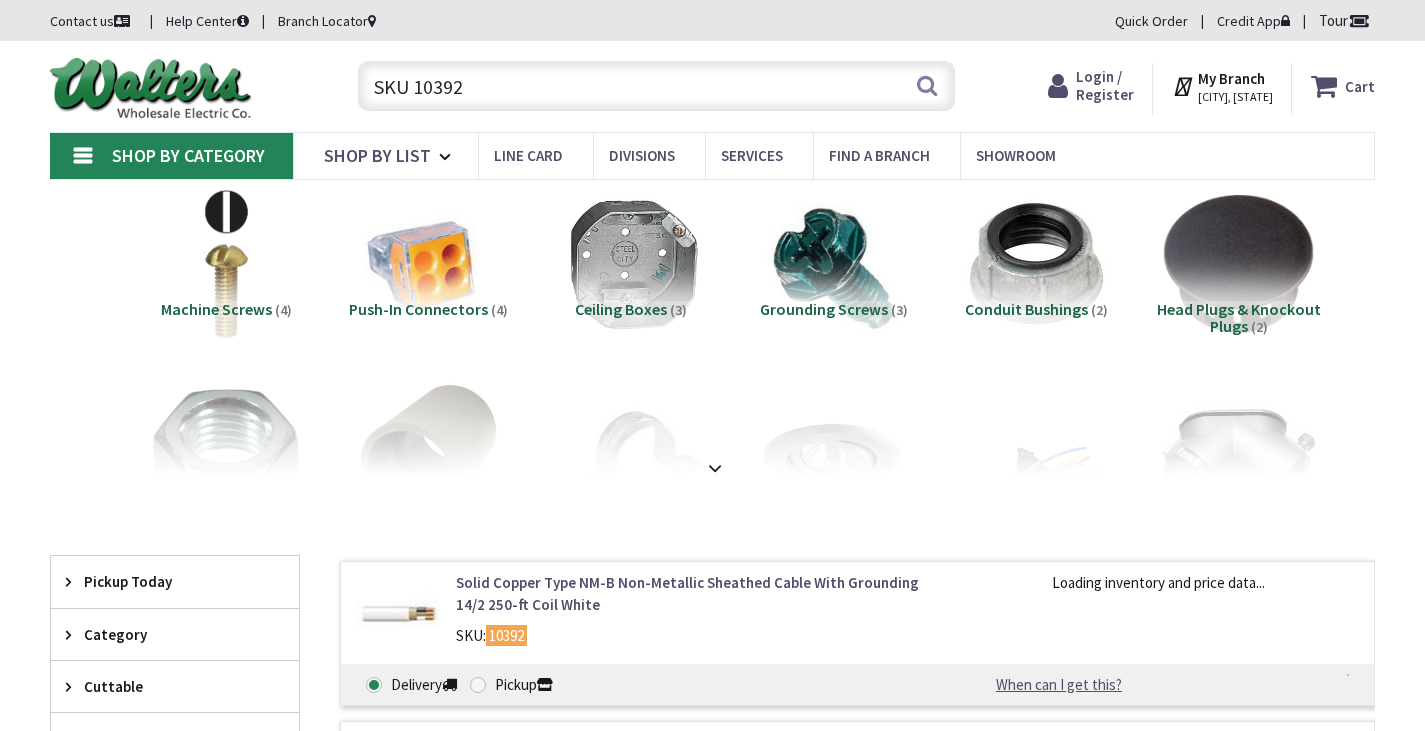 scroll, scrollTop: 0, scrollLeft: 0, axis: both 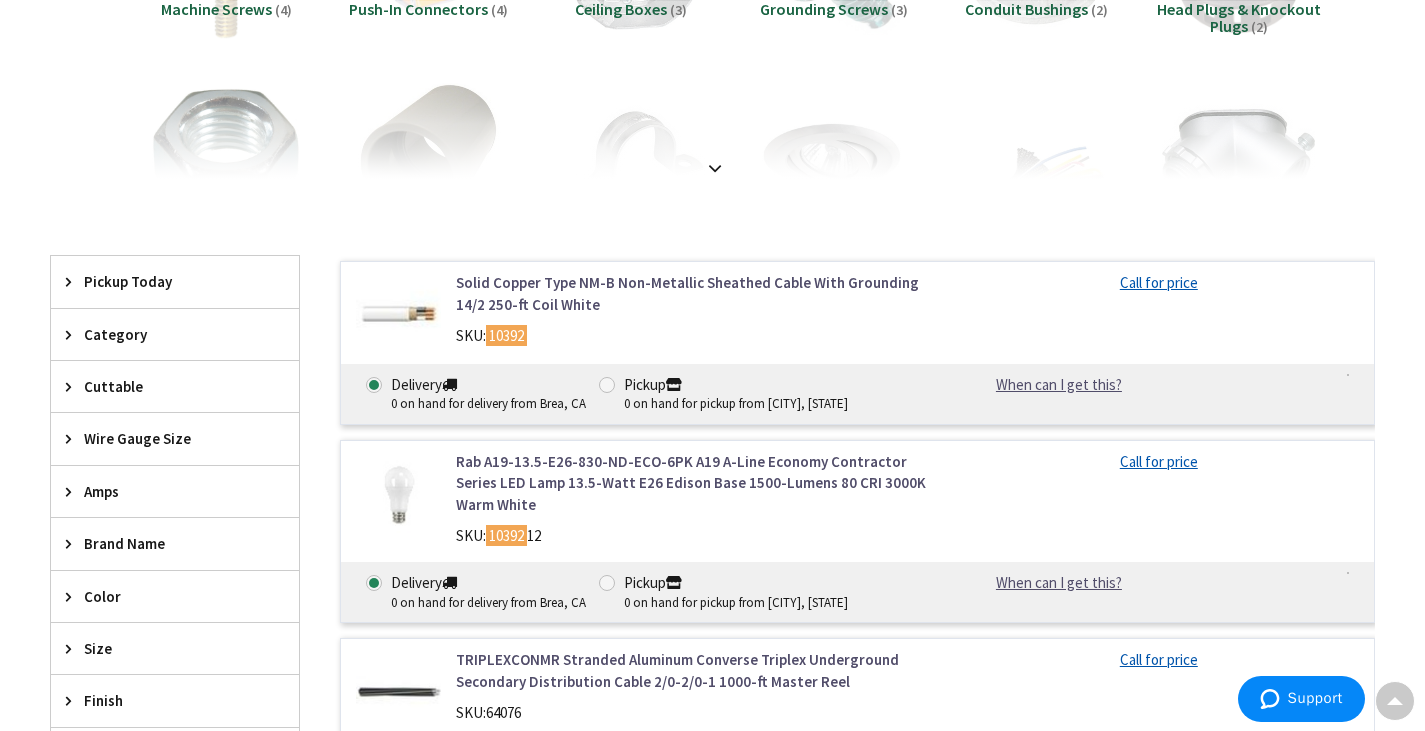 click on "Solid Copper Type NM-B Non-Metallic Sheathed Cable With Grounding 14/2 250-ft Coil White" at bounding box center [692, 293] 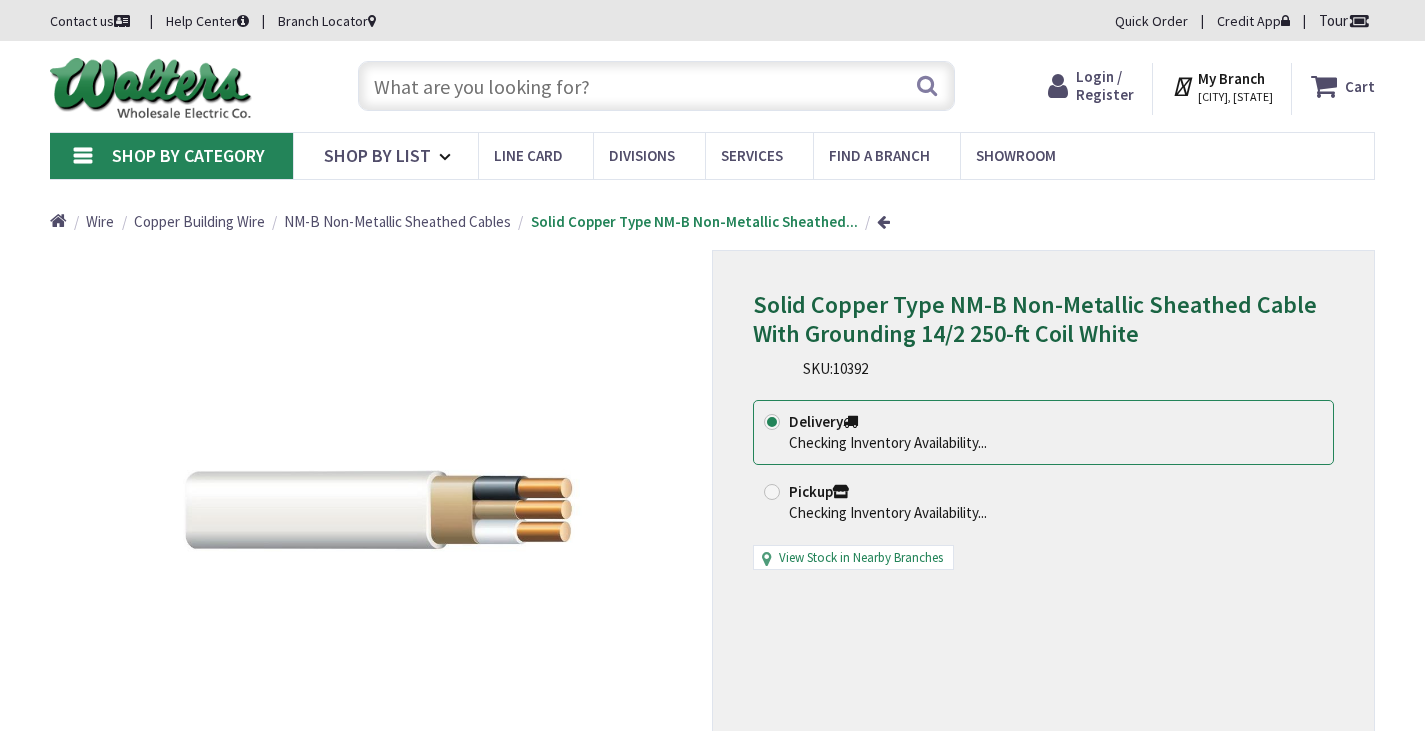 scroll, scrollTop: 0, scrollLeft: 0, axis: both 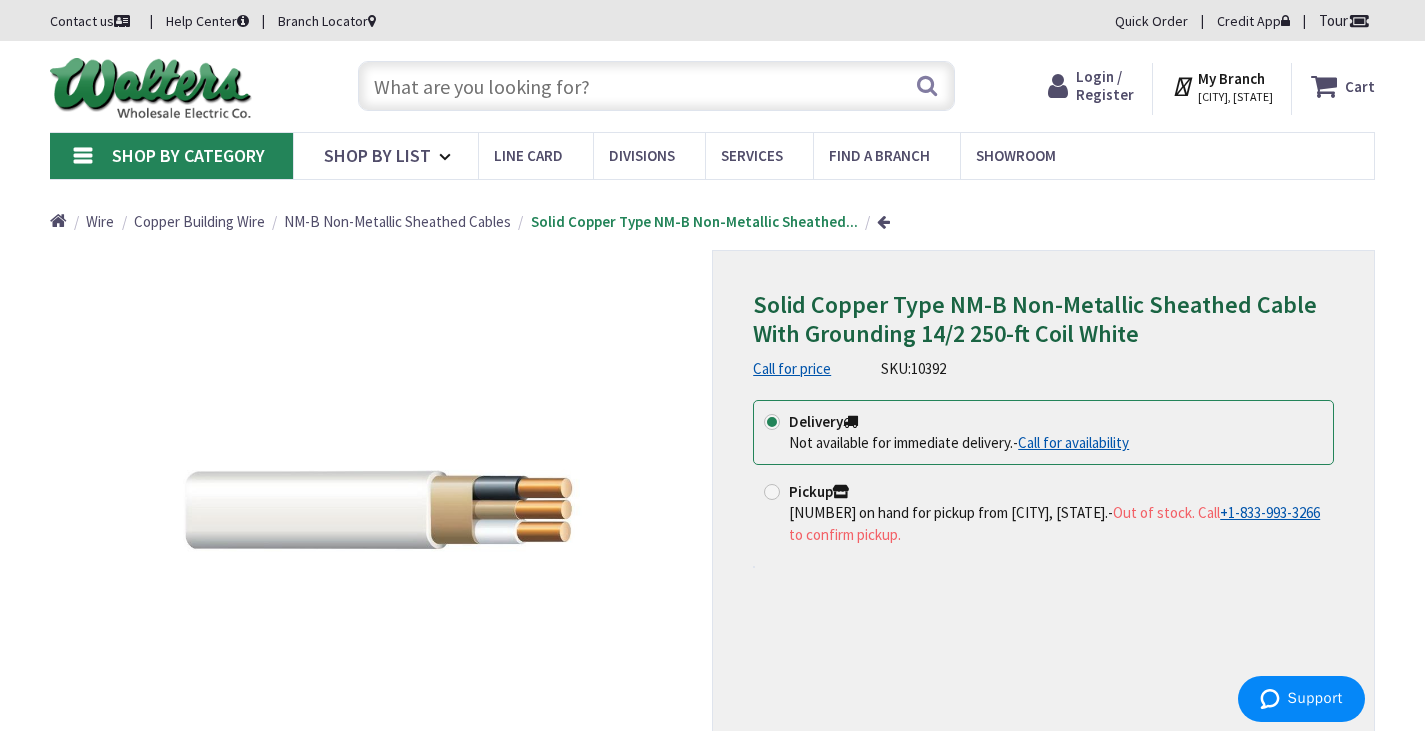 click on "Solid Copper Type NM-B Non-Metallic Sheathed Cable With Grounding 14/2 250-ft Coil White" at bounding box center (1035, 319) 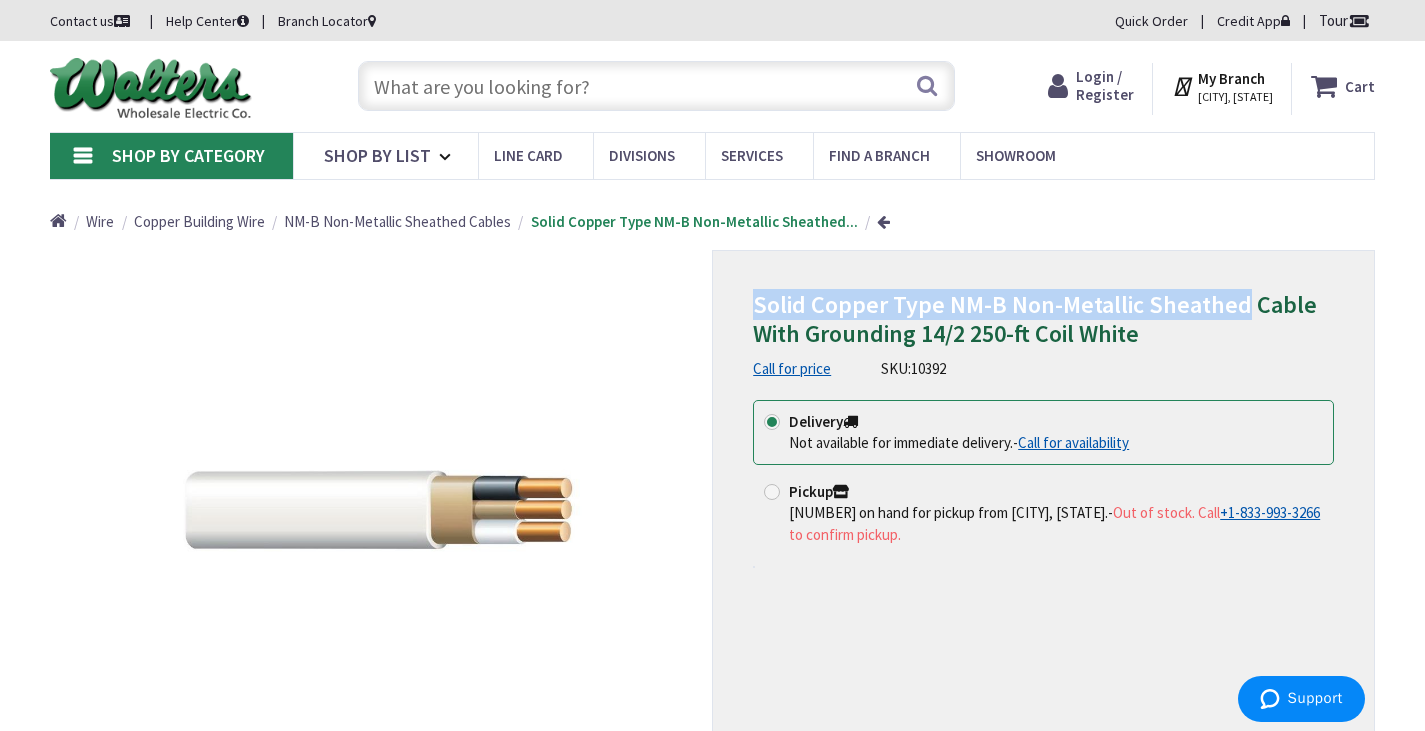drag, startPoint x: 1235, startPoint y: 283, endPoint x: 757, endPoint y: 283, distance: 478 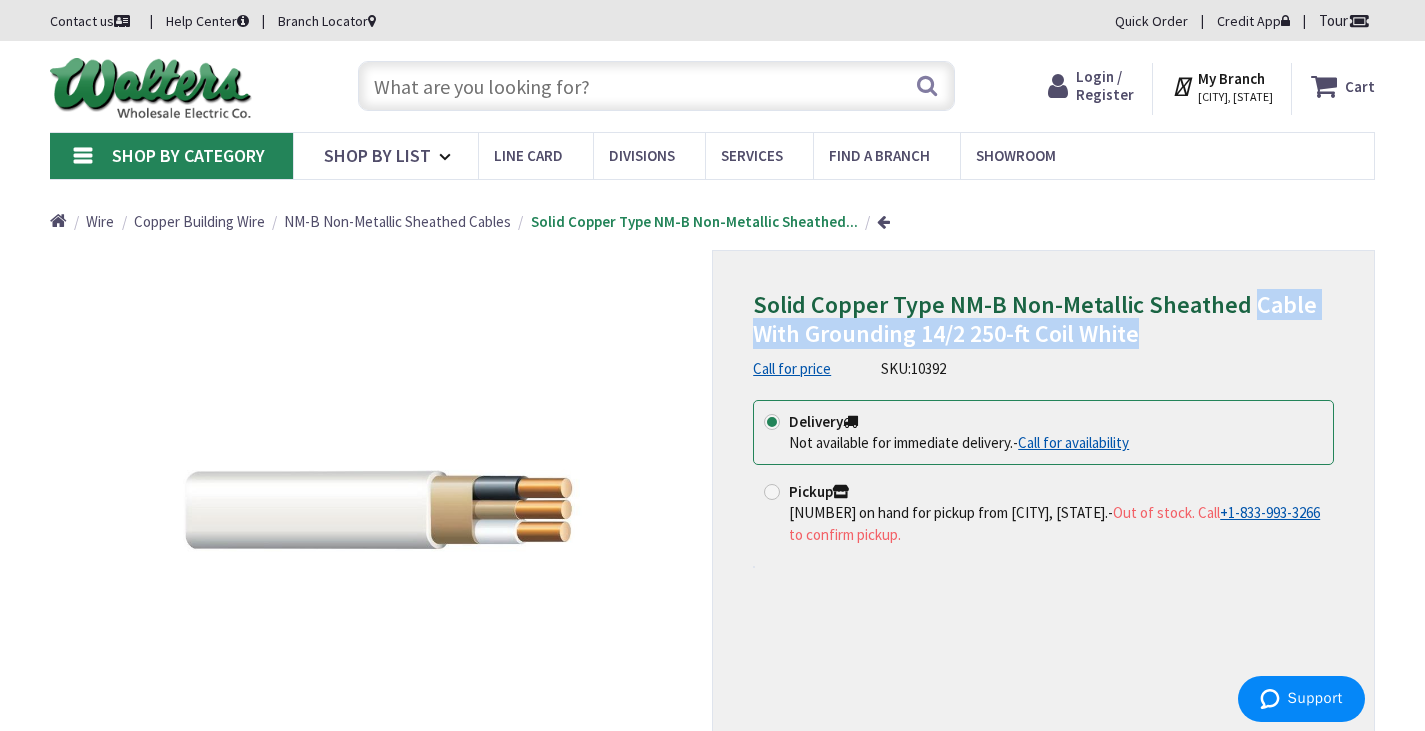 drag, startPoint x: 1246, startPoint y: 284, endPoint x: 1179, endPoint y: 300, distance: 68.88396 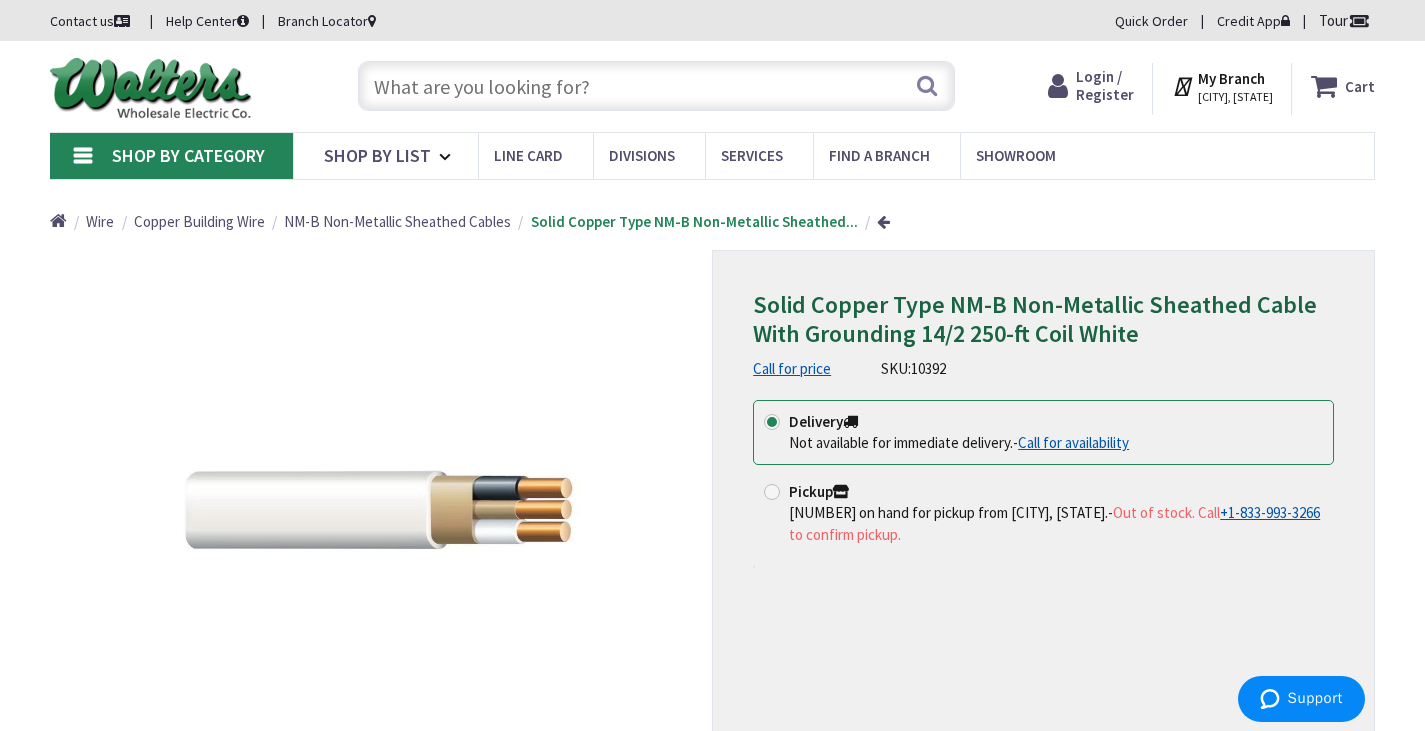 click at bounding box center (656, 86) 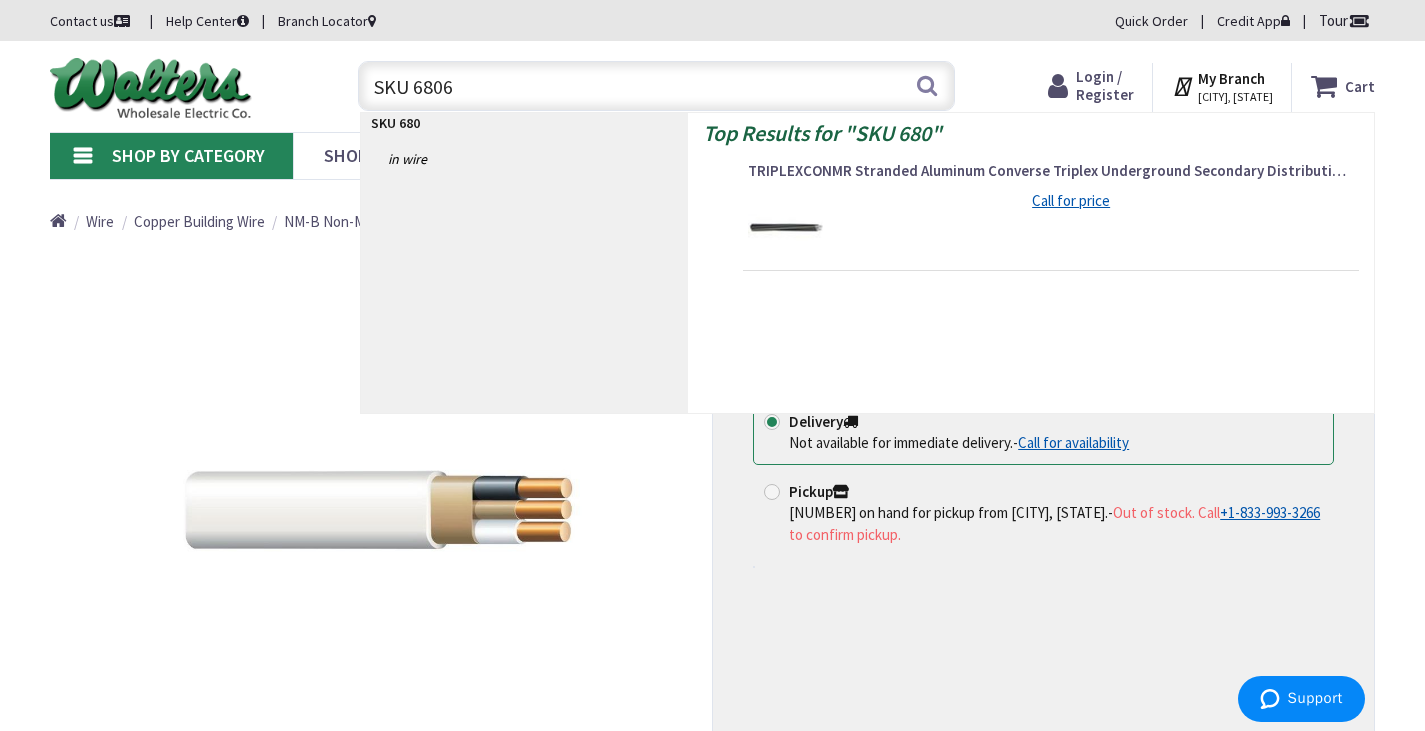 type on "SKU 68067" 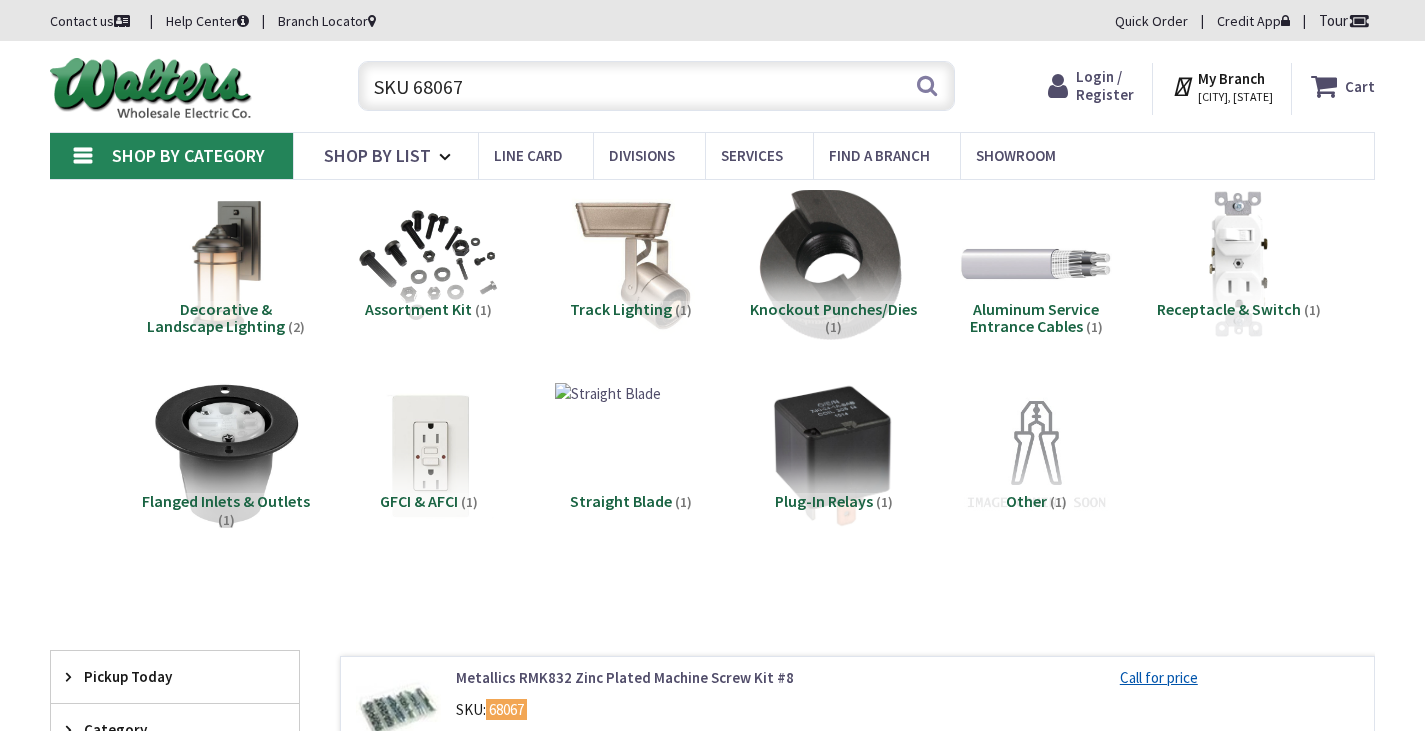 scroll, scrollTop: 0, scrollLeft: 0, axis: both 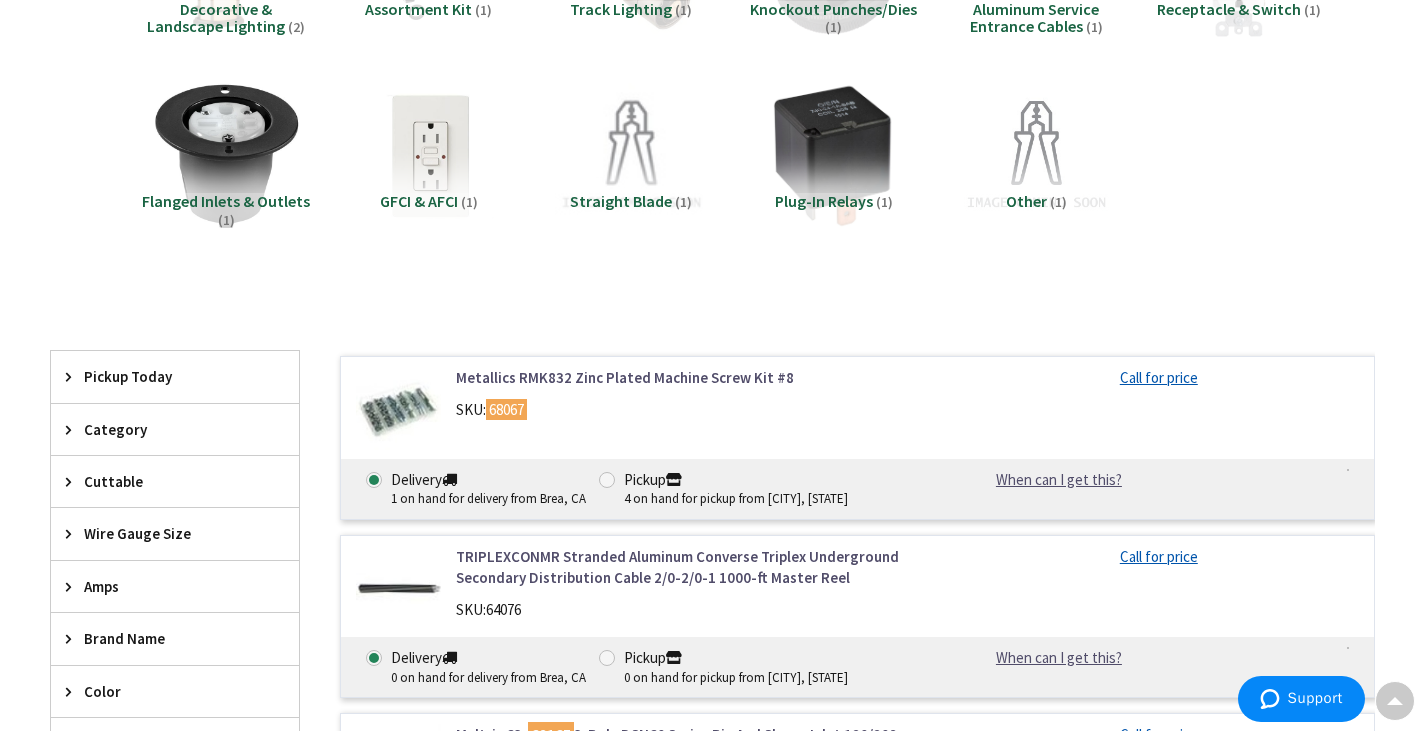 click on "Metallics RMK832 Zinc Plated Machine Screw Kit #8" at bounding box center (692, 377) 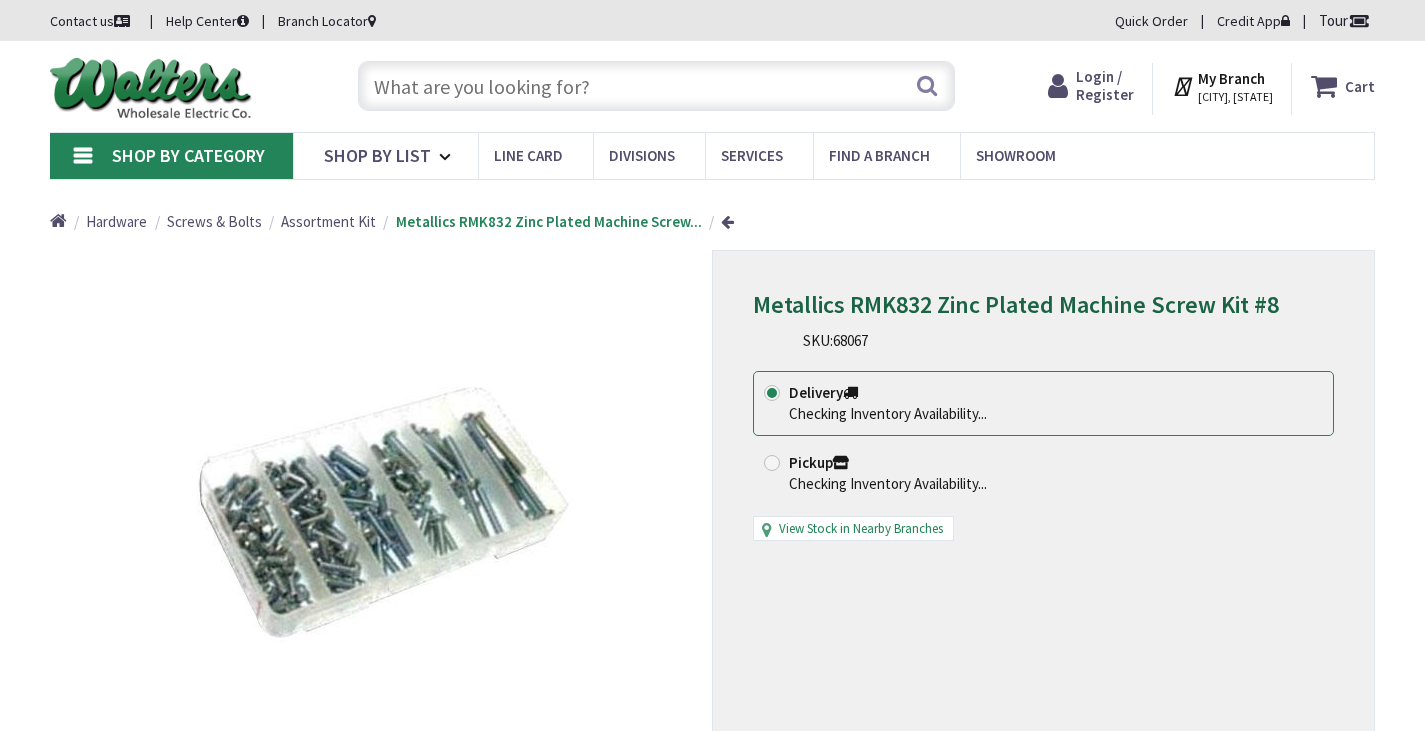 scroll, scrollTop: 0, scrollLeft: 0, axis: both 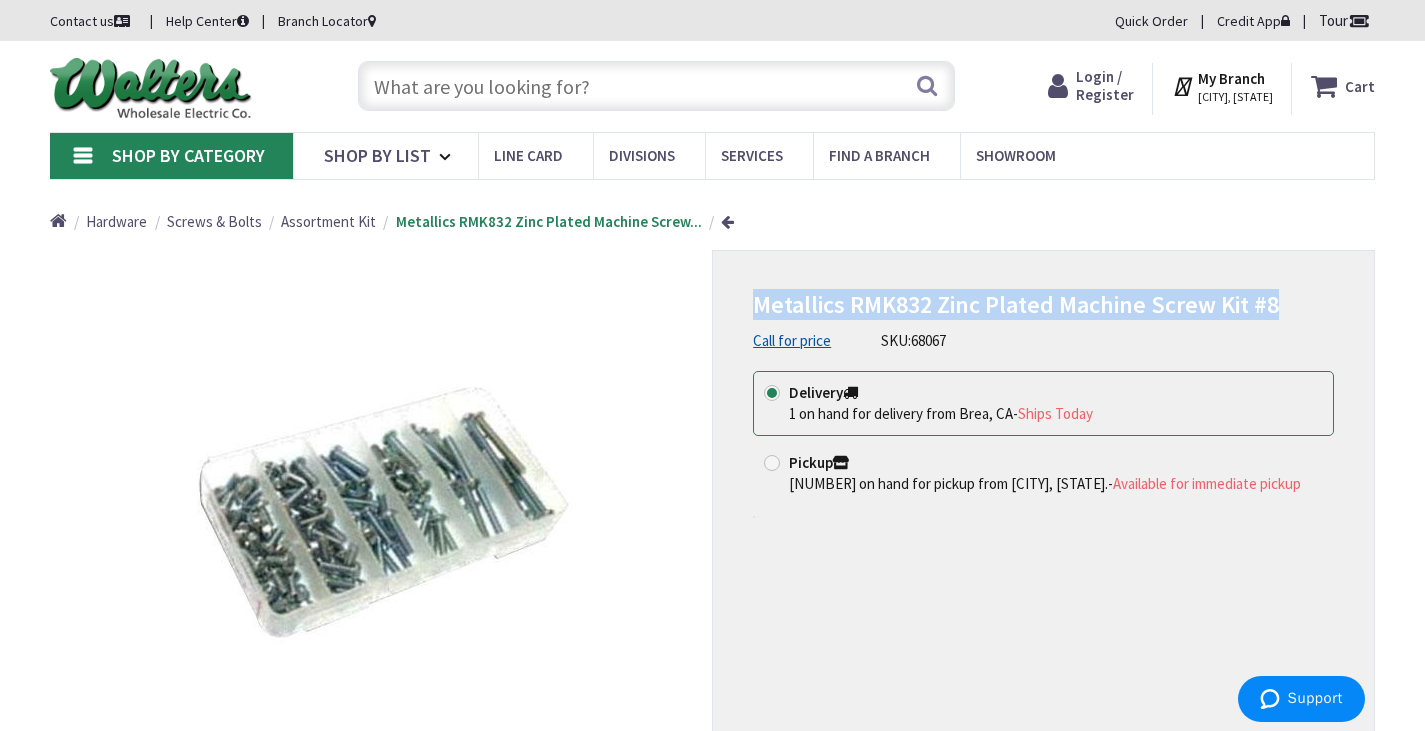 drag, startPoint x: 1282, startPoint y: 289, endPoint x: 758, endPoint y: 287, distance: 524.00385 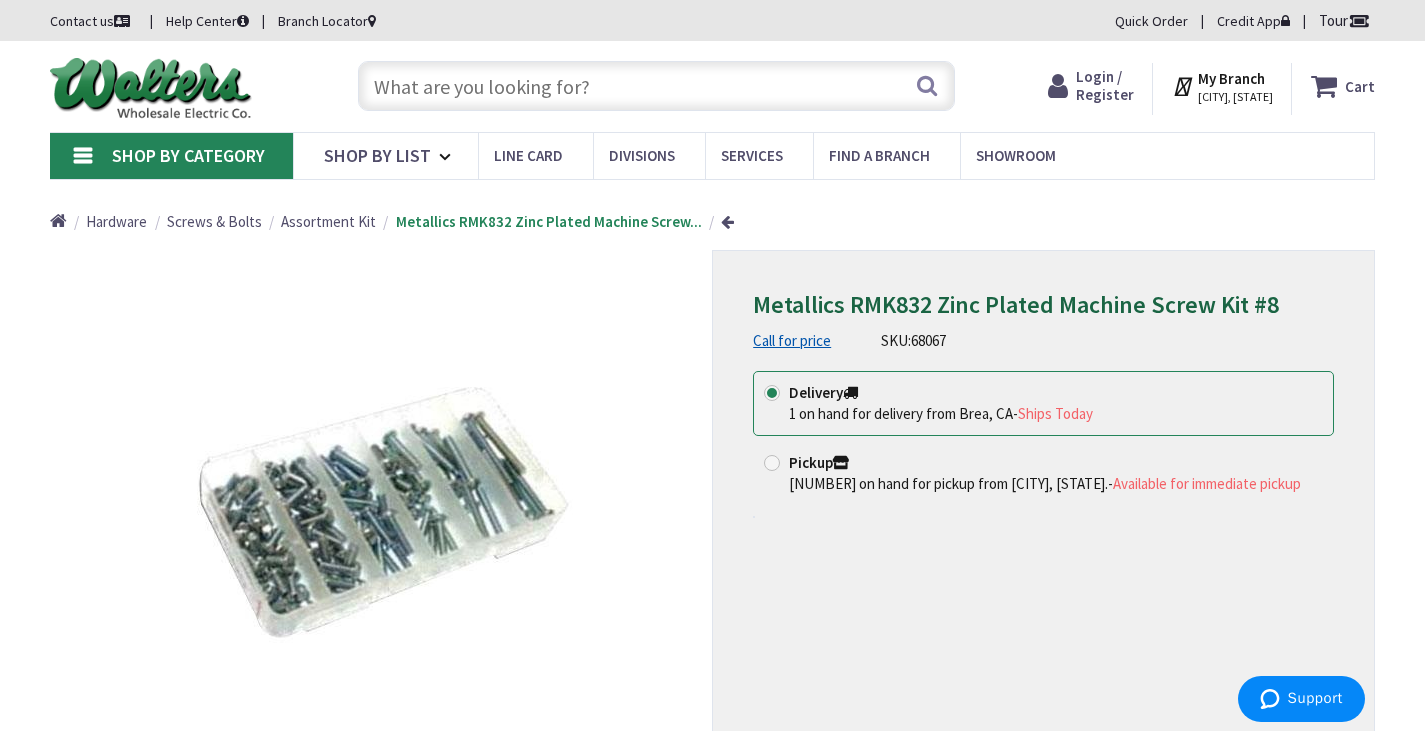 click at bounding box center [656, 86] 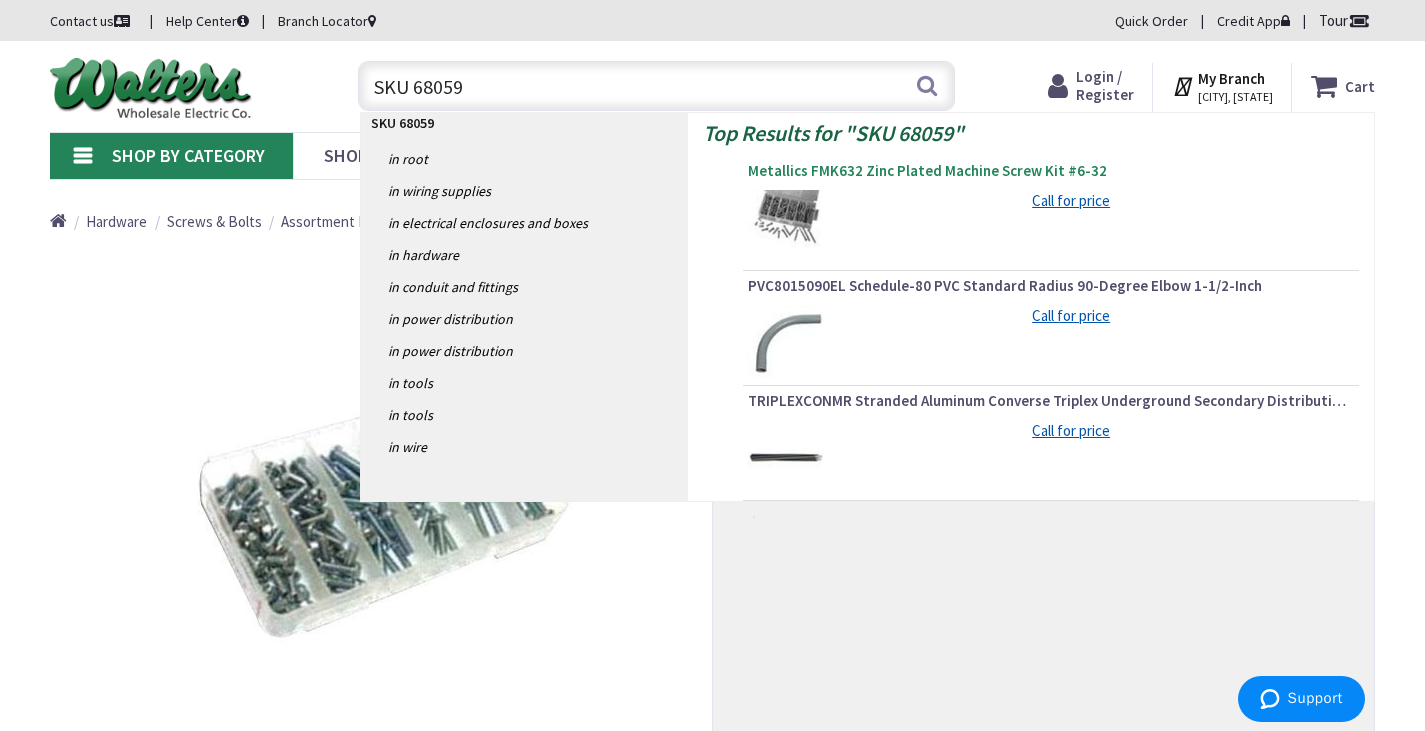 type on "SKU 68059" 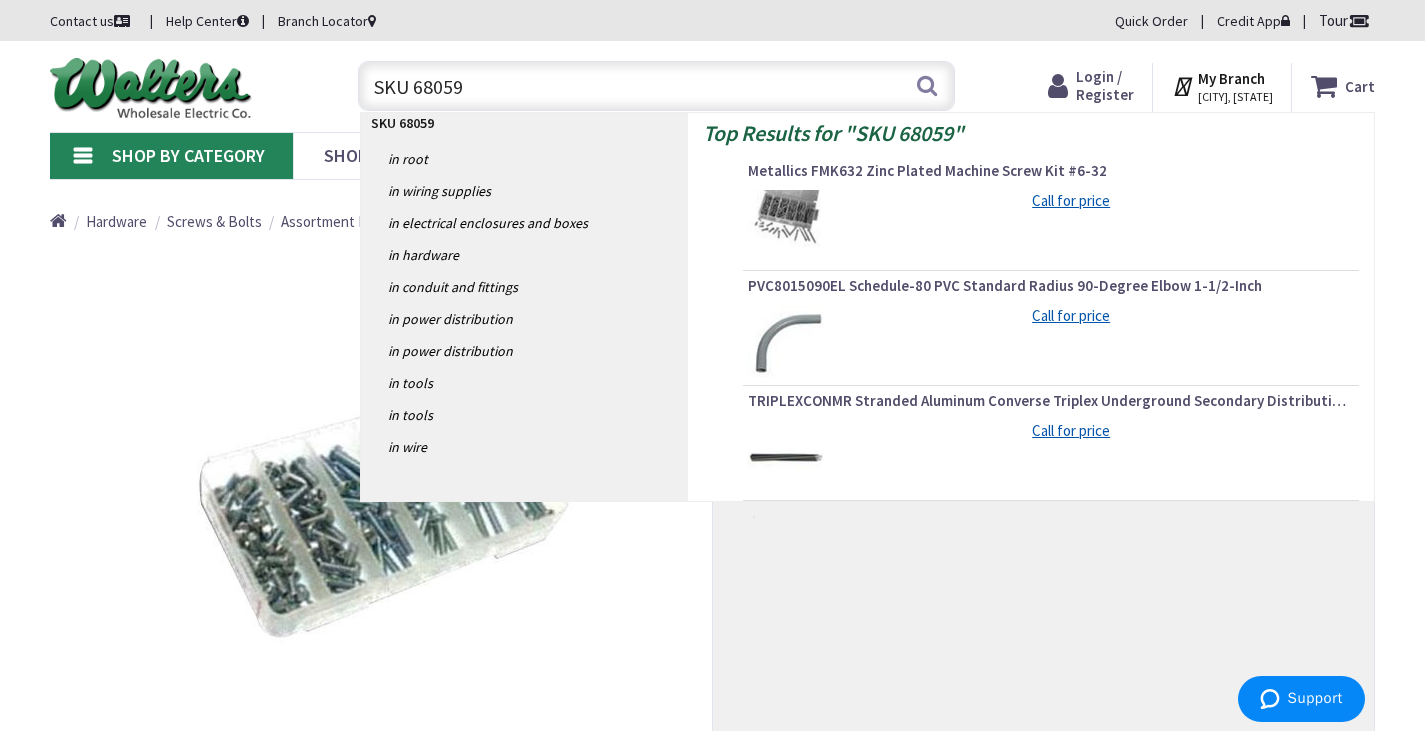 click on "Metallics FMK632 Zinc Plated Machine Screw Kit #6-32" at bounding box center (1051, 171) 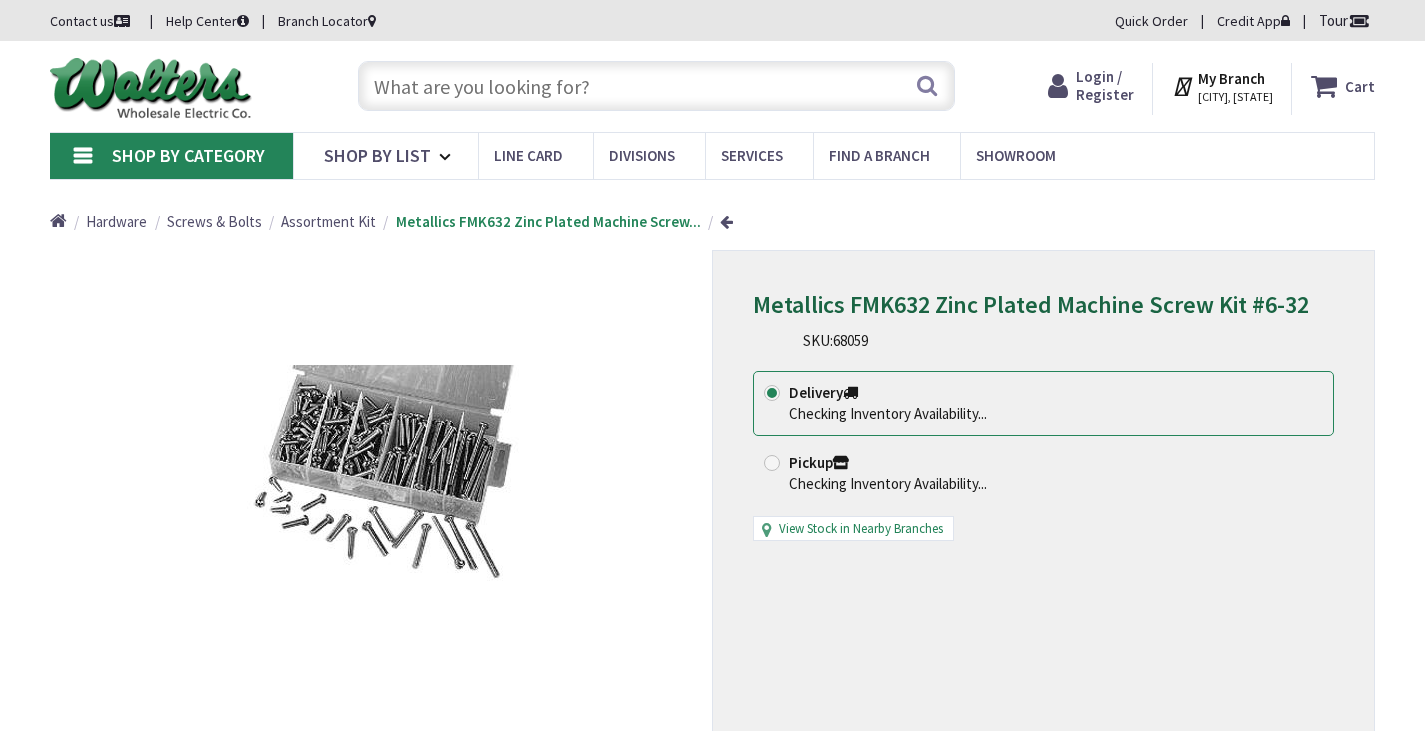 scroll, scrollTop: 0, scrollLeft: 0, axis: both 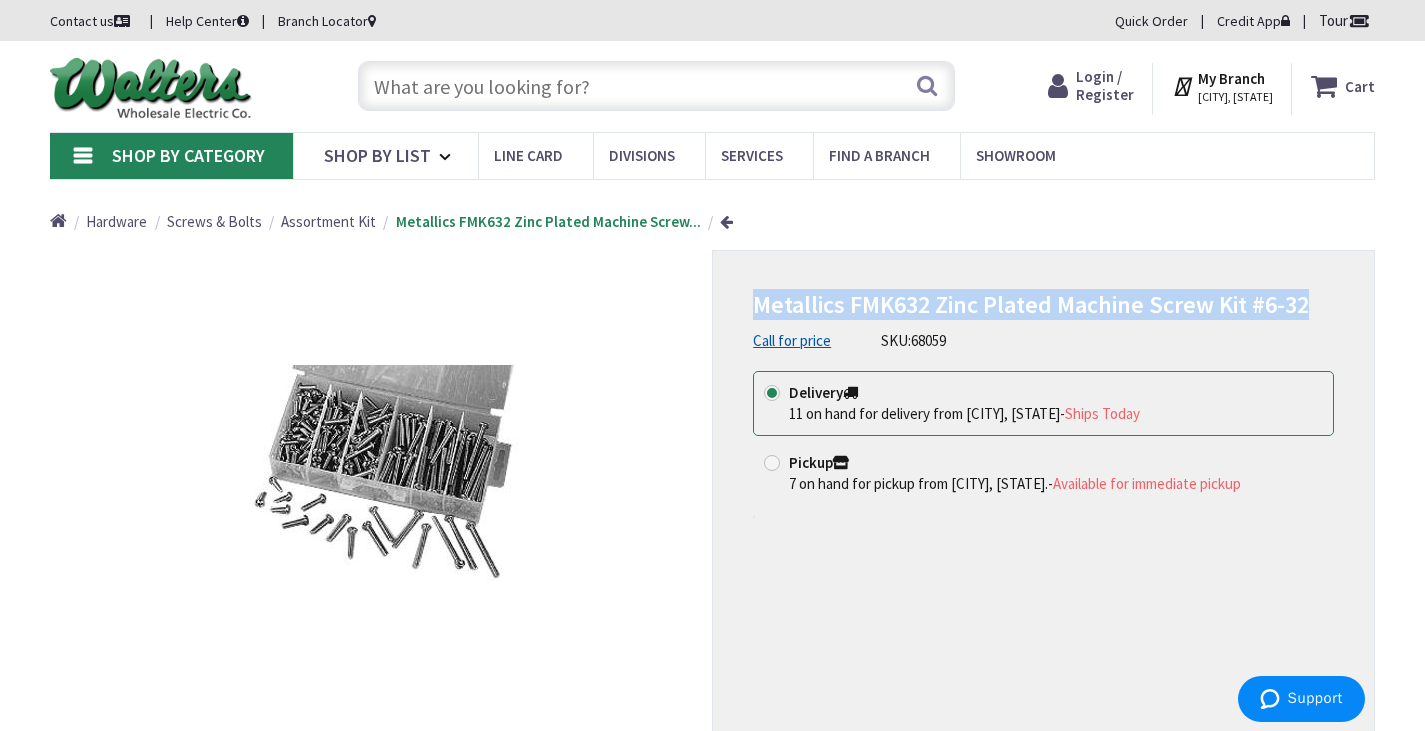 drag, startPoint x: 1303, startPoint y: 283, endPoint x: 748, endPoint y: 283, distance: 555 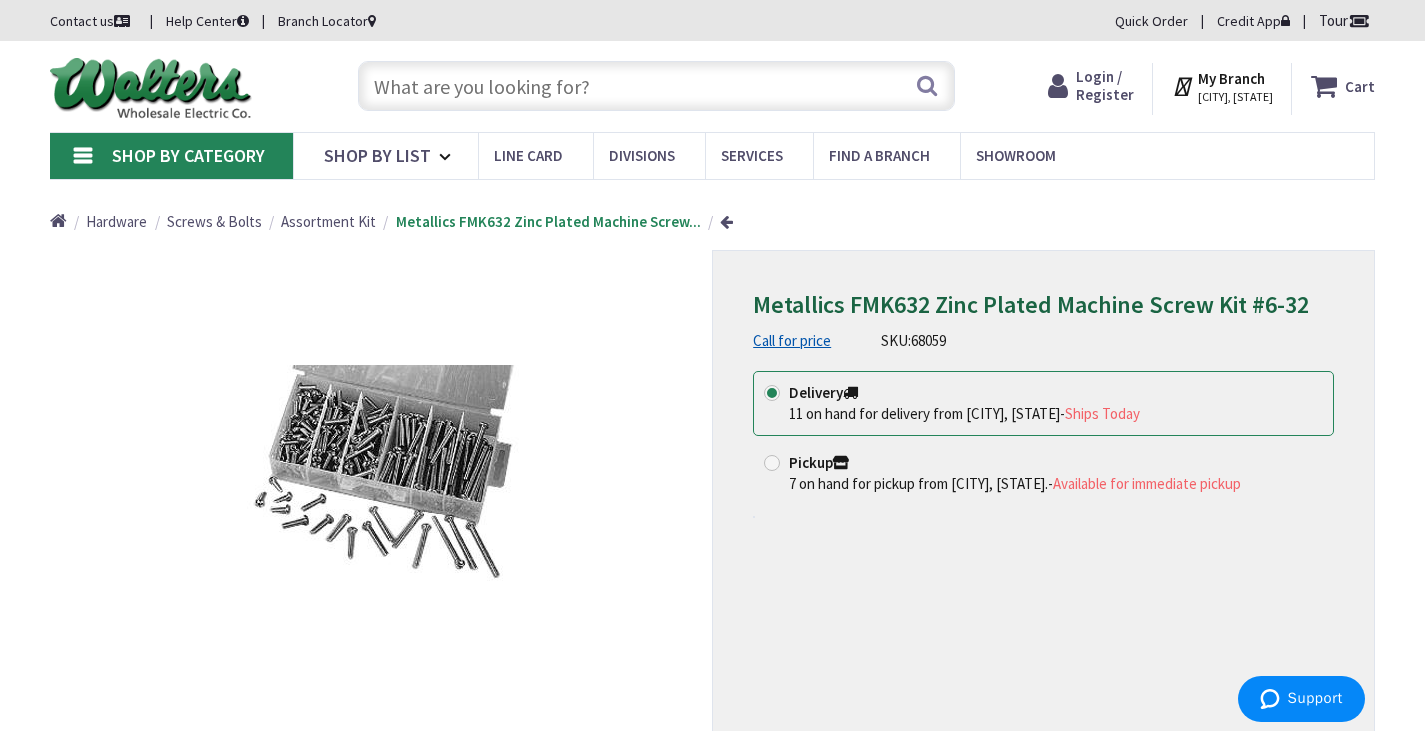 click at bounding box center [656, 86] 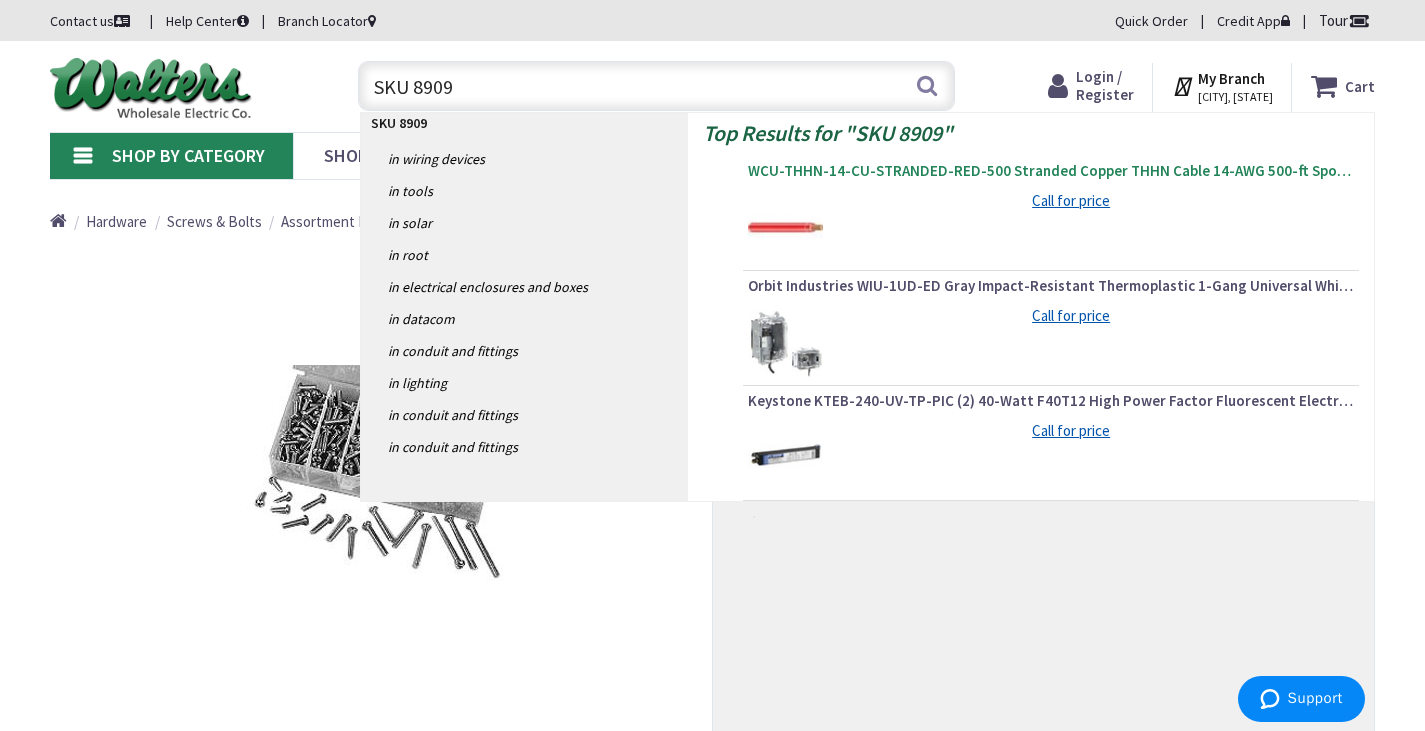 type on "SKU 8909" 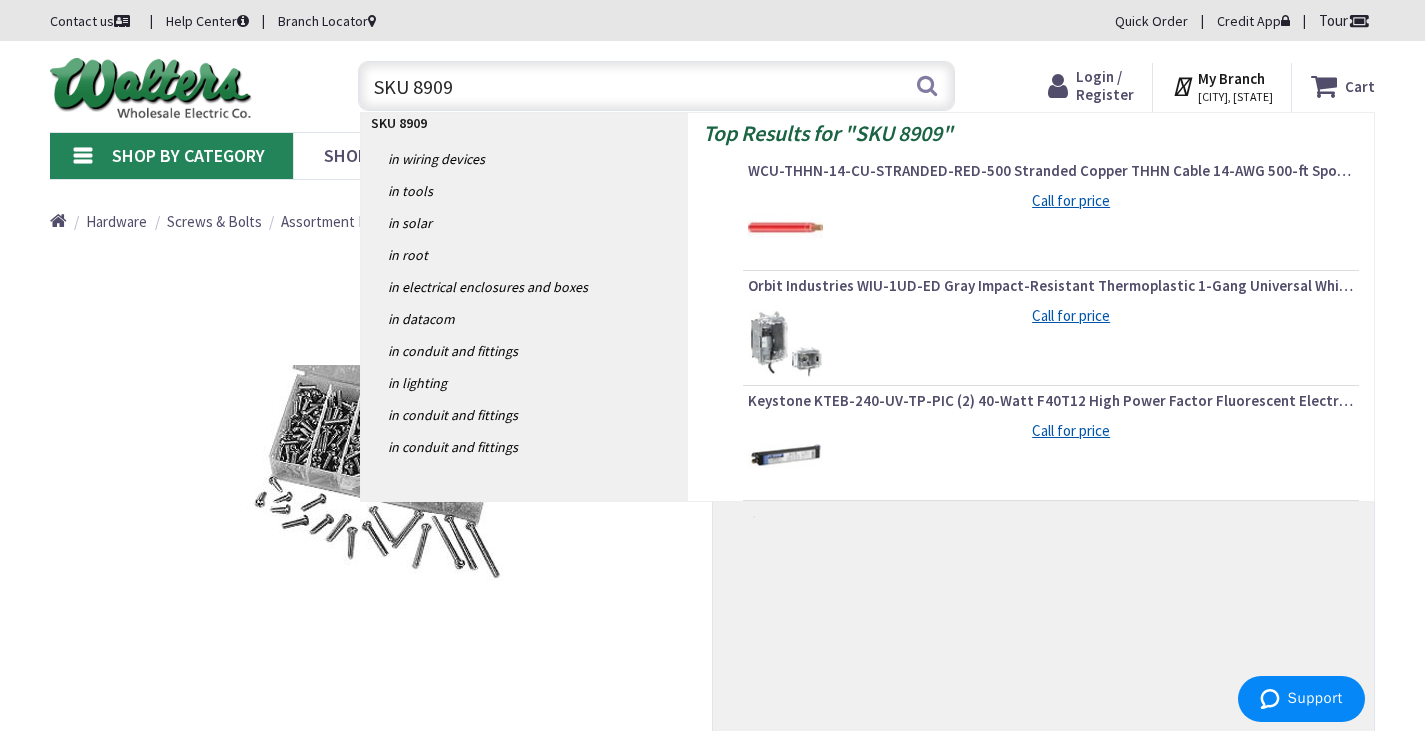 click on "WCU-THHN-14-CU-STRANDED-RED-500 Stranded Copper THHN Cable 14-AWG 500-ft Spool Red" at bounding box center [1051, 171] 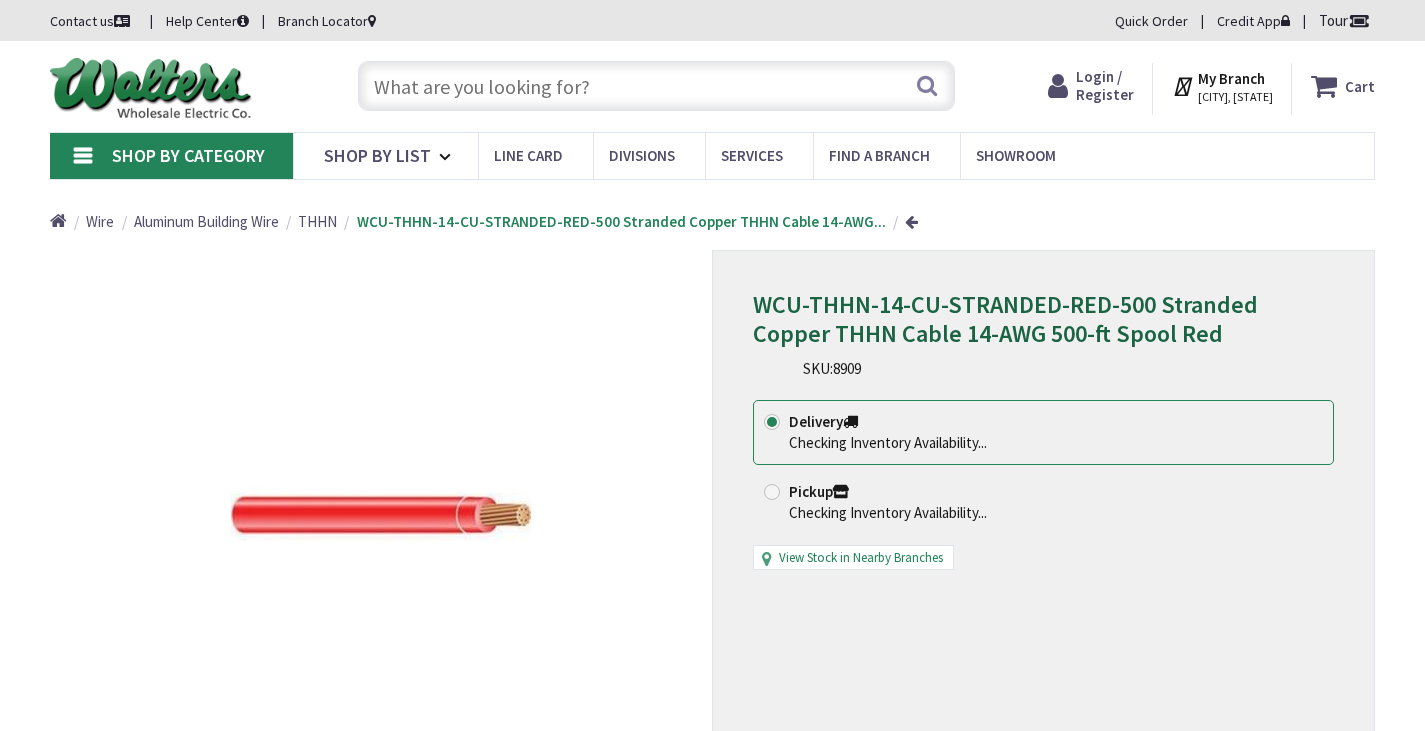 scroll, scrollTop: 0, scrollLeft: 0, axis: both 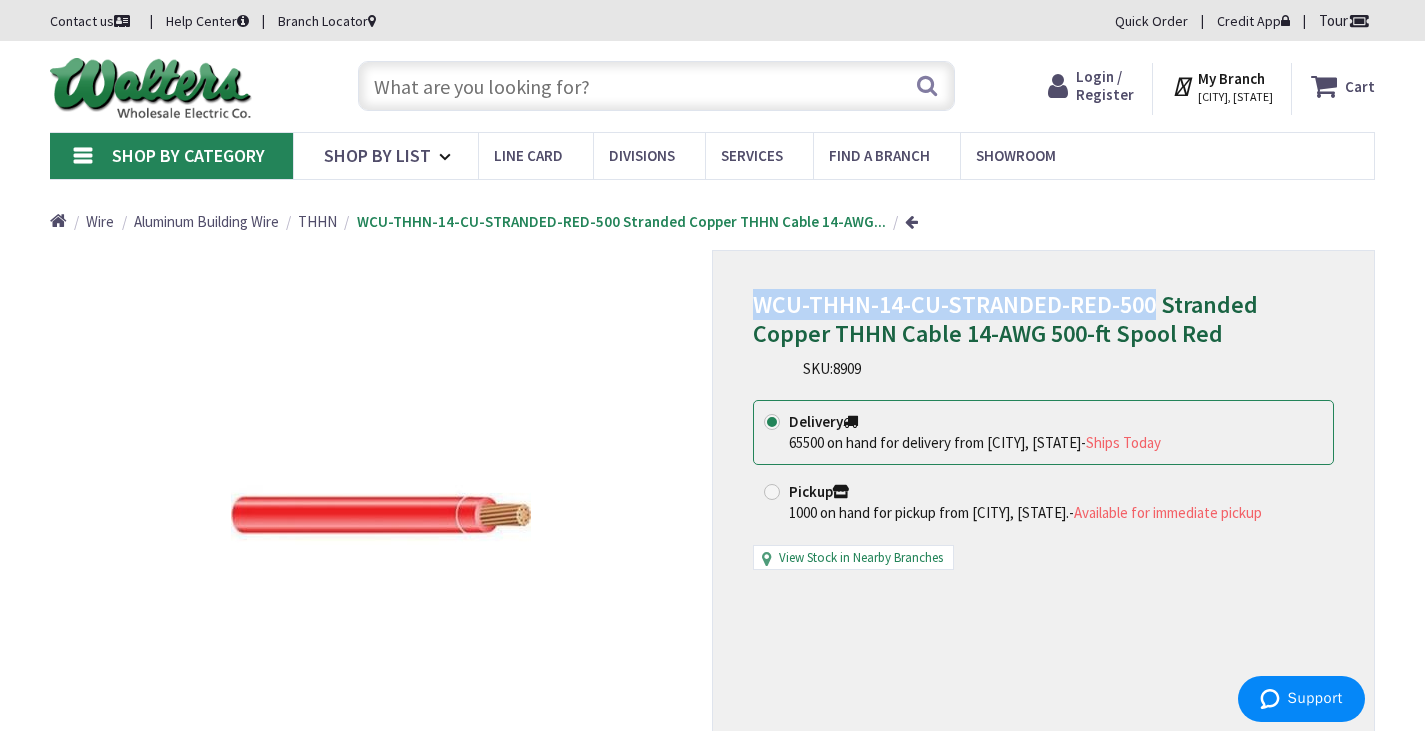 drag, startPoint x: 1149, startPoint y: 283, endPoint x: 756, endPoint y: 270, distance: 393.21497 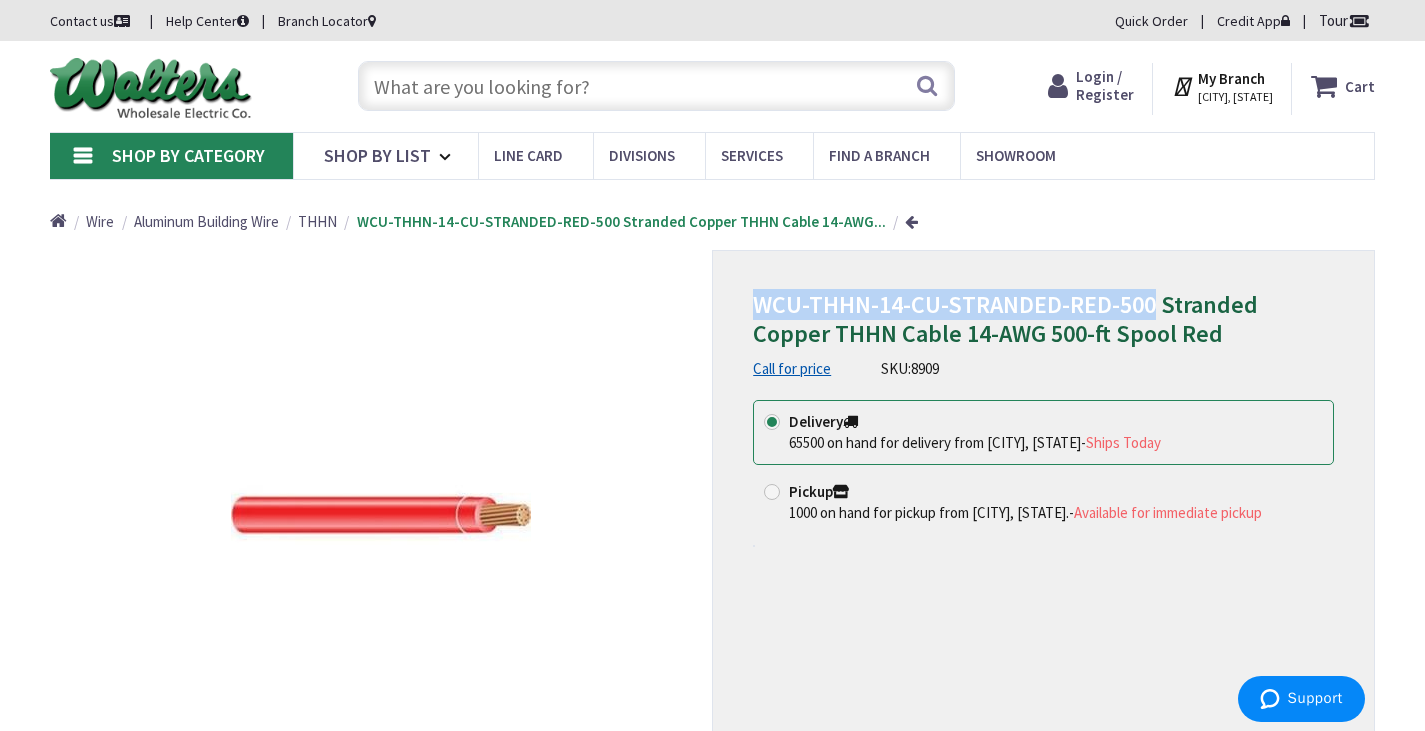 copy on "WCU-THHN-14-CU-STRANDED-RED-500" 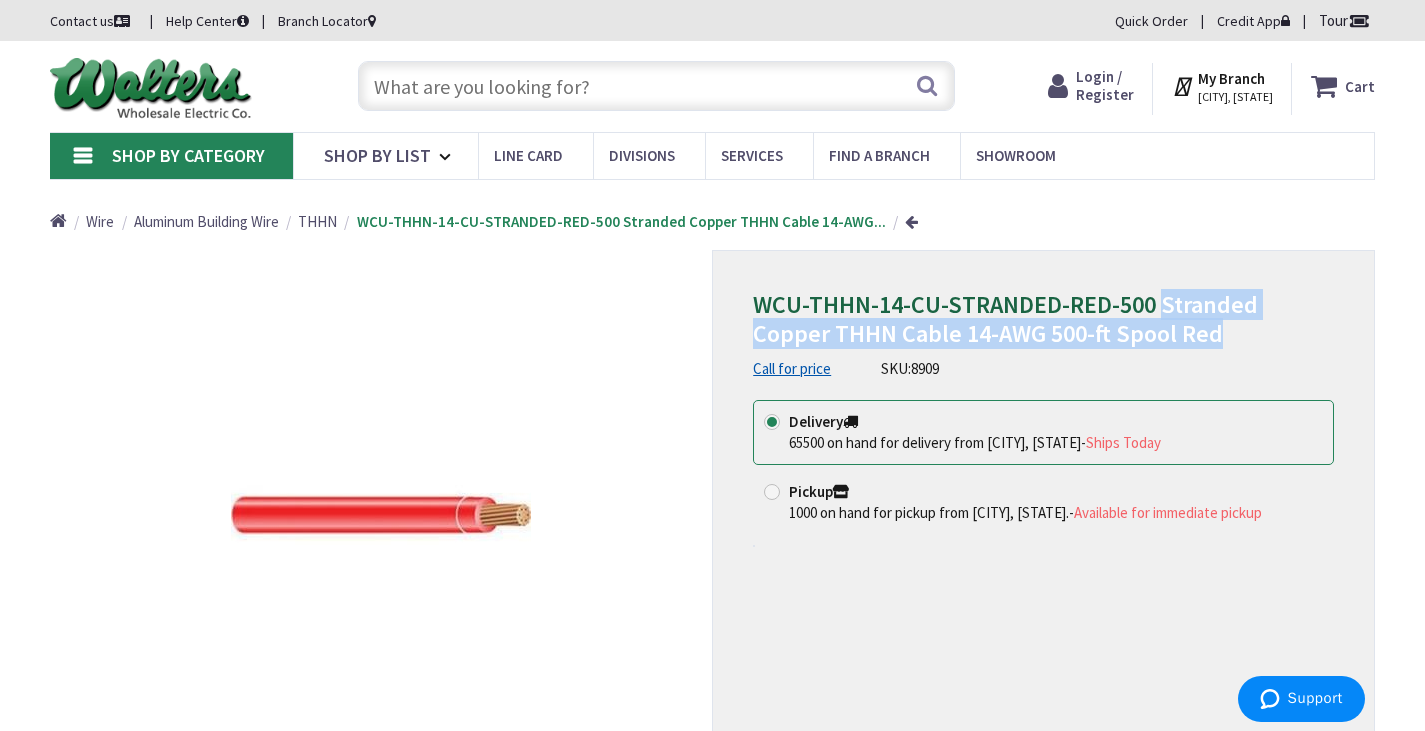 drag, startPoint x: 1161, startPoint y: 279, endPoint x: 1164, endPoint y: 311, distance: 32.140316 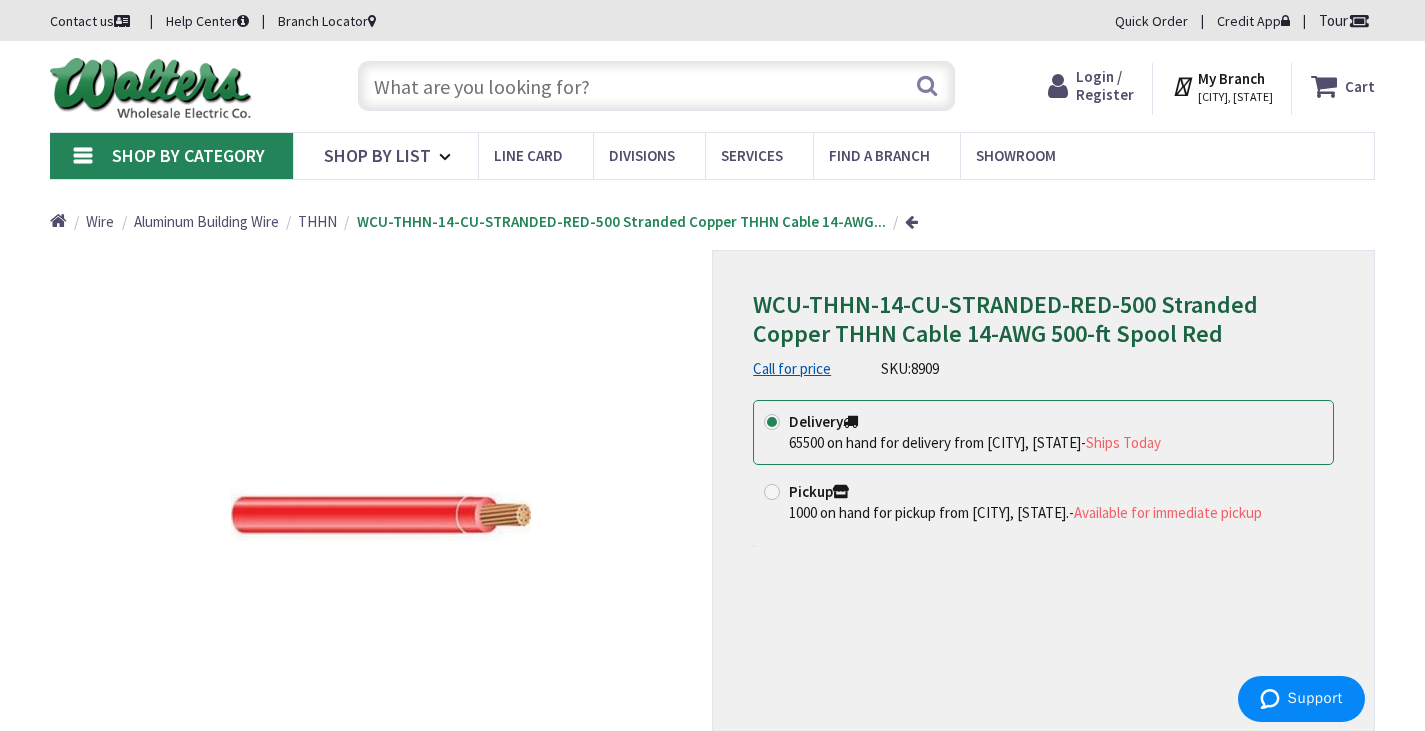 click at bounding box center [656, 86] 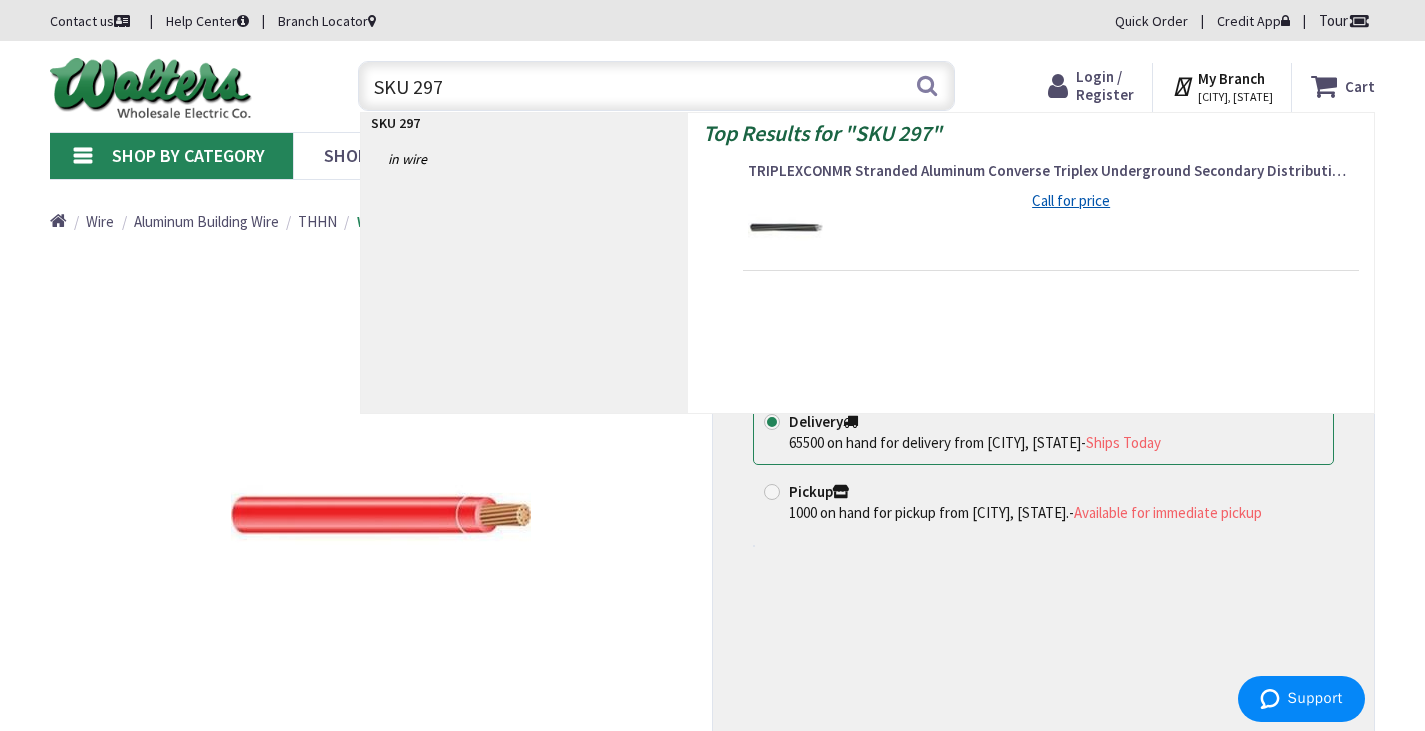 type on "SKU 2970" 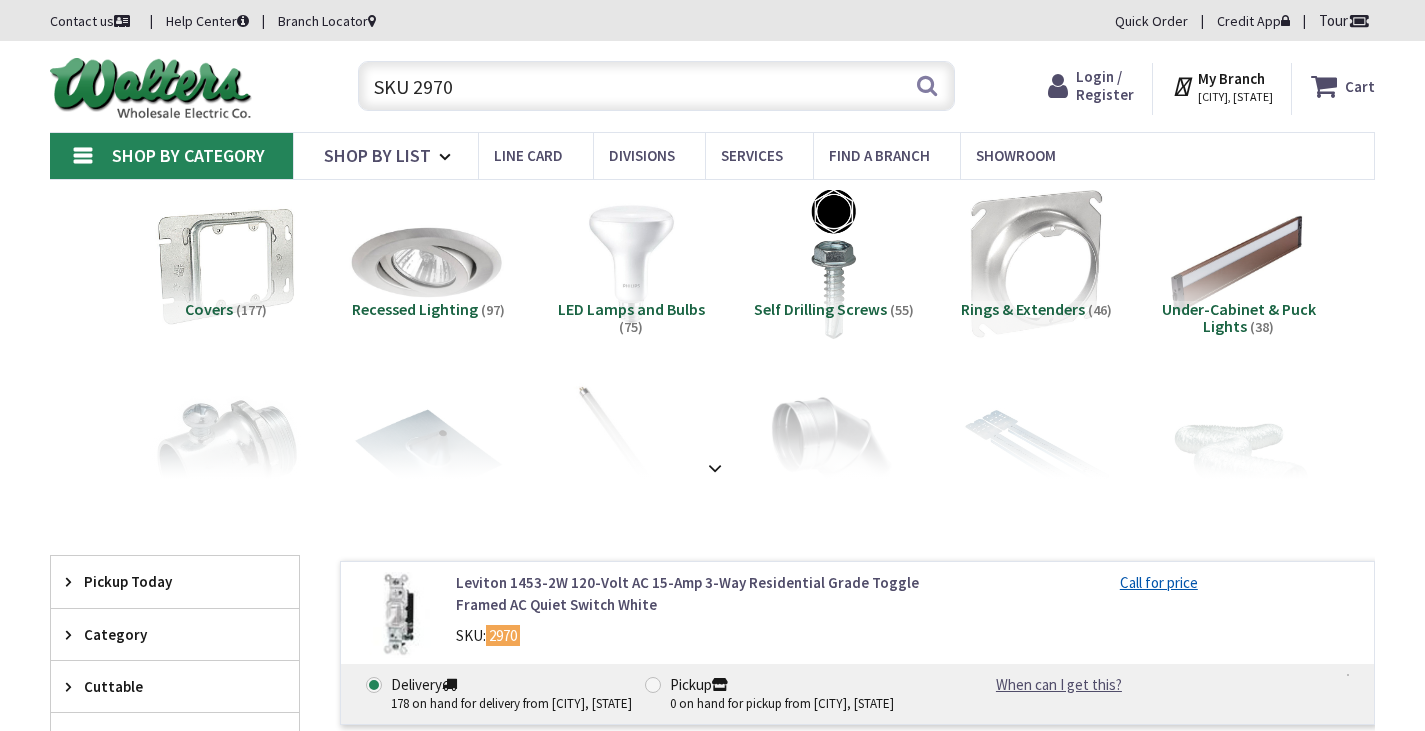 scroll, scrollTop: 0, scrollLeft: 0, axis: both 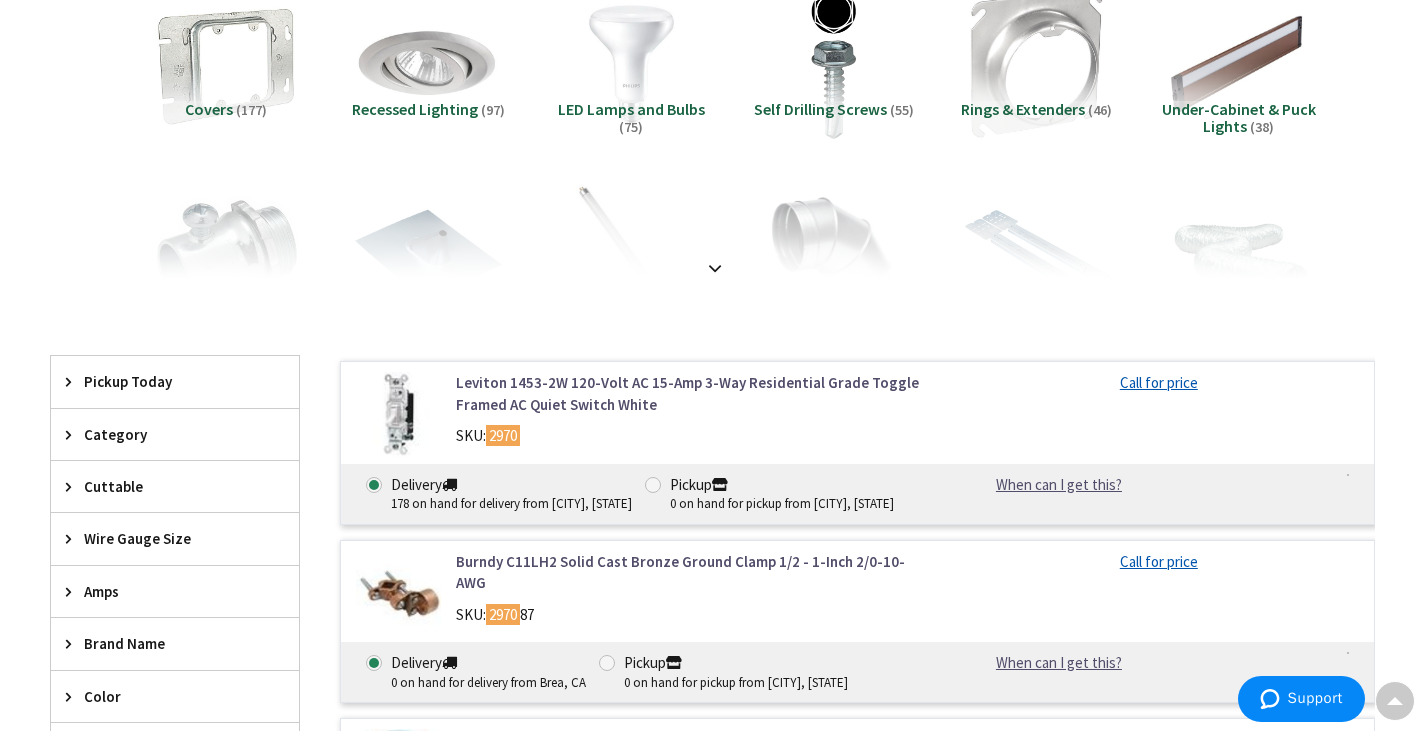 click on "Leviton 1453-2W 120-Volt AC 15-Amp 3-Way Residential Grade Toggle Framed AC Quiet Switch White" at bounding box center (692, 393) 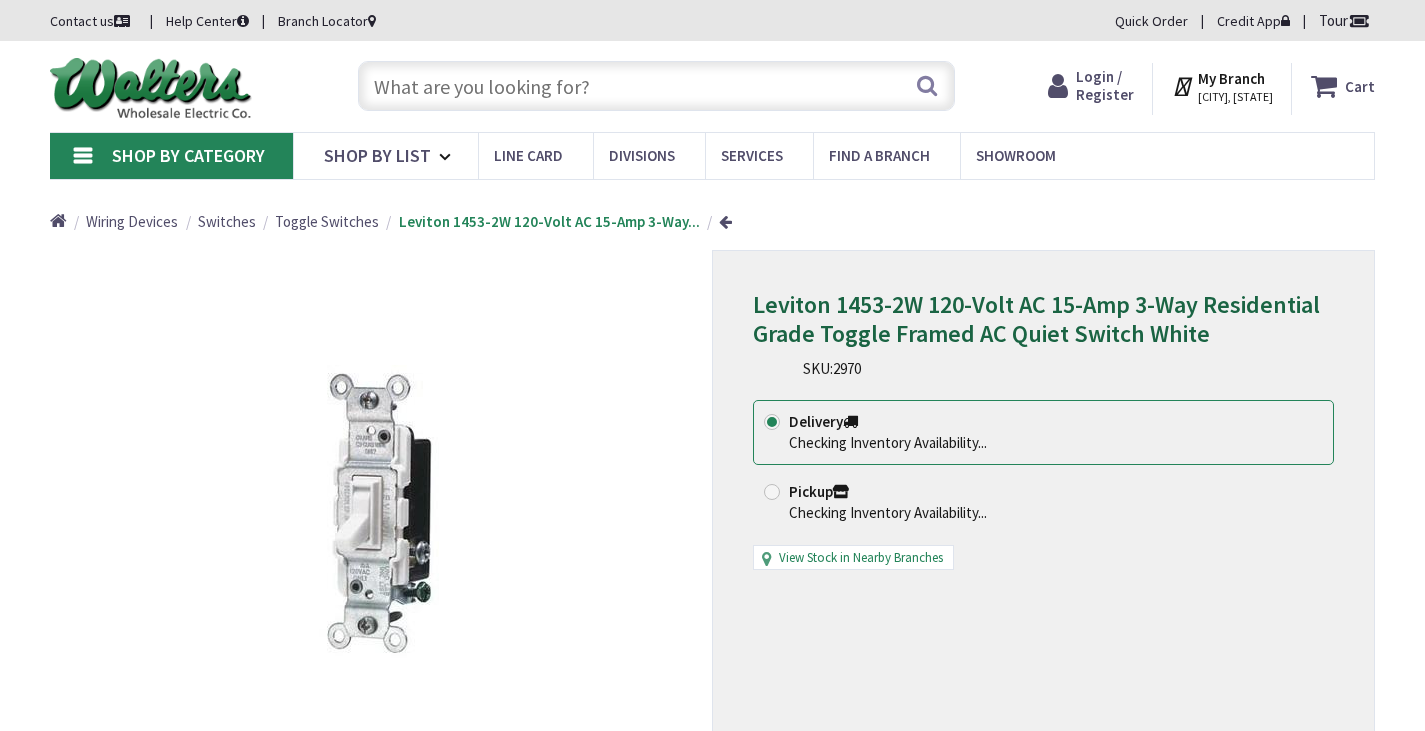 scroll, scrollTop: 0, scrollLeft: 0, axis: both 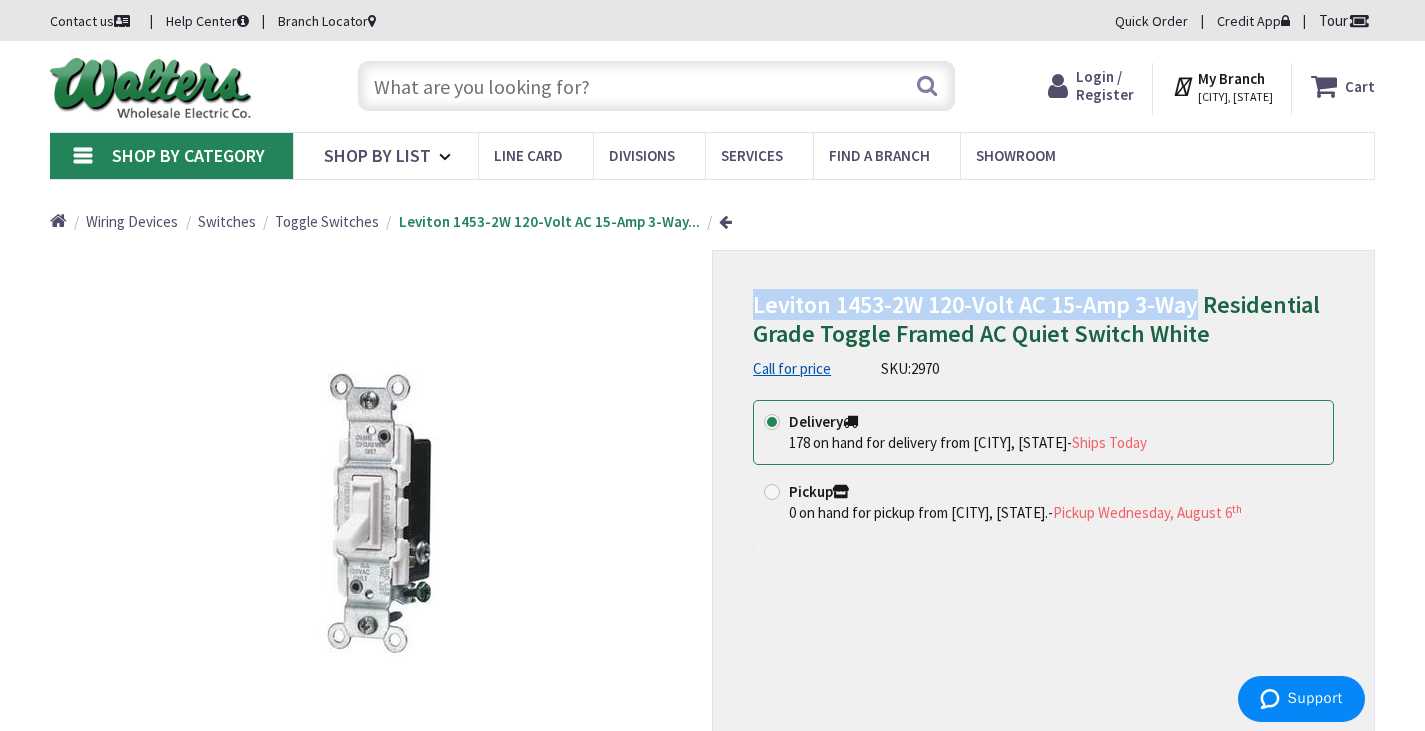 drag, startPoint x: 1199, startPoint y: 286, endPoint x: 748, endPoint y: 284, distance: 451.00443 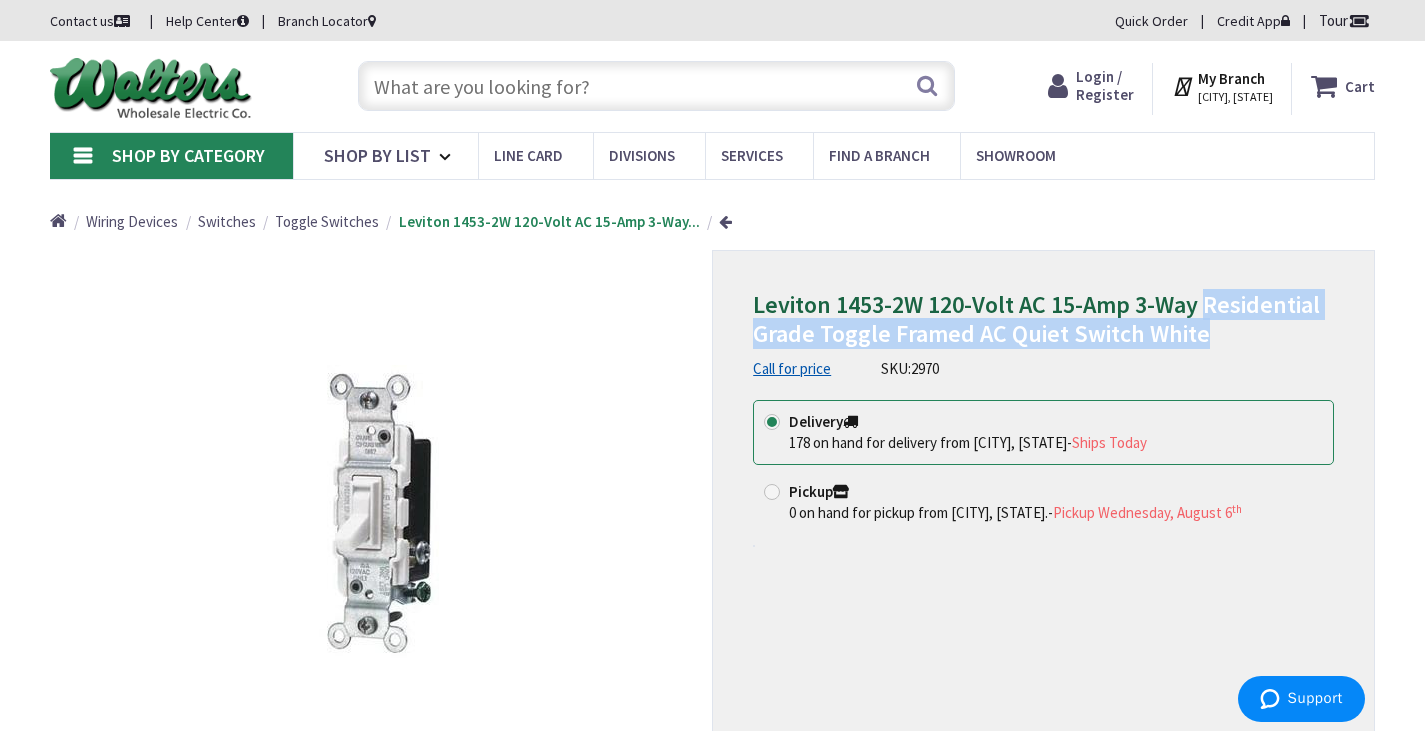 drag, startPoint x: 1208, startPoint y: 282, endPoint x: 1212, endPoint y: 311, distance: 29.274563 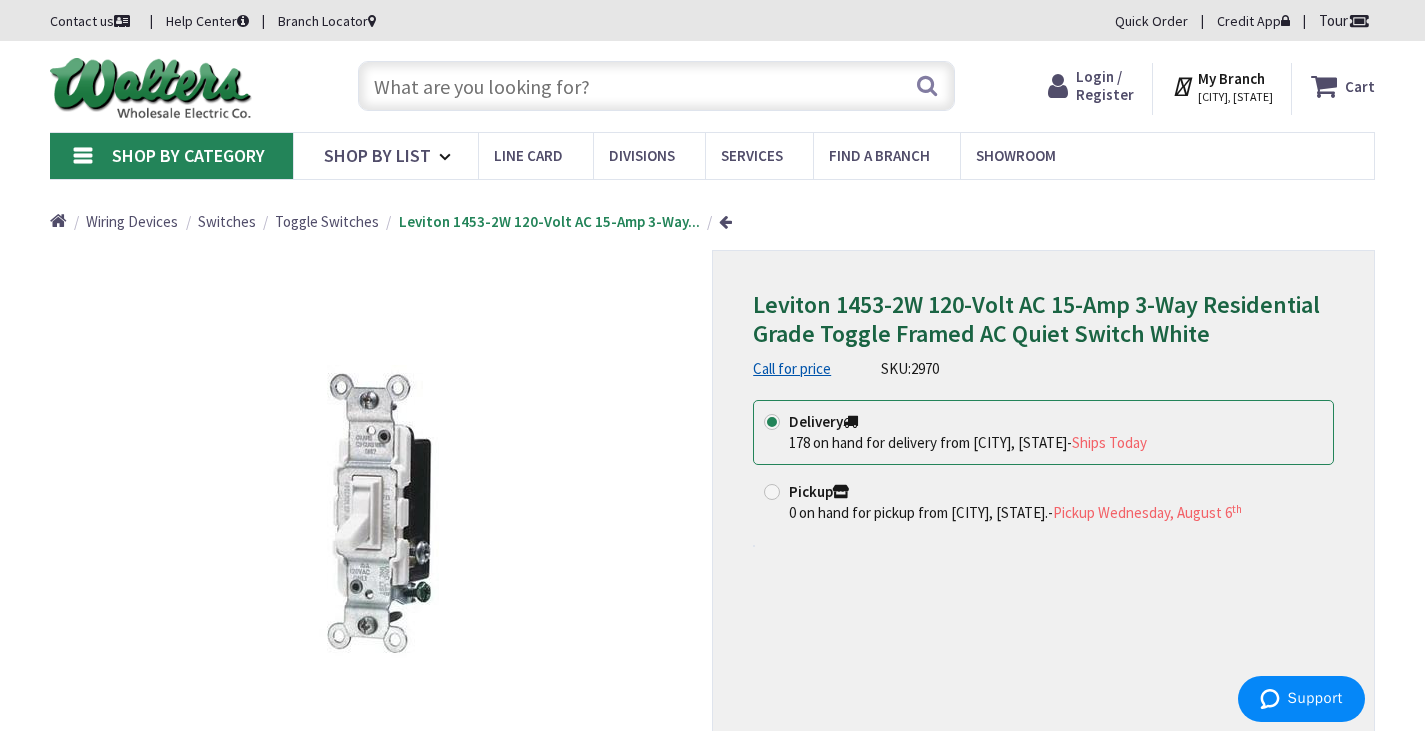 click at bounding box center (656, 86) 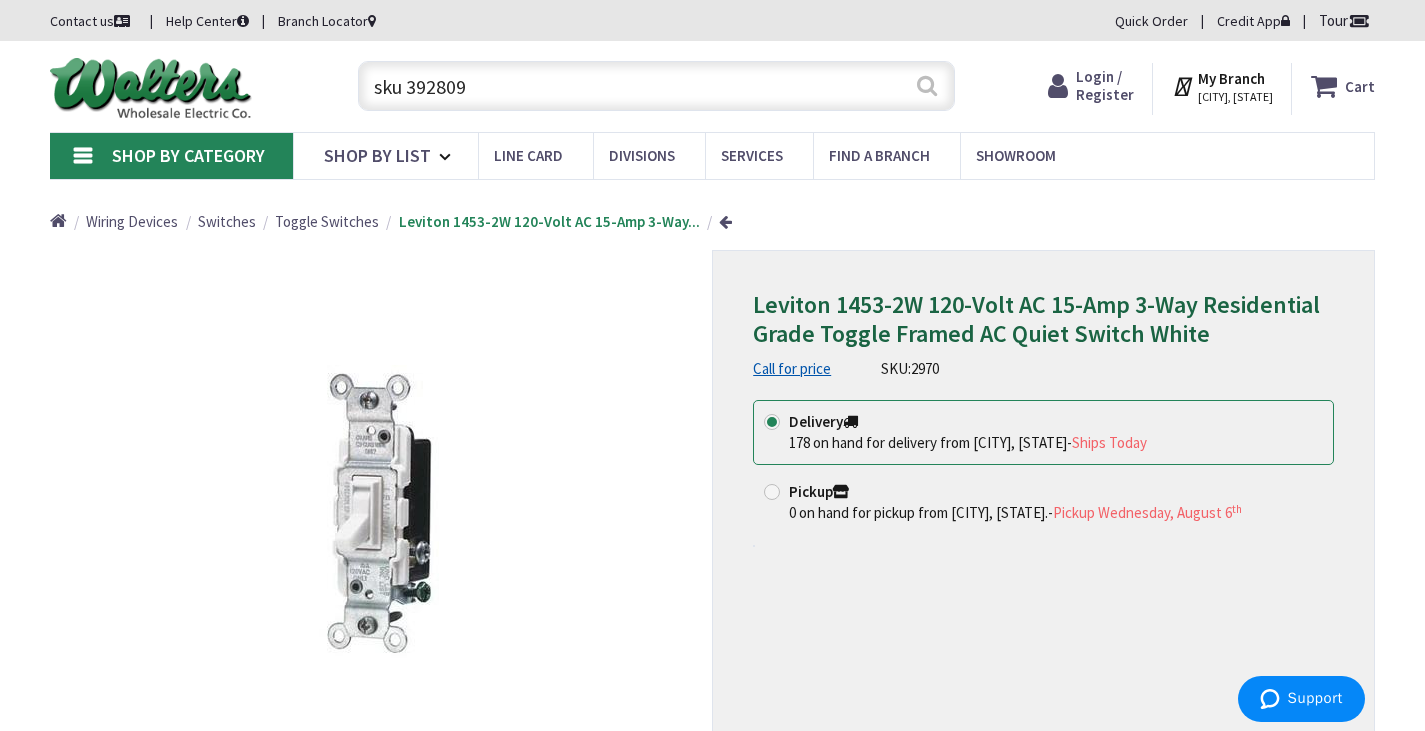type on "sku 392809" 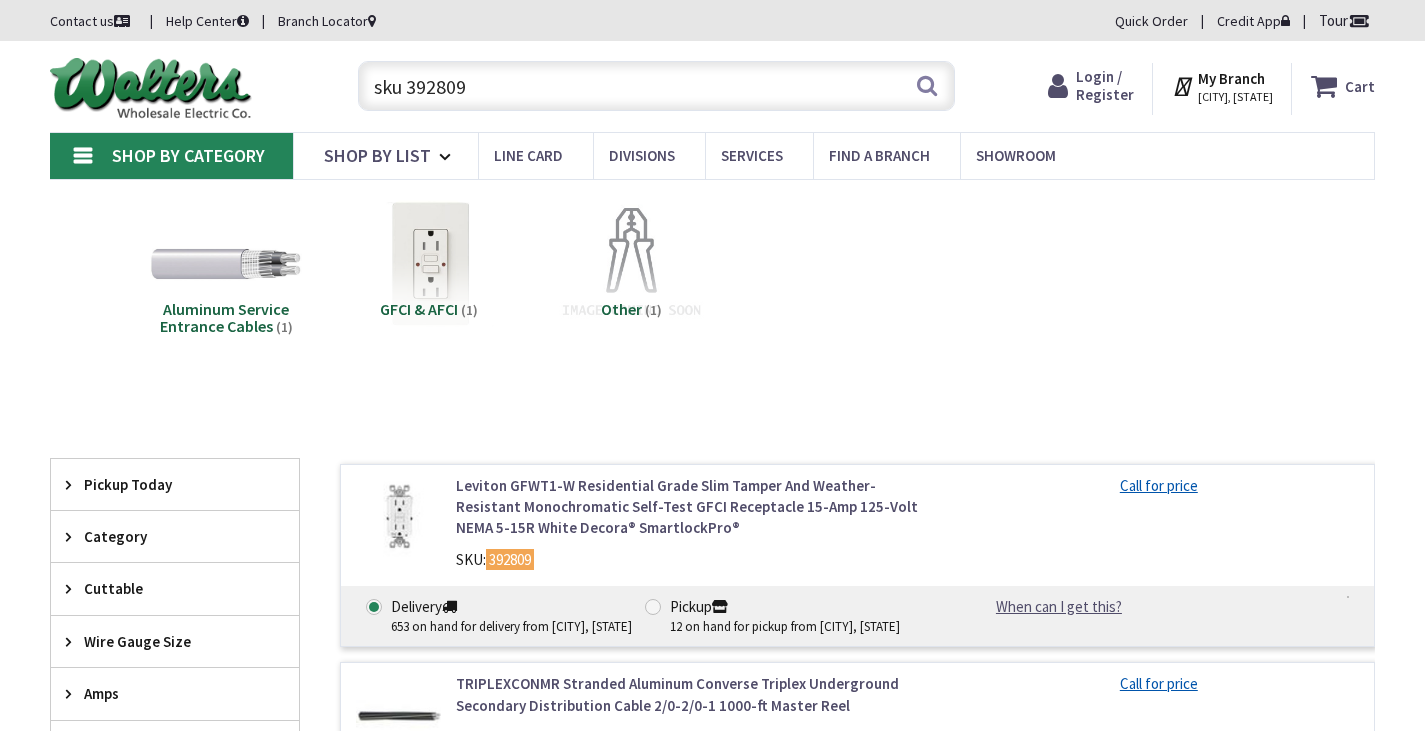 scroll, scrollTop: 0, scrollLeft: 0, axis: both 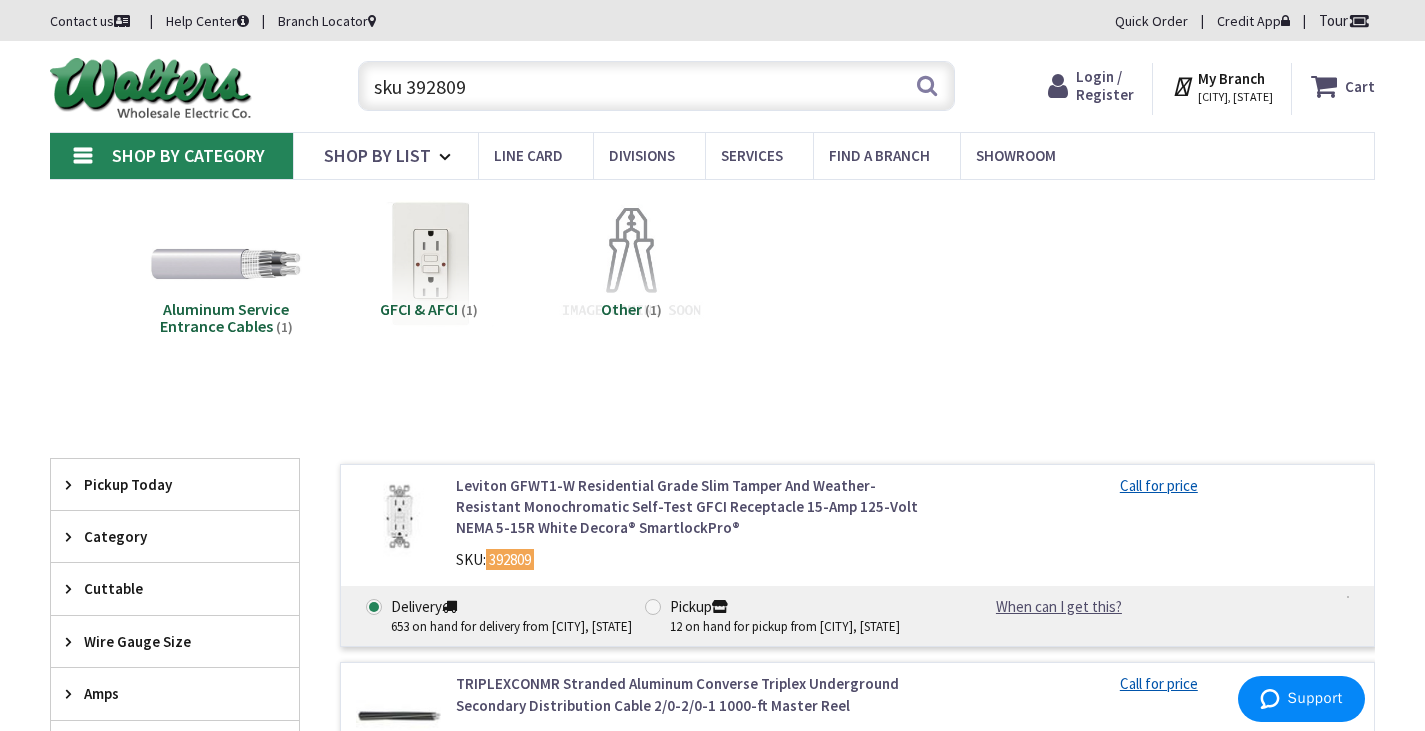 click on "Leviton GFWT1-W Residential Grade Slim Tamper And Weather-Resistant Monochromatic Self-Test GFCI Receptacle 15-Amp 125-Volt NEMA 5-15R White Decora® SmartlockPro®" at bounding box center [692, 507] 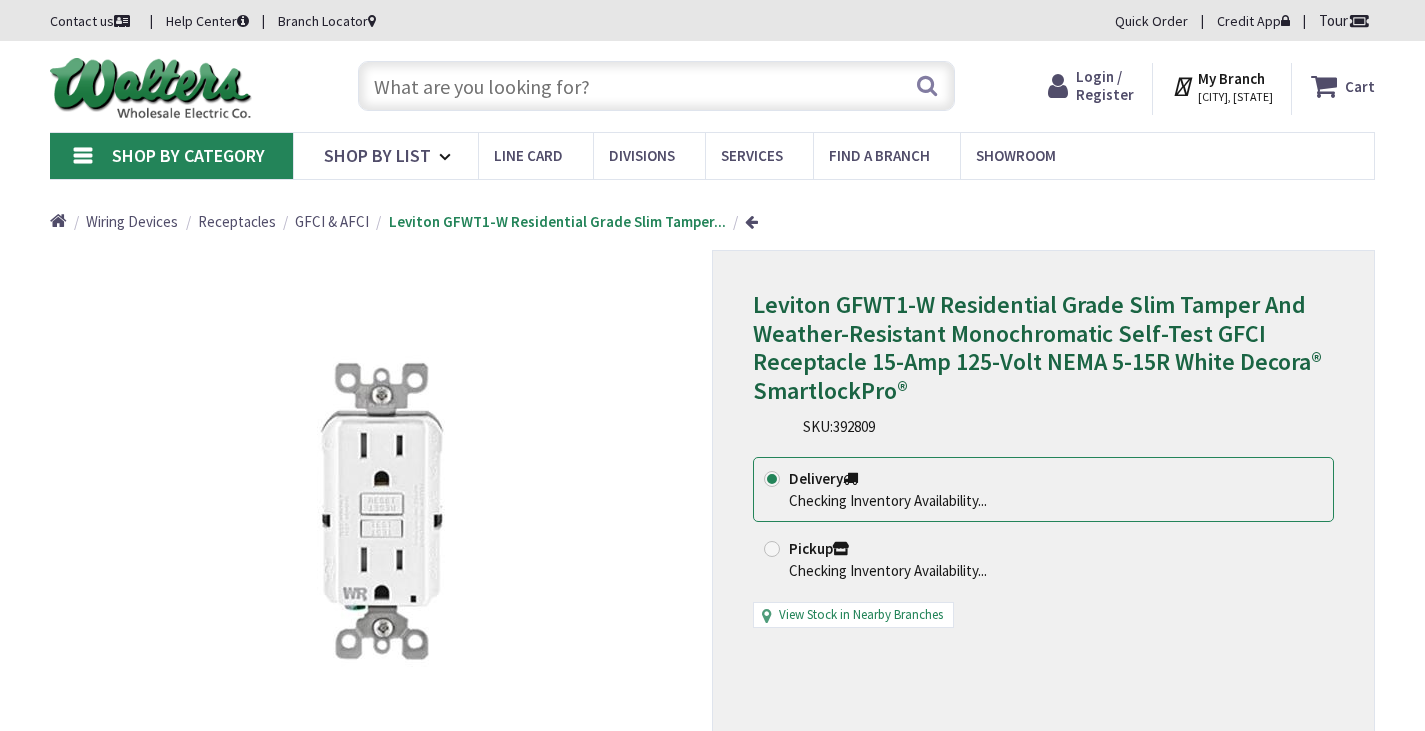scroll, scrollTop: 0, scrollLeft: 0, axis: both 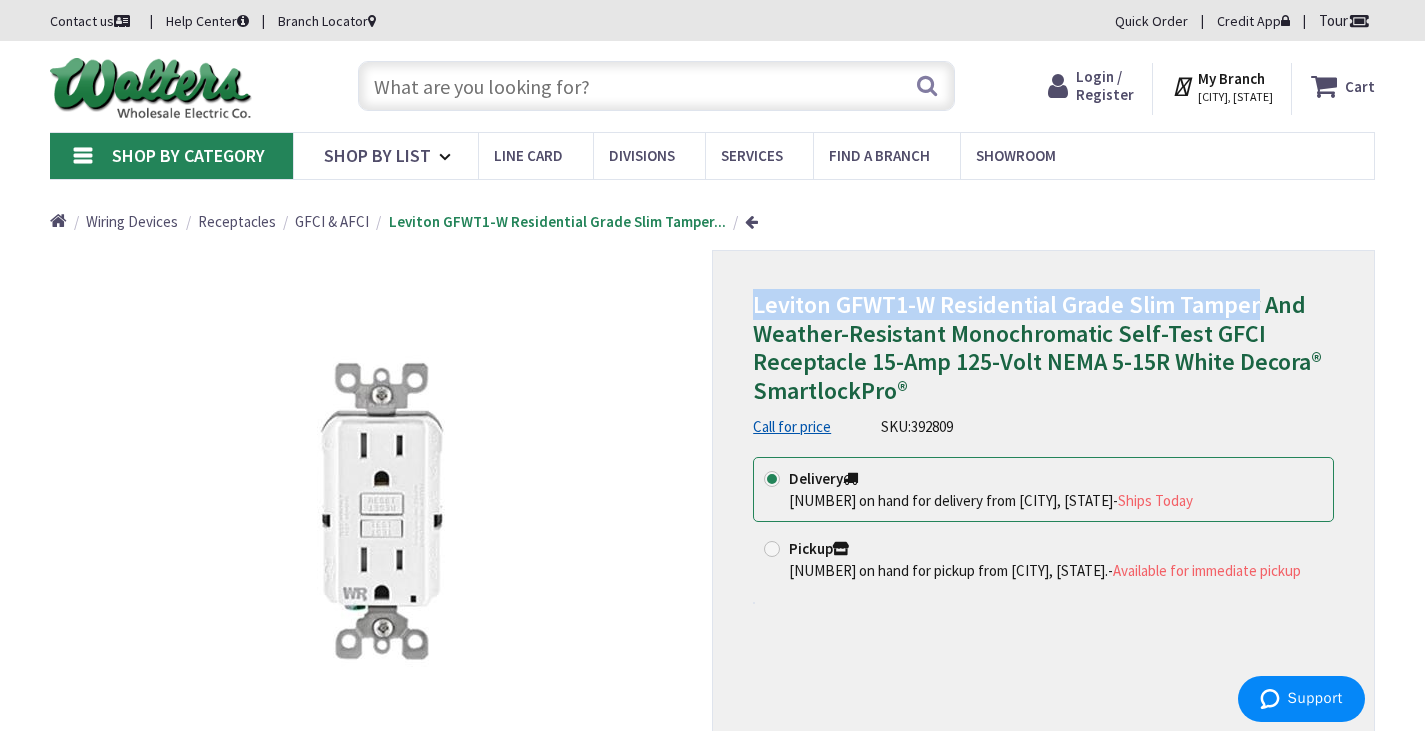 drag, startPoint x: 1255, startPoint y: 283, endPoint x: 758, endPoint y: 288, distance: 497.02515 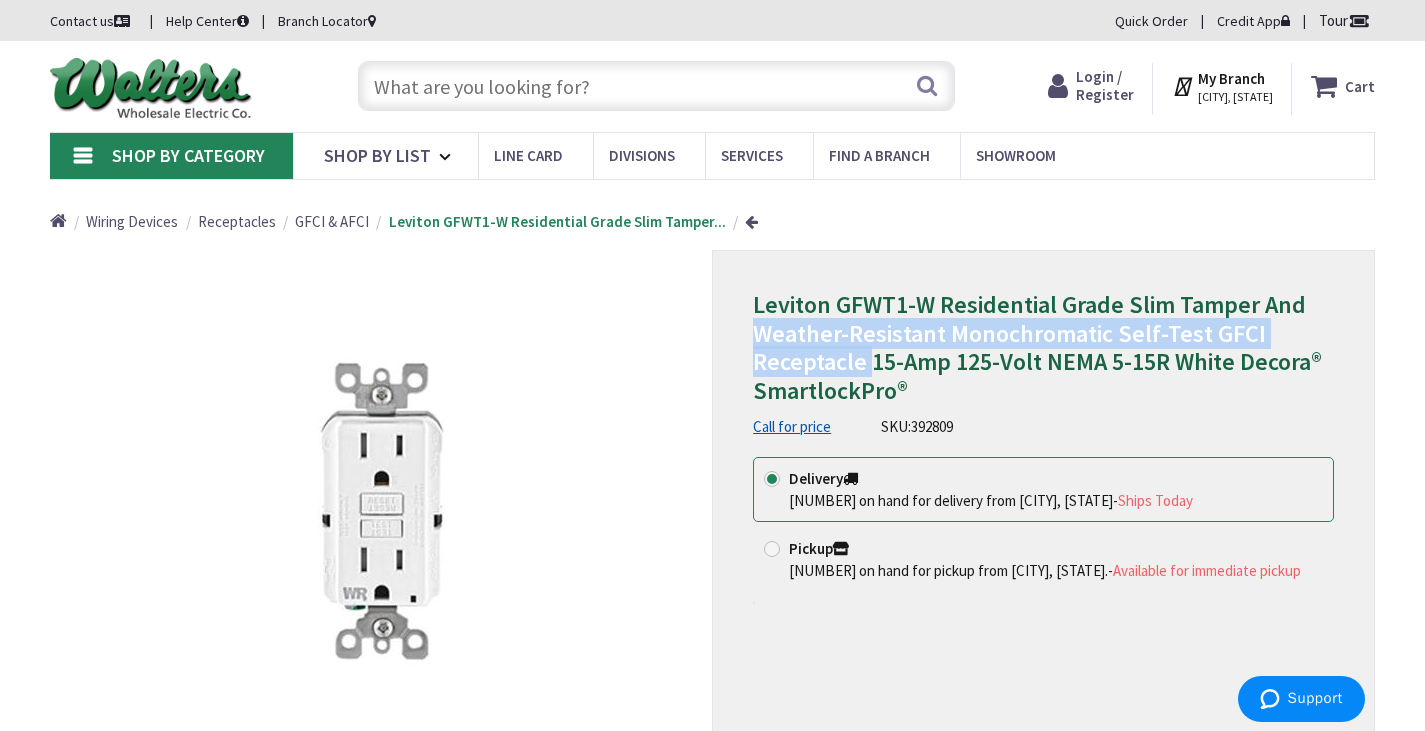 drag, startPoint x: 757, startPoint y: 312, endPoint x: 868, endPoint y: 335, distance: 113.35784 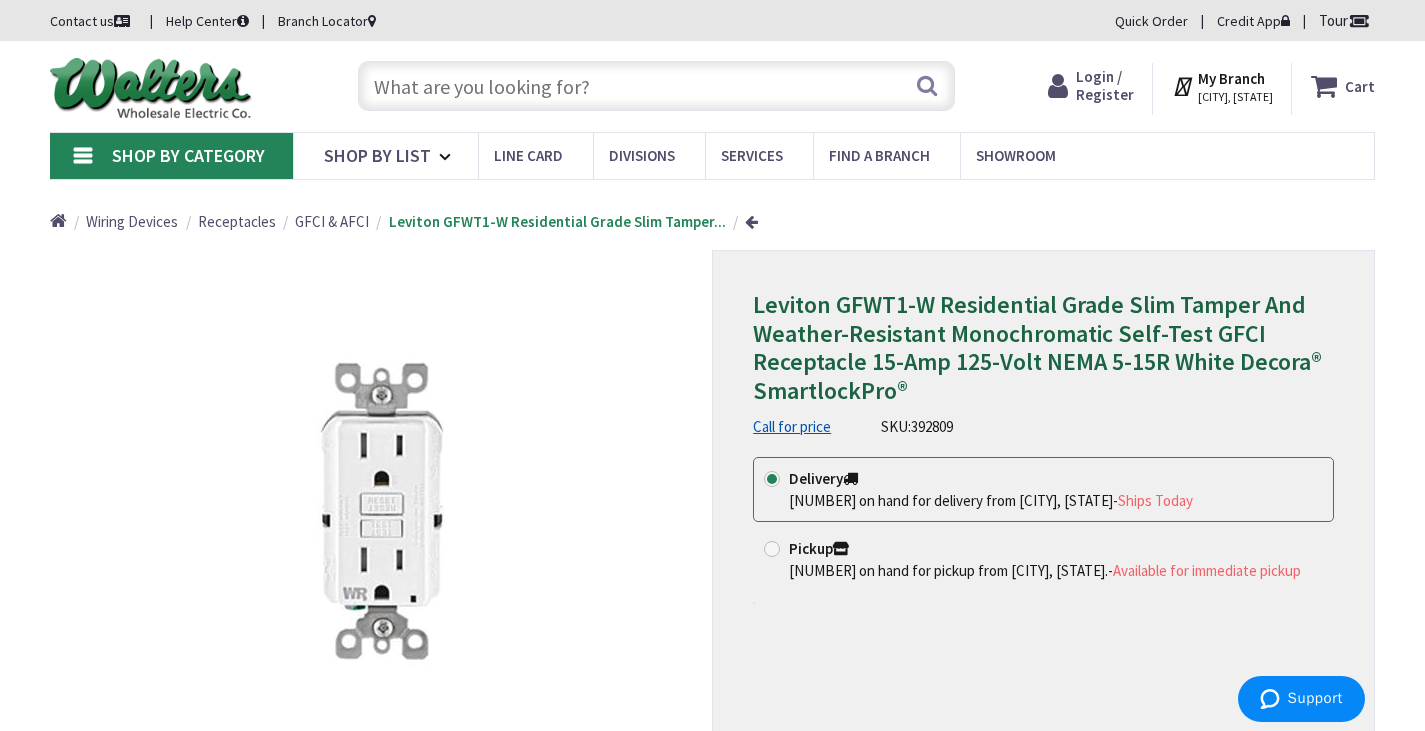 click on "Leviton GFWT1-W Residential Grade Slim Tamper And Weather-Resistant Monochromatic Self-Test GFCI Receptacle 15-Amp 125-Volt NEMA 5-15R White Decora® SmartlockPro®" at bounding box center (1037, 347) 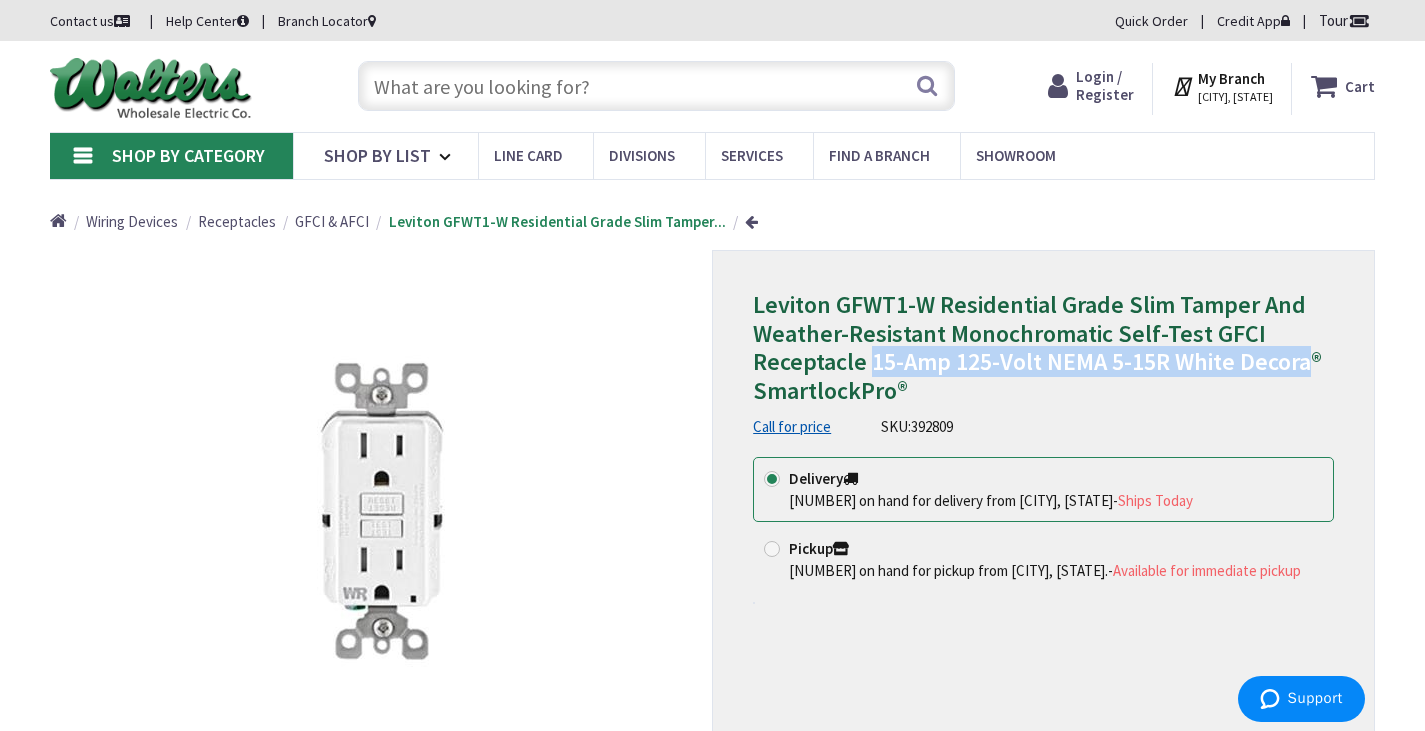 drag, startPoint x: 874, startPoint y: 341, endPoint x: 1291, endPoint y: 351, distance: 417.11987 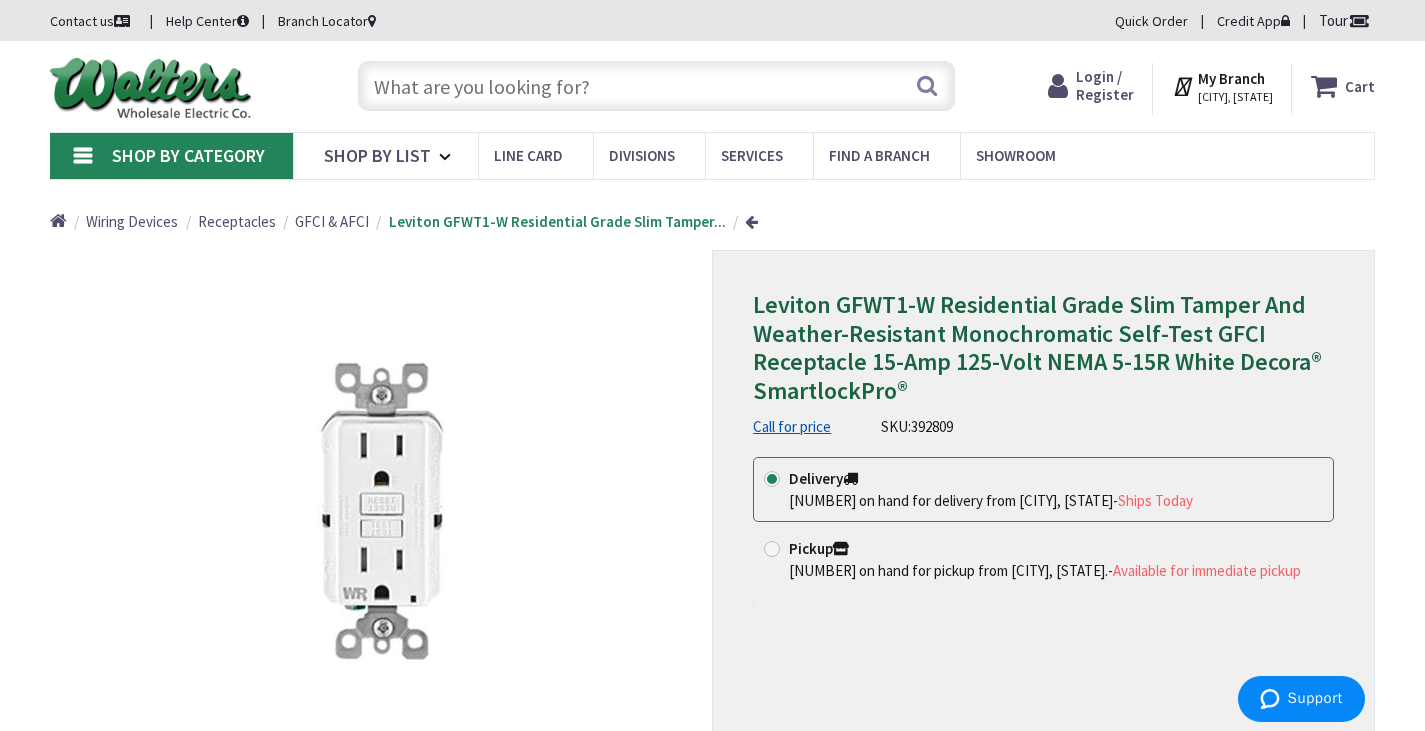 click at bounding box center (656, 86) 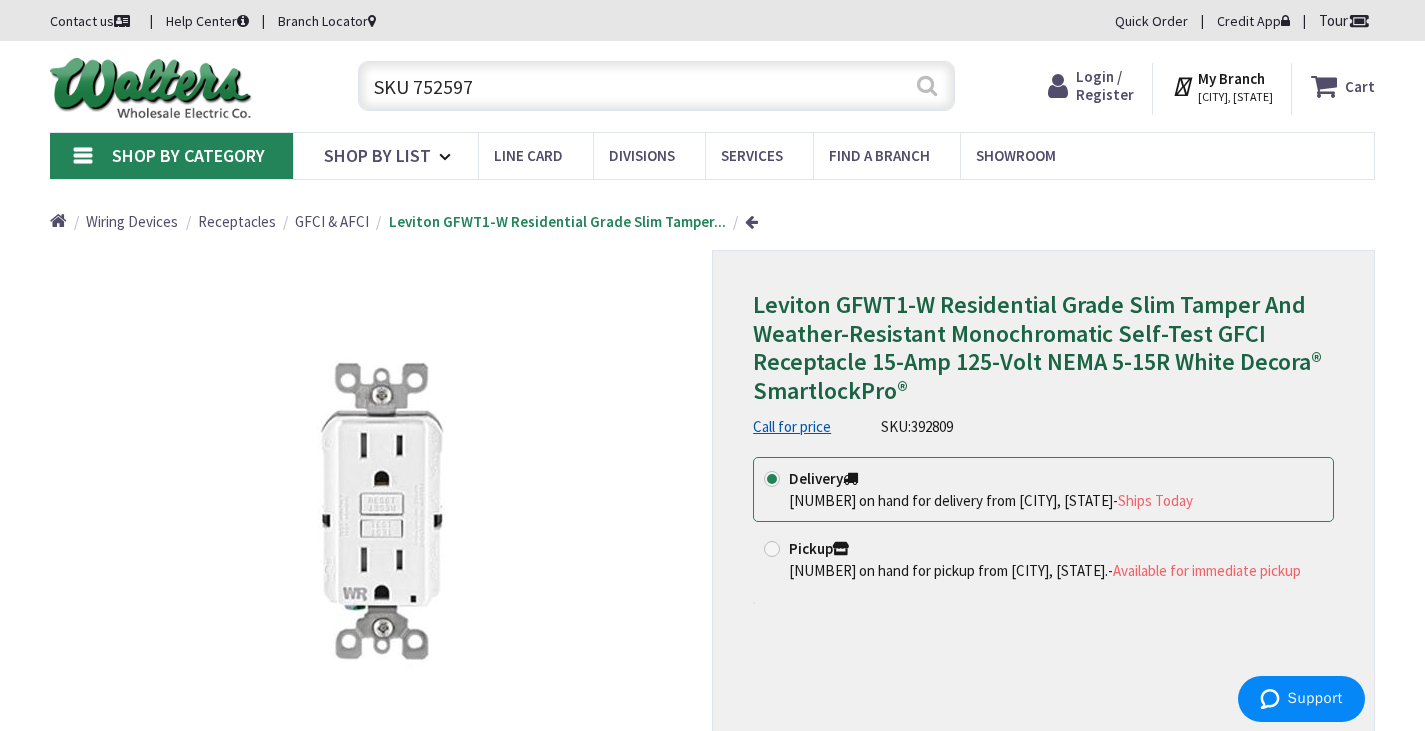 type on "SKU 752597" 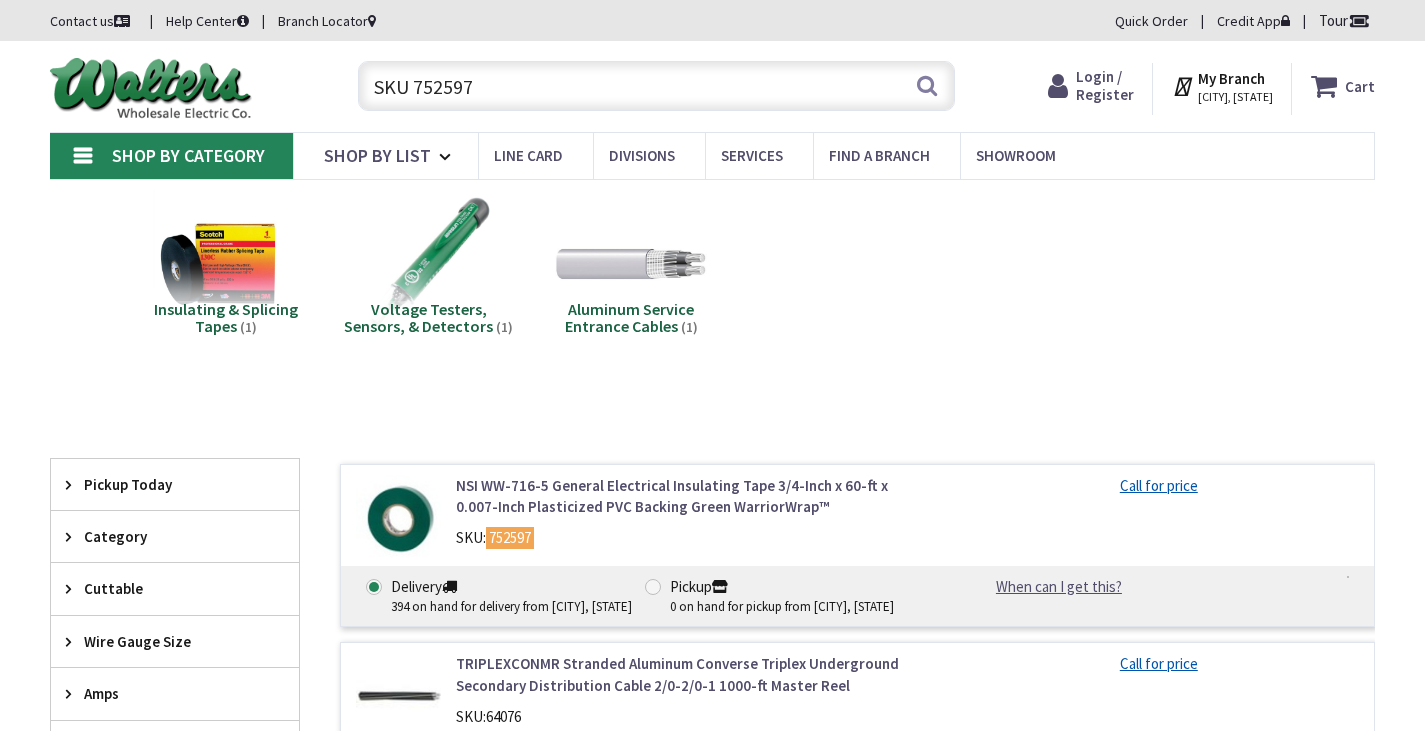 scroll, scrollTop: 0, scrollLeft: 0, axis: both 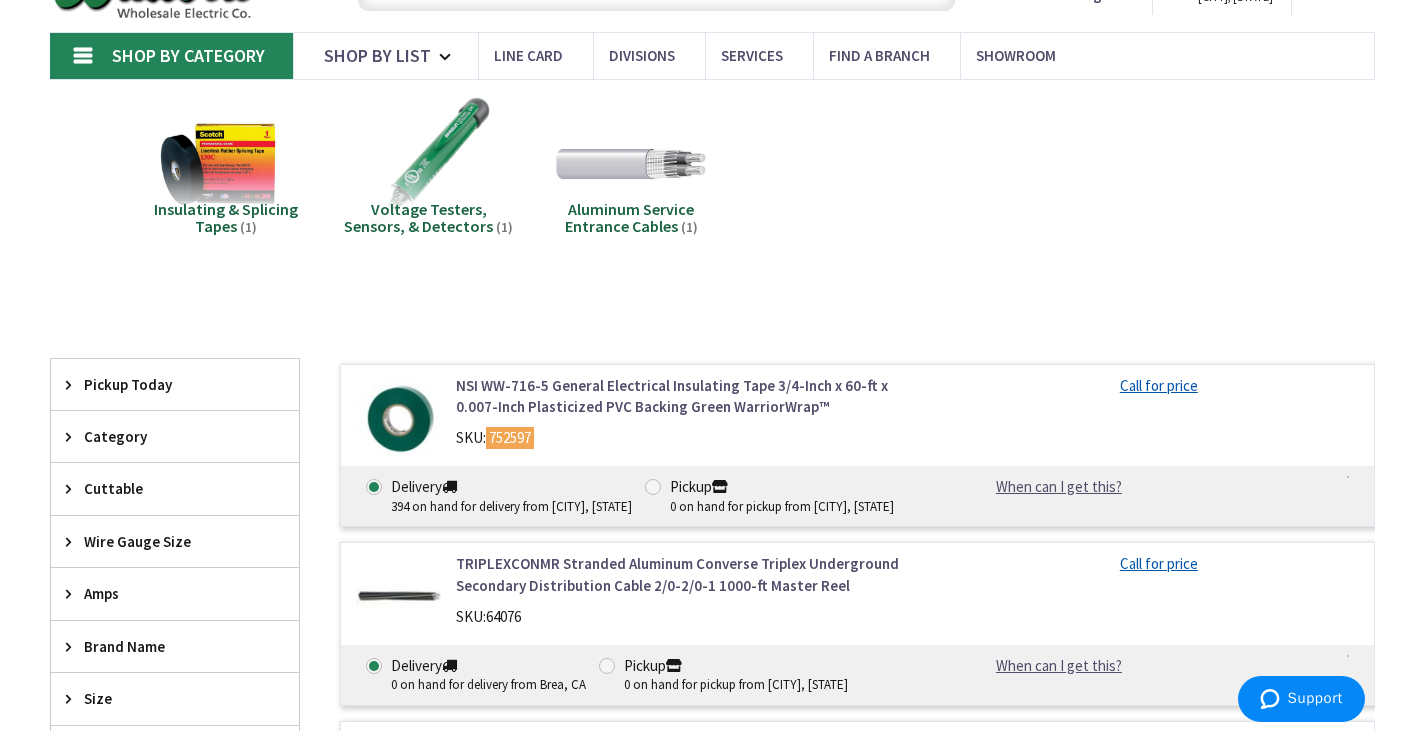 click on "NSI WW-716-5 General Electrical Insulating Tape 3/4-Inch x 60-ft x 0.007-Inch Plasticized PVC Backing Green WarriorWrap™" at bounding box center [692, 396] 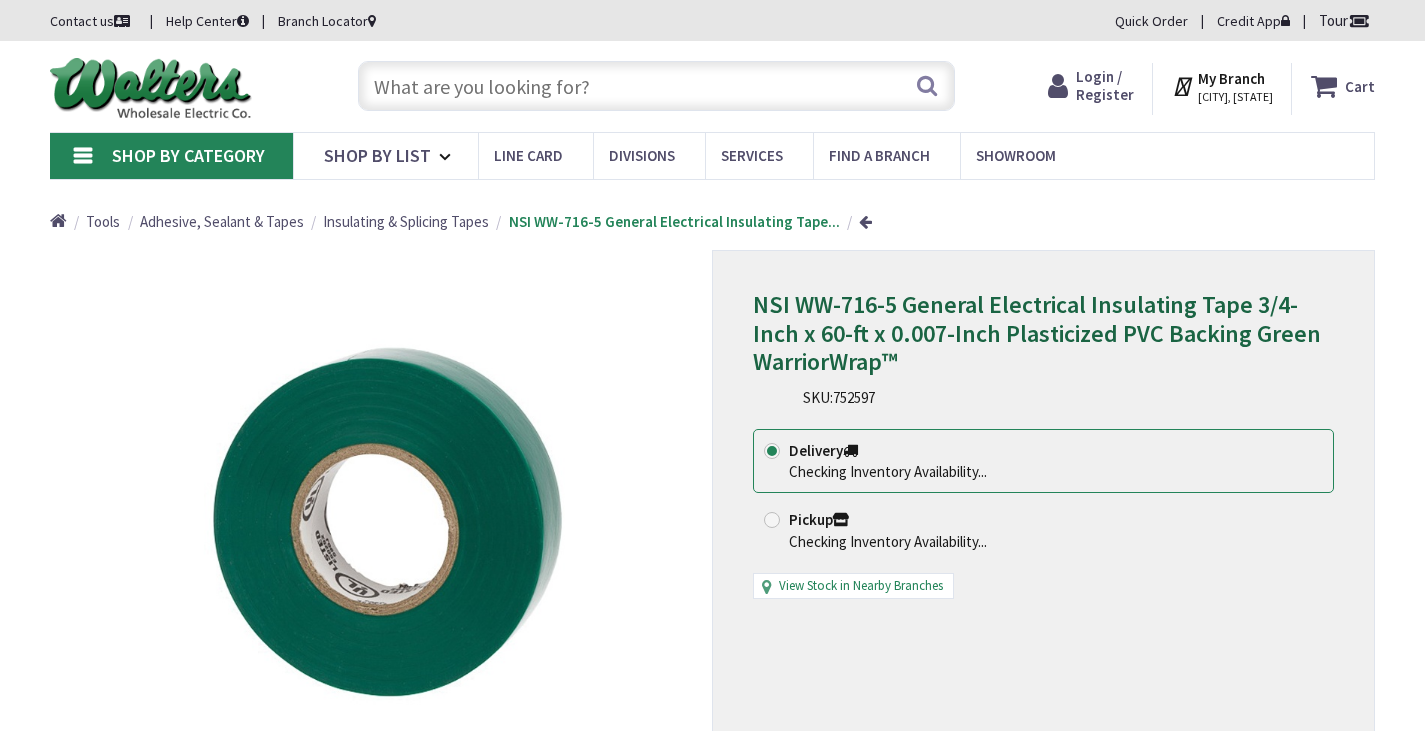 scroll, scrollTop: 0, scrollLeft: 0, axis: both 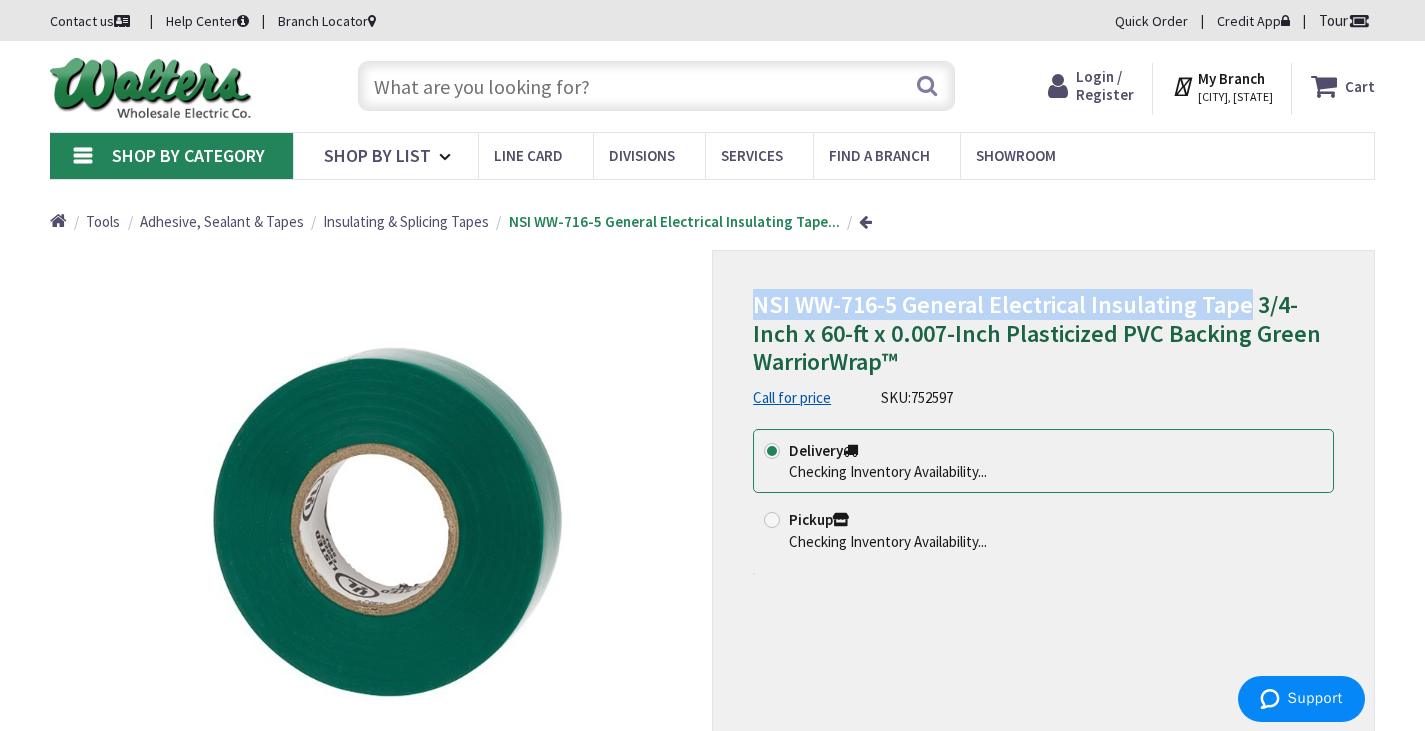 drag, startPoint x: 1243, startPoint y: 282, endPoint x: 793, endPoint y: 296, distance: 450.2177 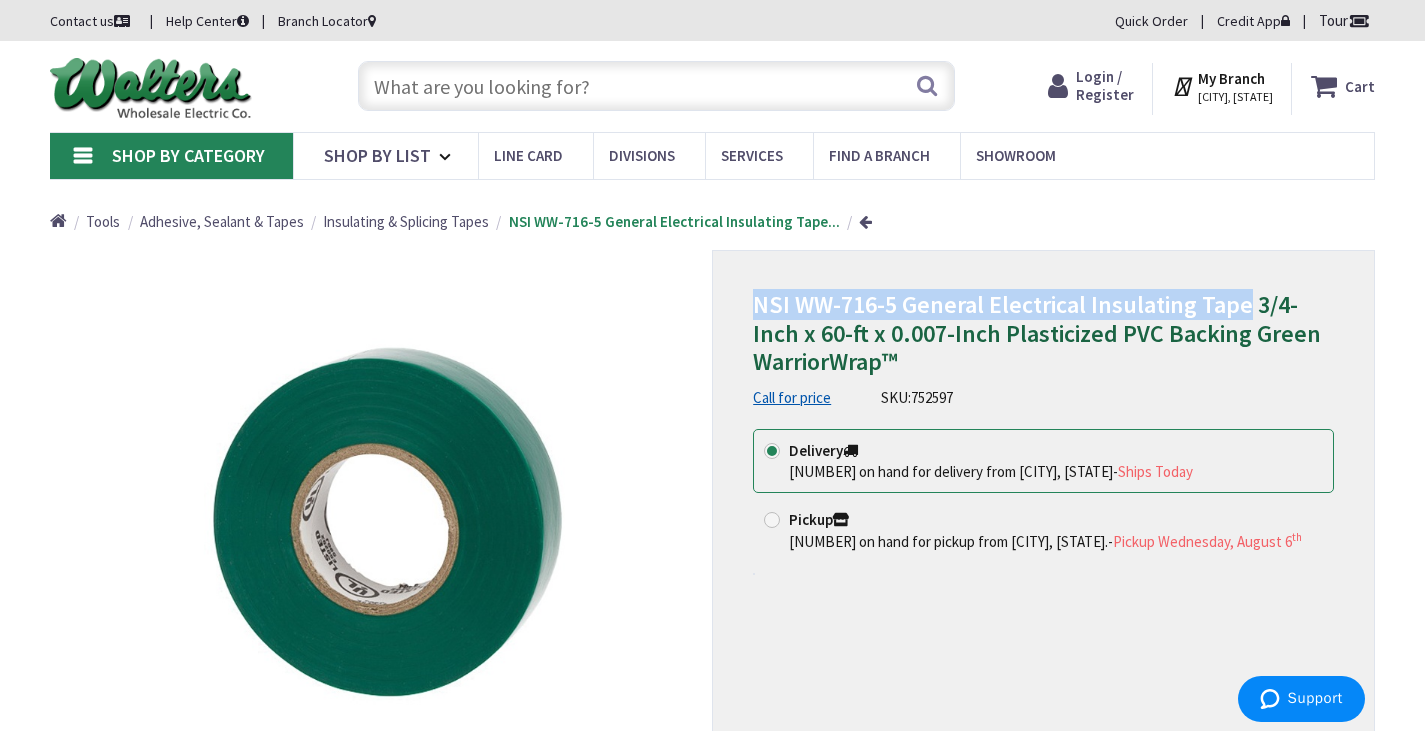 copy on "NSI WW-716-5 General Electrical Insulating Tape" 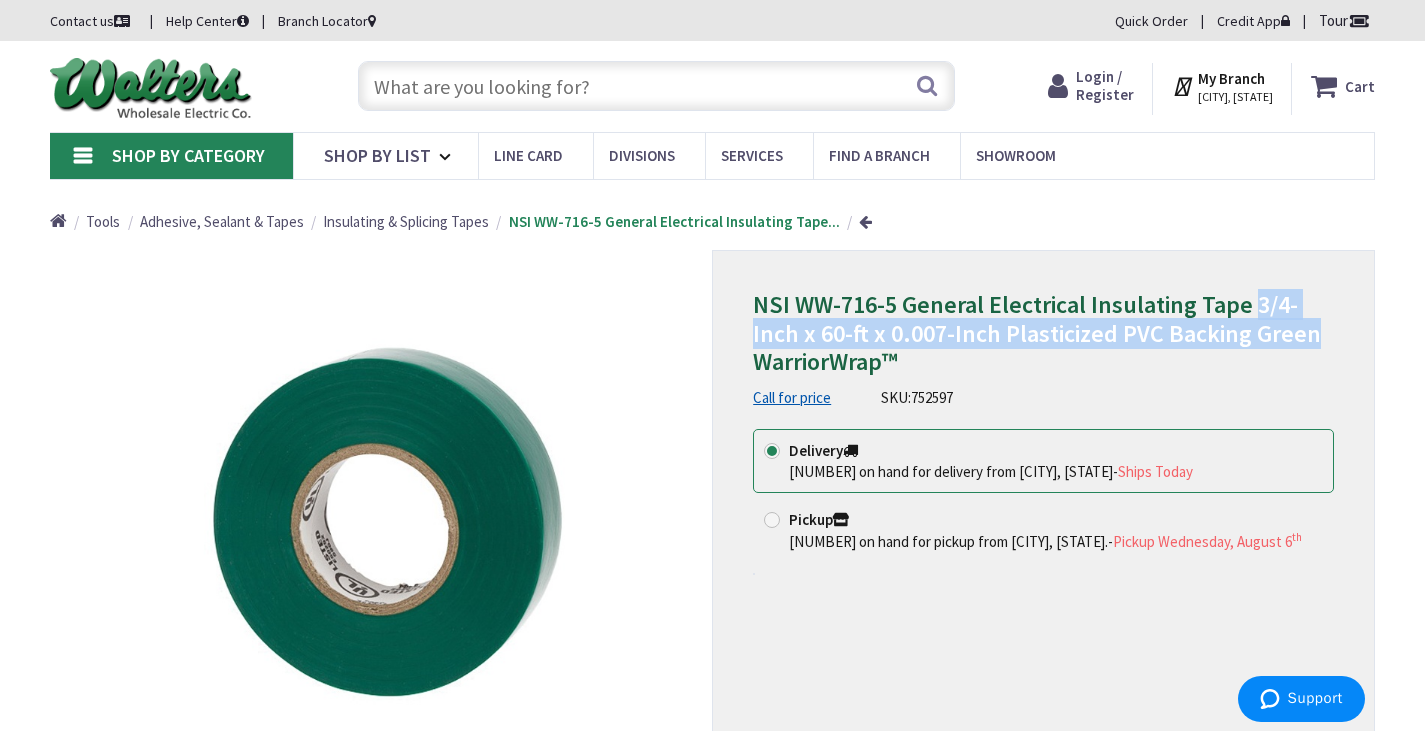 drag, startPoint x: 1250, startPoint y: 288, endPoint x: 1313, endPoint y: 311, distance: 67.06713 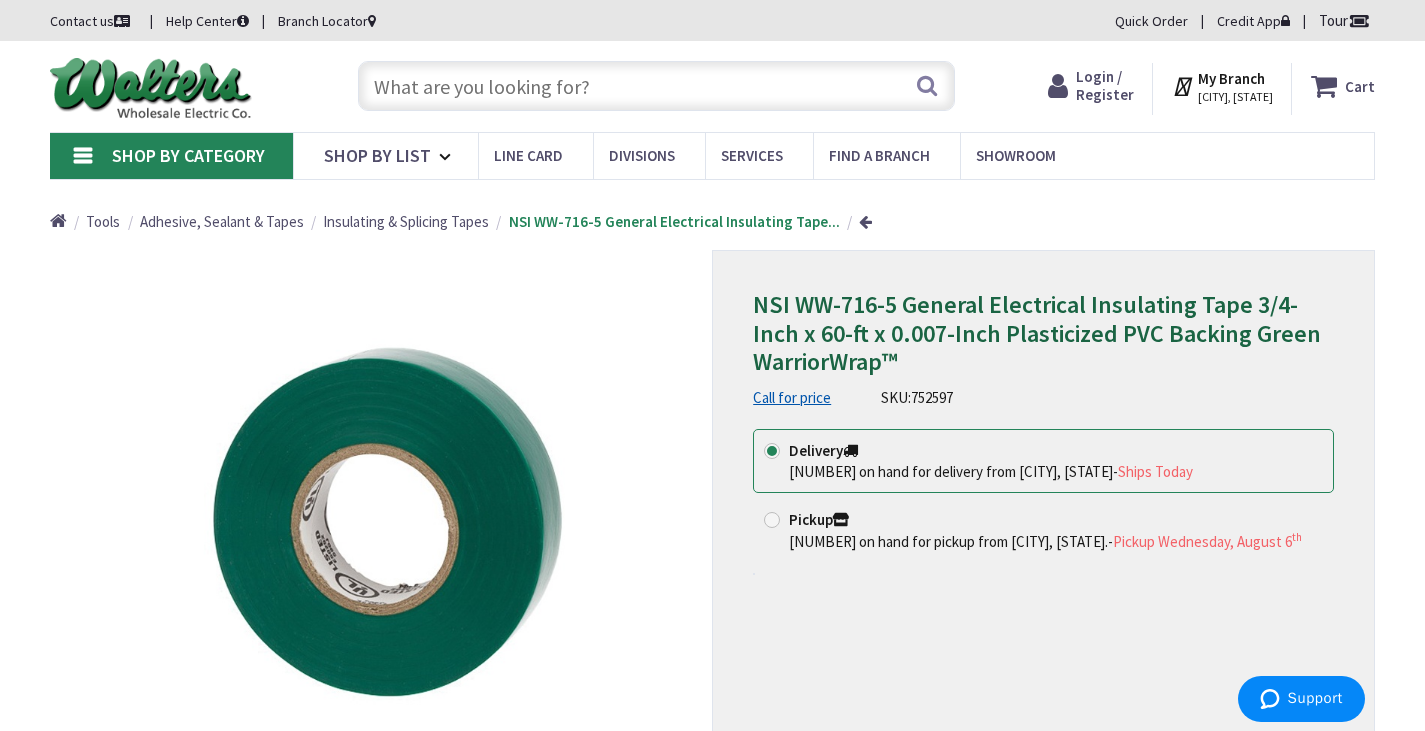 click at bounding box center (656, 86) 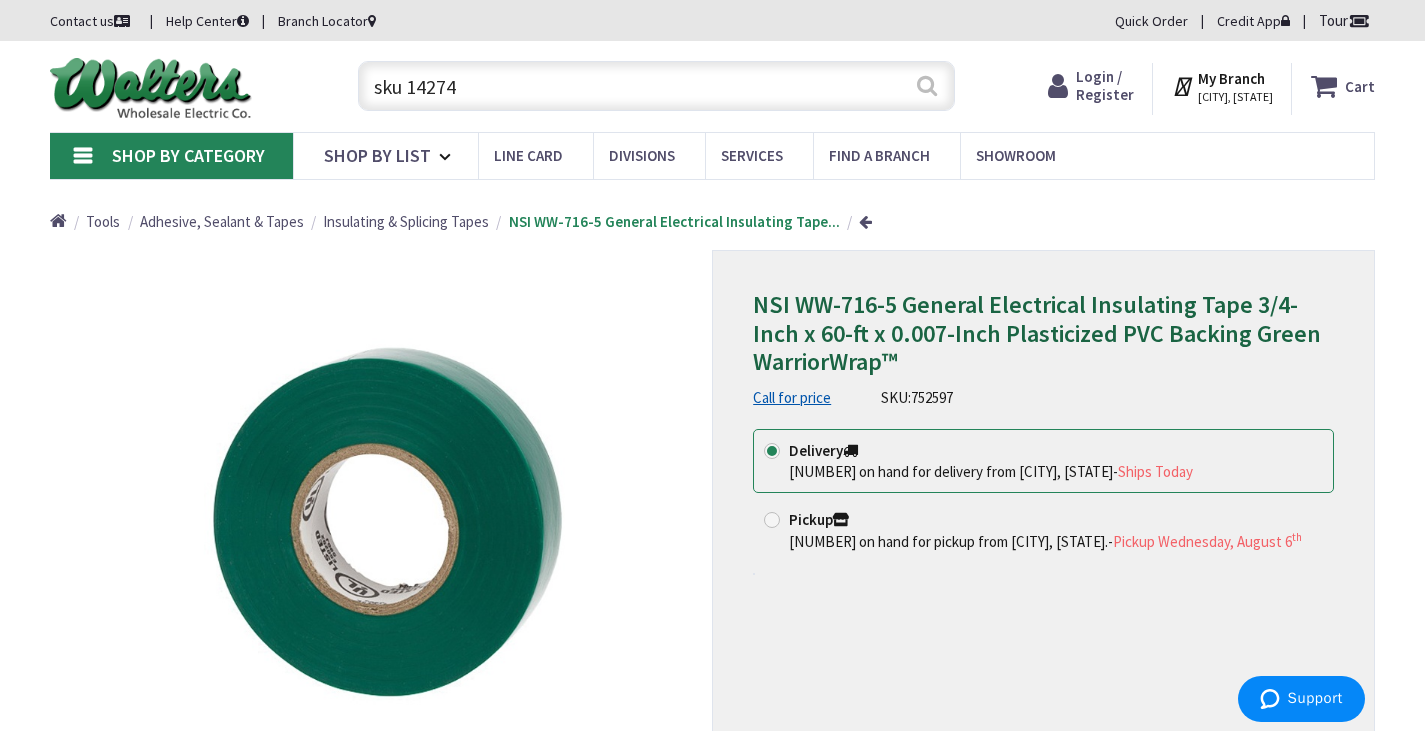type on "sku 14274" 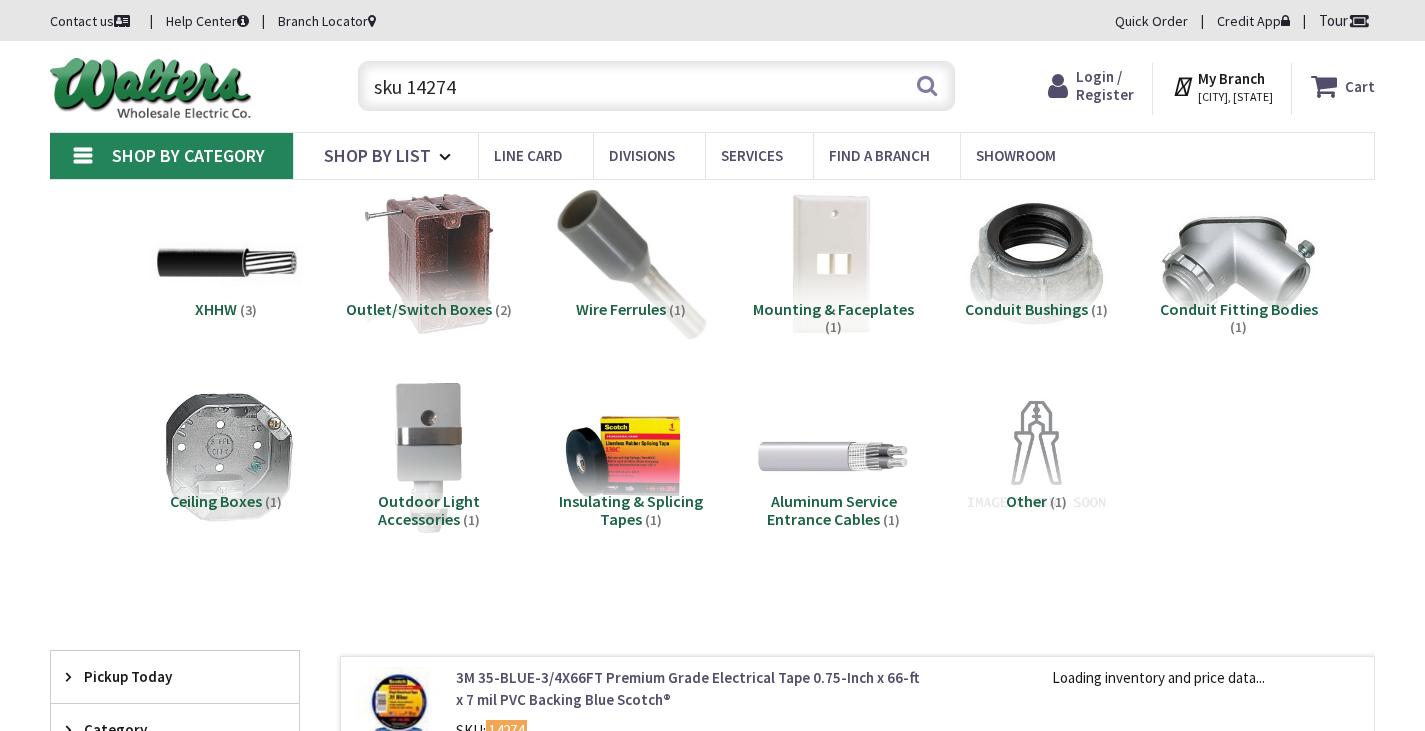 scroll, scrollTop: 0, scrollLeft: 0, axis: both 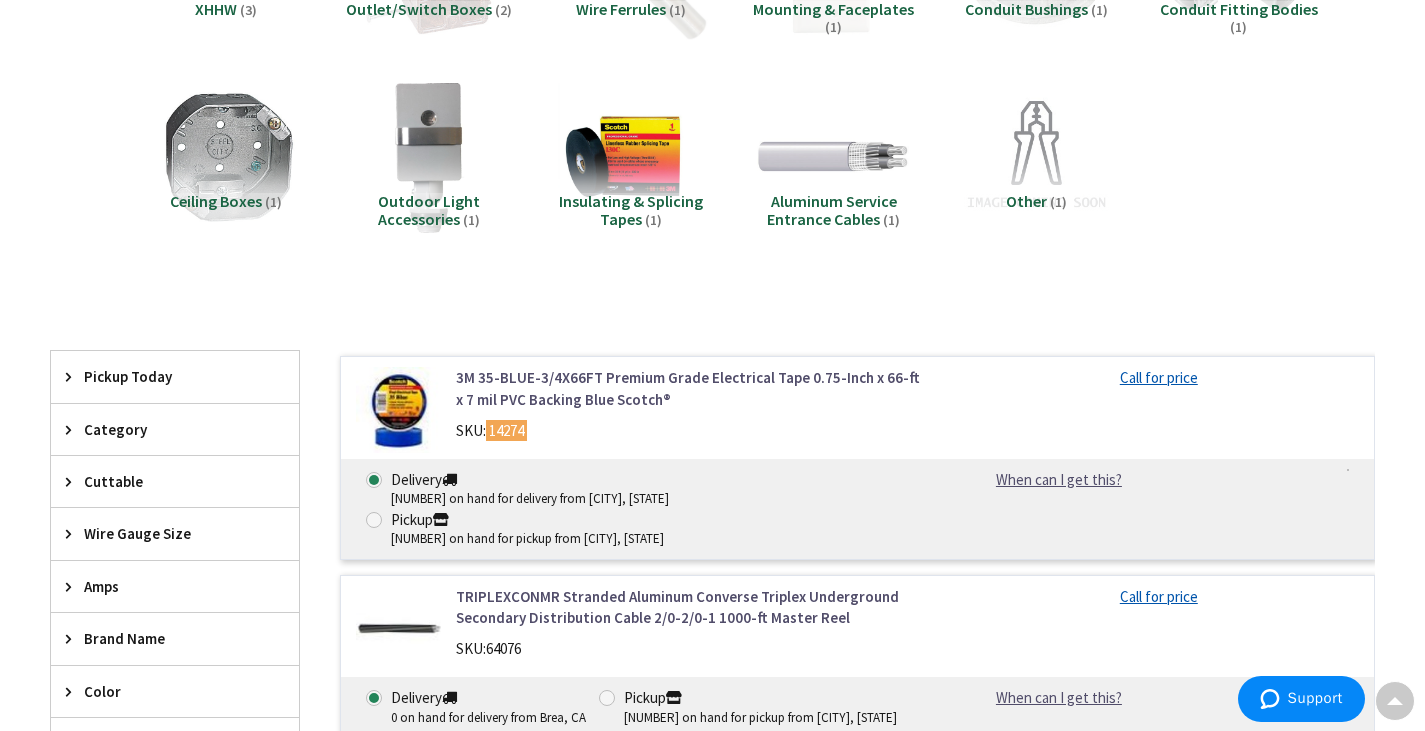 click on "3M 35-BLUE-3/4X66FT Premium Grade Electrical Tape 0.75-Inch x 66-ft x 7 mil PVC Backing Blue Scotch®" at bounding box center [692, 388] 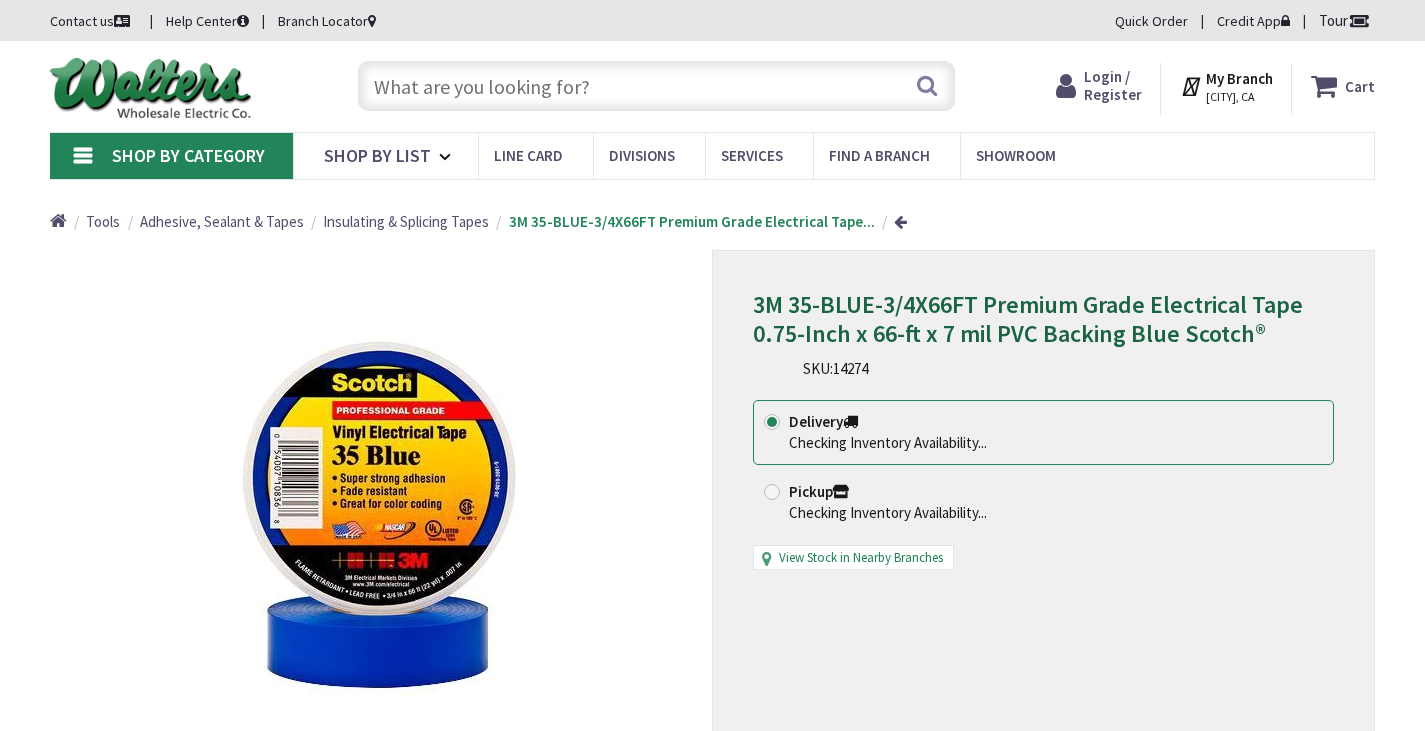 scroll, scrollTop: 0, scrollLeft: 0, axis: both 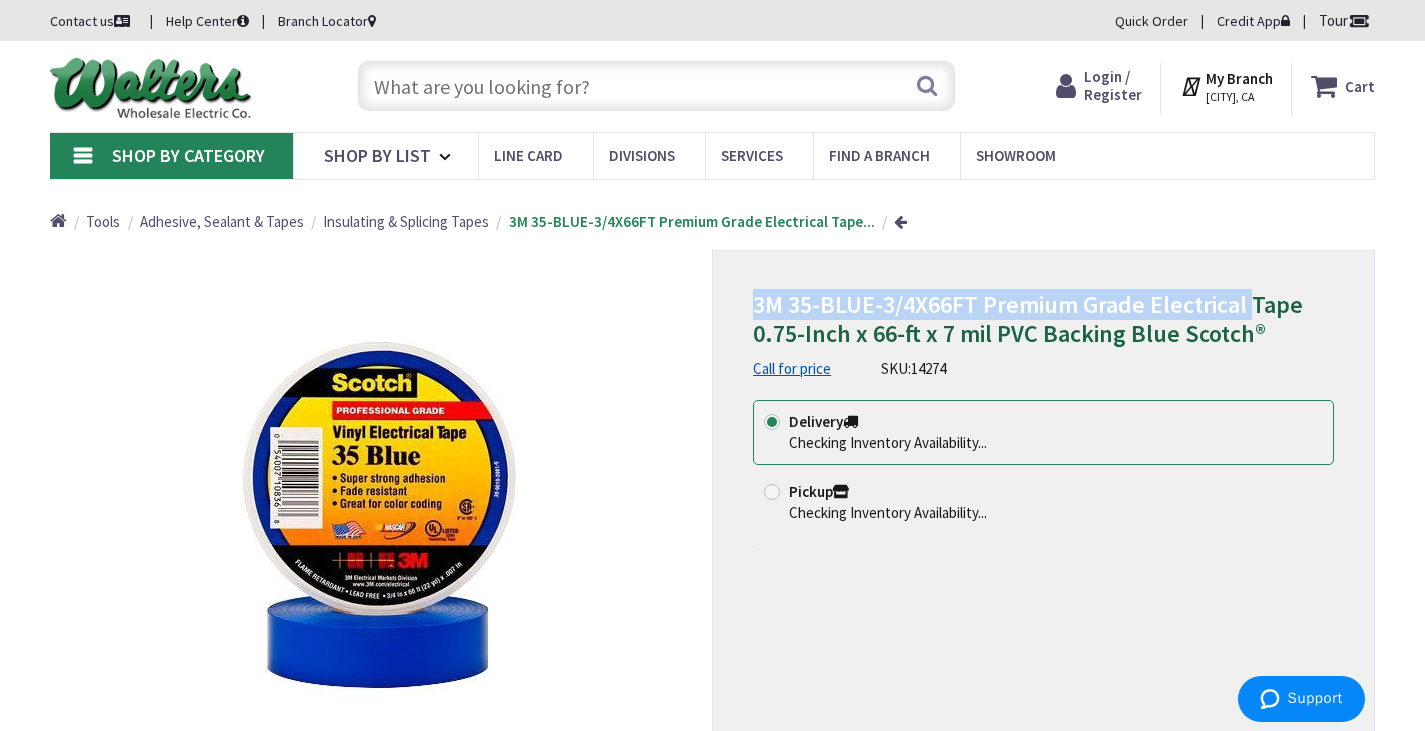 drag, startPoint x: 1249, startPoint y: 284, endPoint x: 757, endPoint y: 279, distance: 492.0254 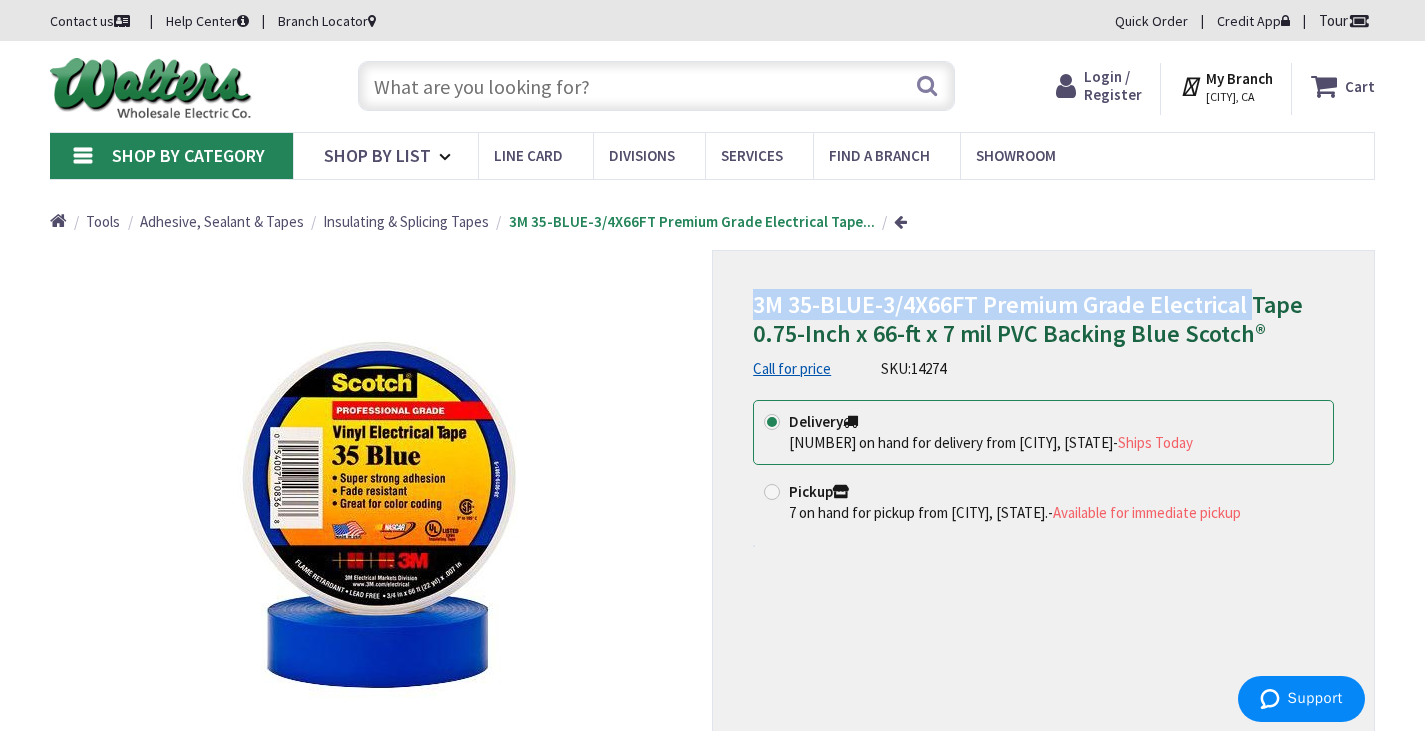 copy on "3M 35-BLUE-3/4X66FT Premium Grade Electrical" 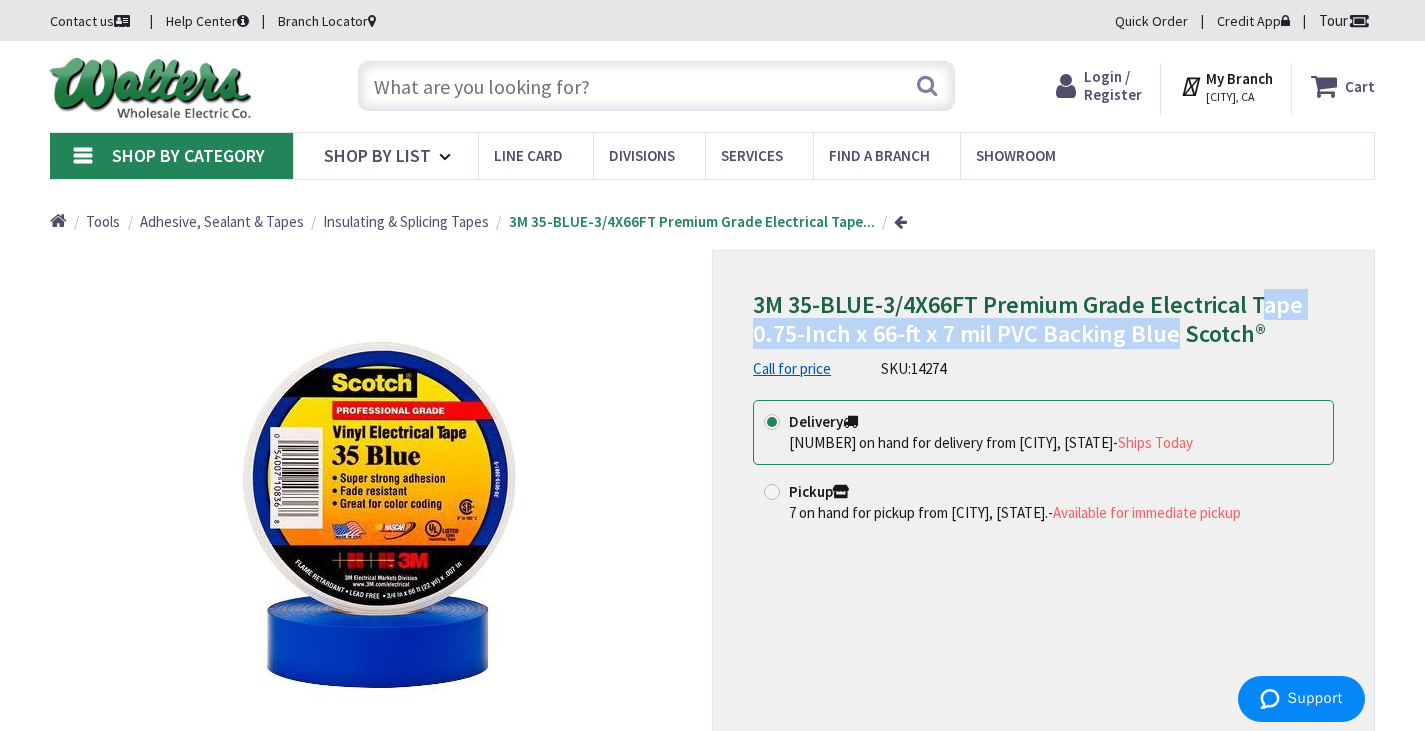 drag, startPoint x: 1257, startPoint y: 281, endPoint x: 1160, endPoint y: 302, distance: 99.24717 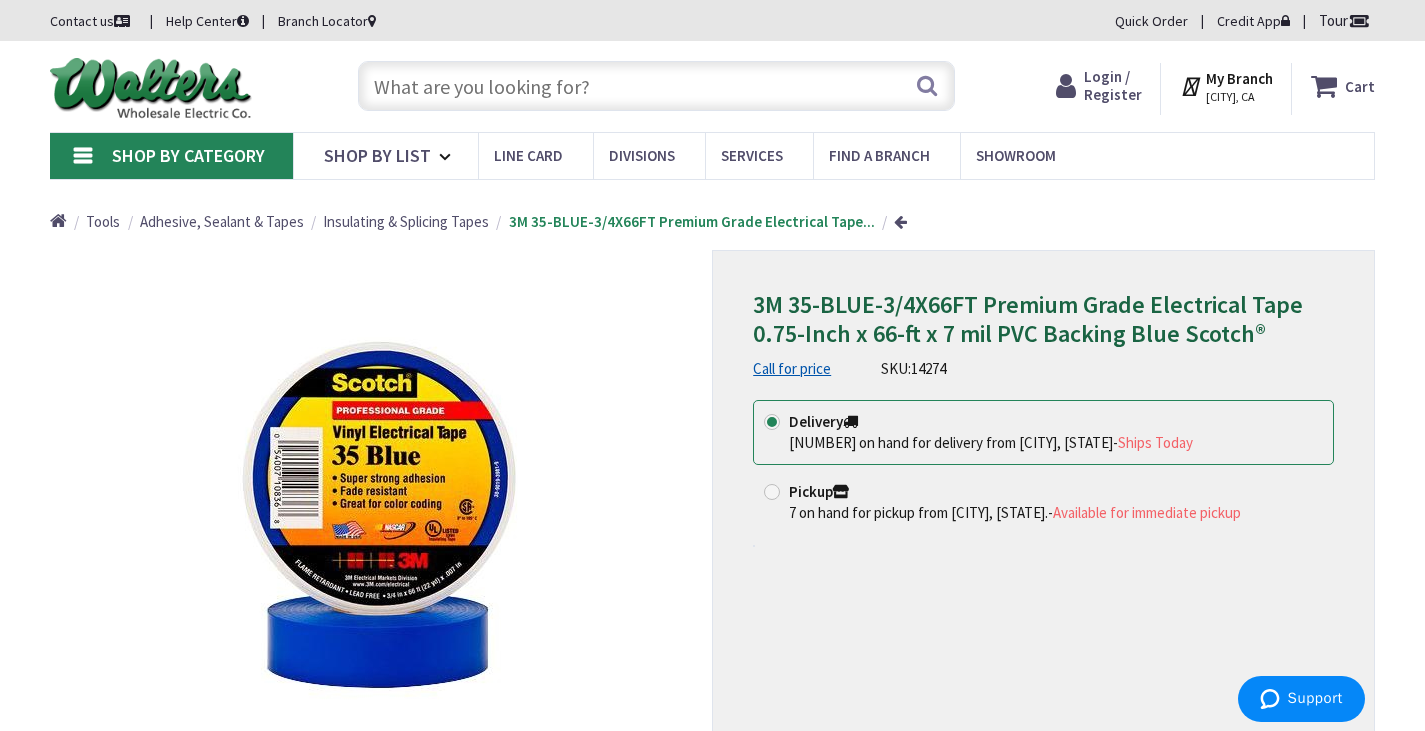 click on "Search" at bounding box center [651, 85] 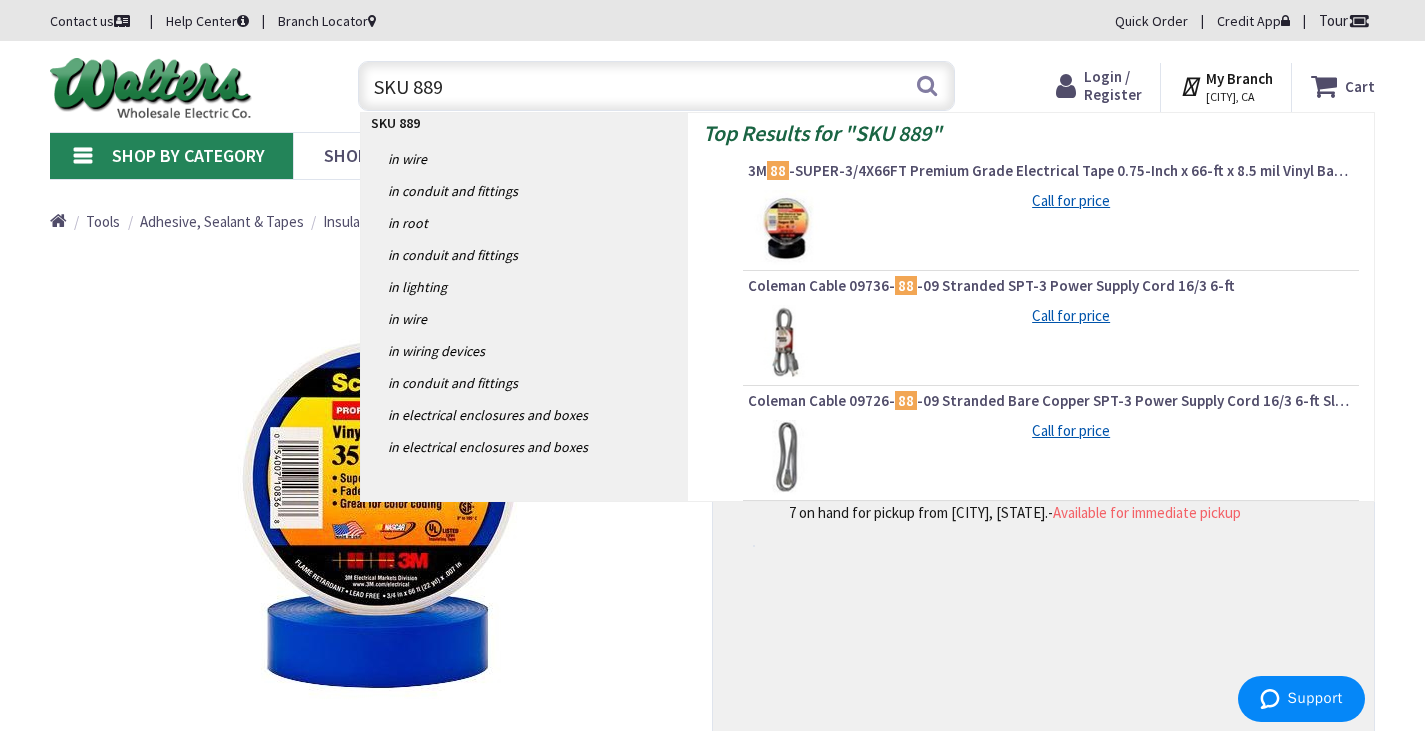 type on "SKU 8894" 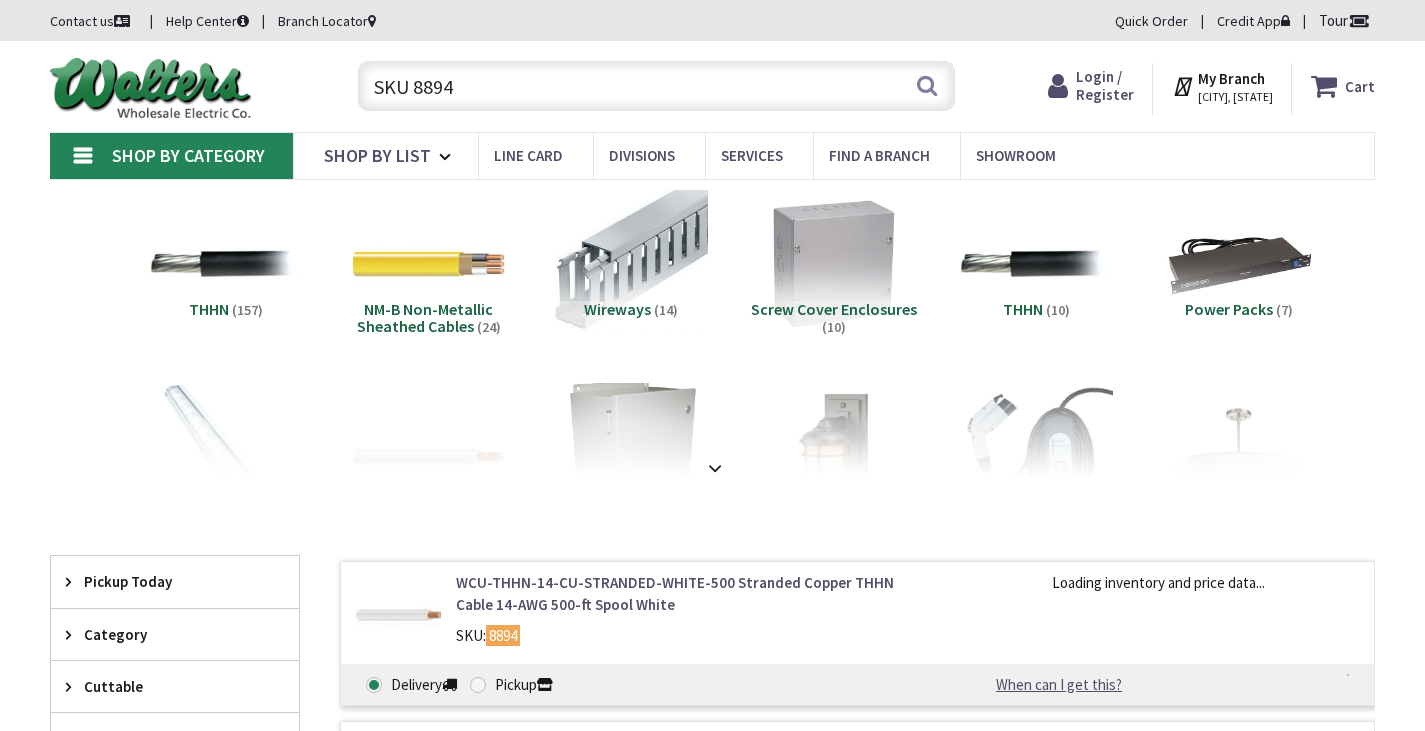 scroll, scrollTop: 0, scrollLeft: 0, axis: both 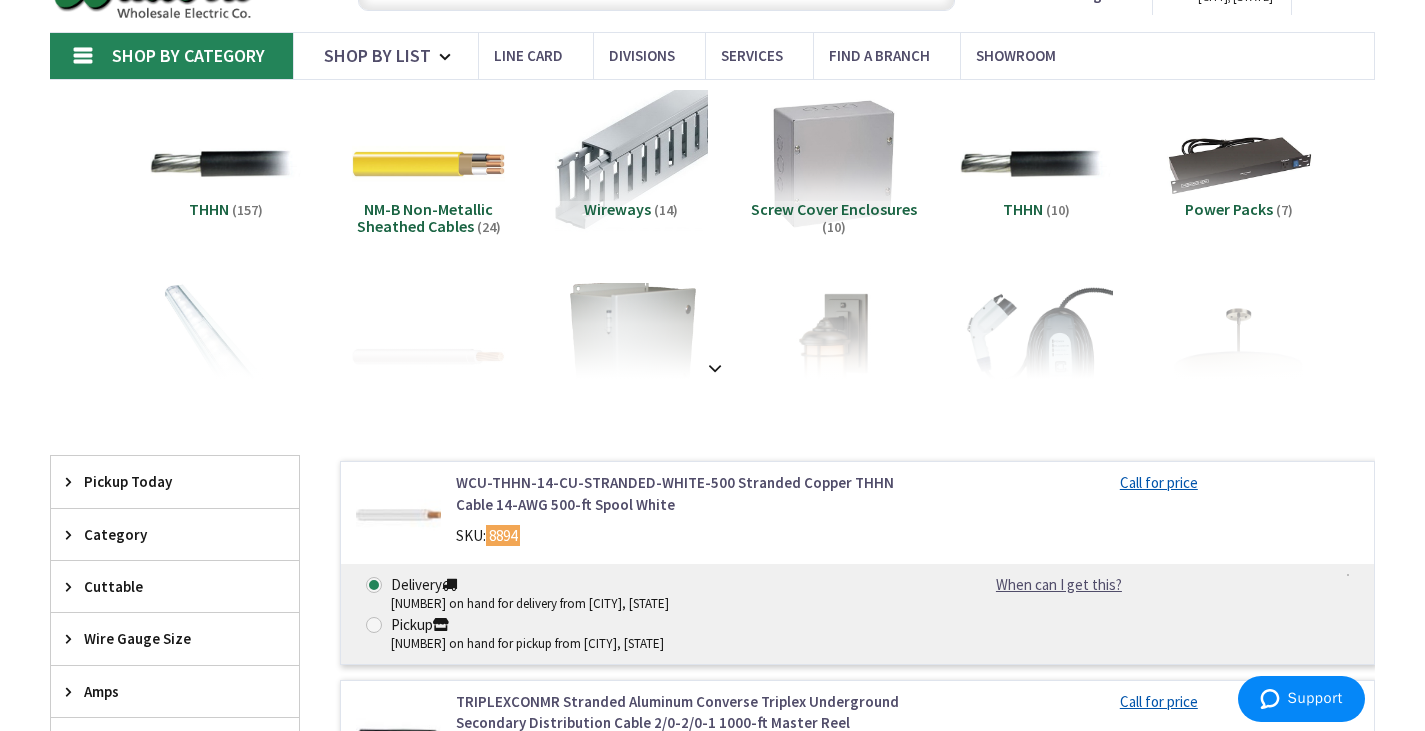 click on "WCU-THHN-14-CU-STRANDED-WHITE-500 Stranded Copper THHN Cable 14-AWG 500-ft Spool White" at bounding box center (692, 493) 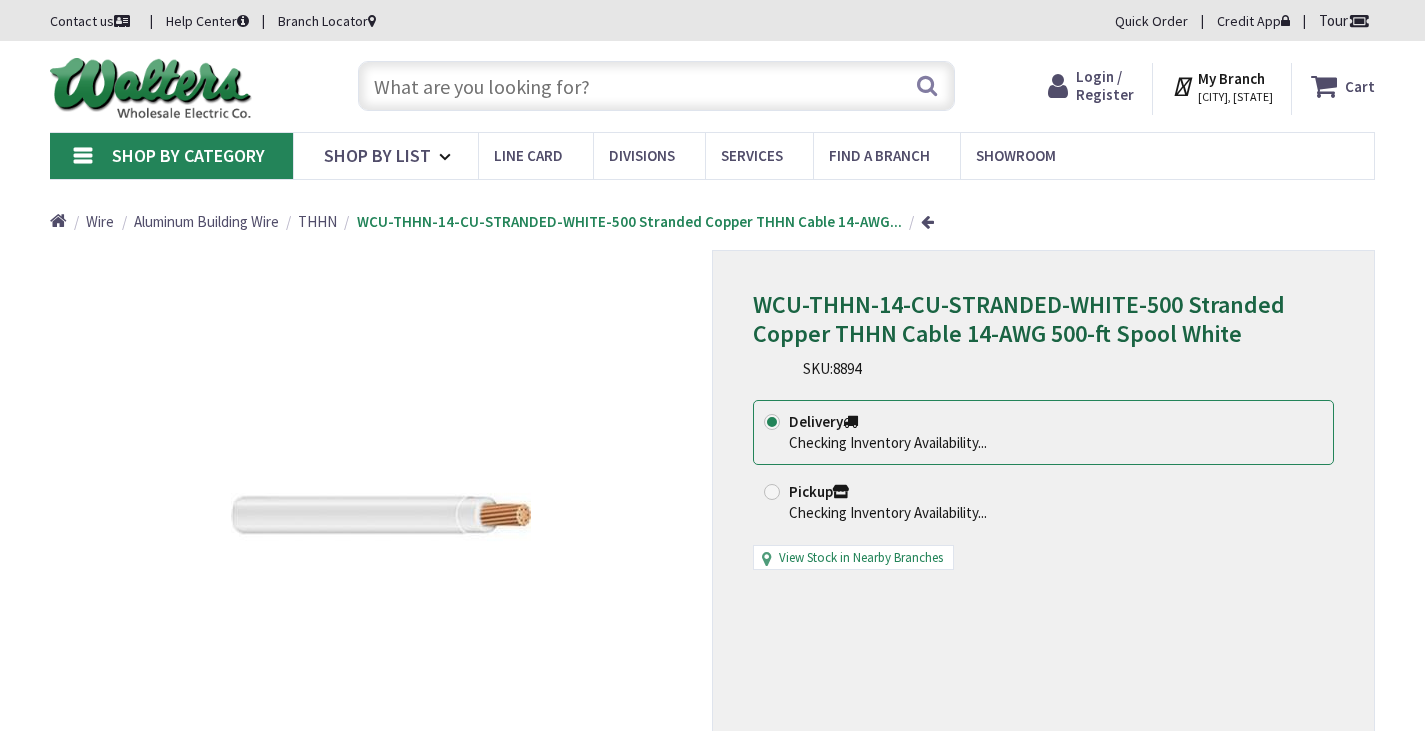 scroll, scrollTop: 0, scrollLeft: 0, axis: both 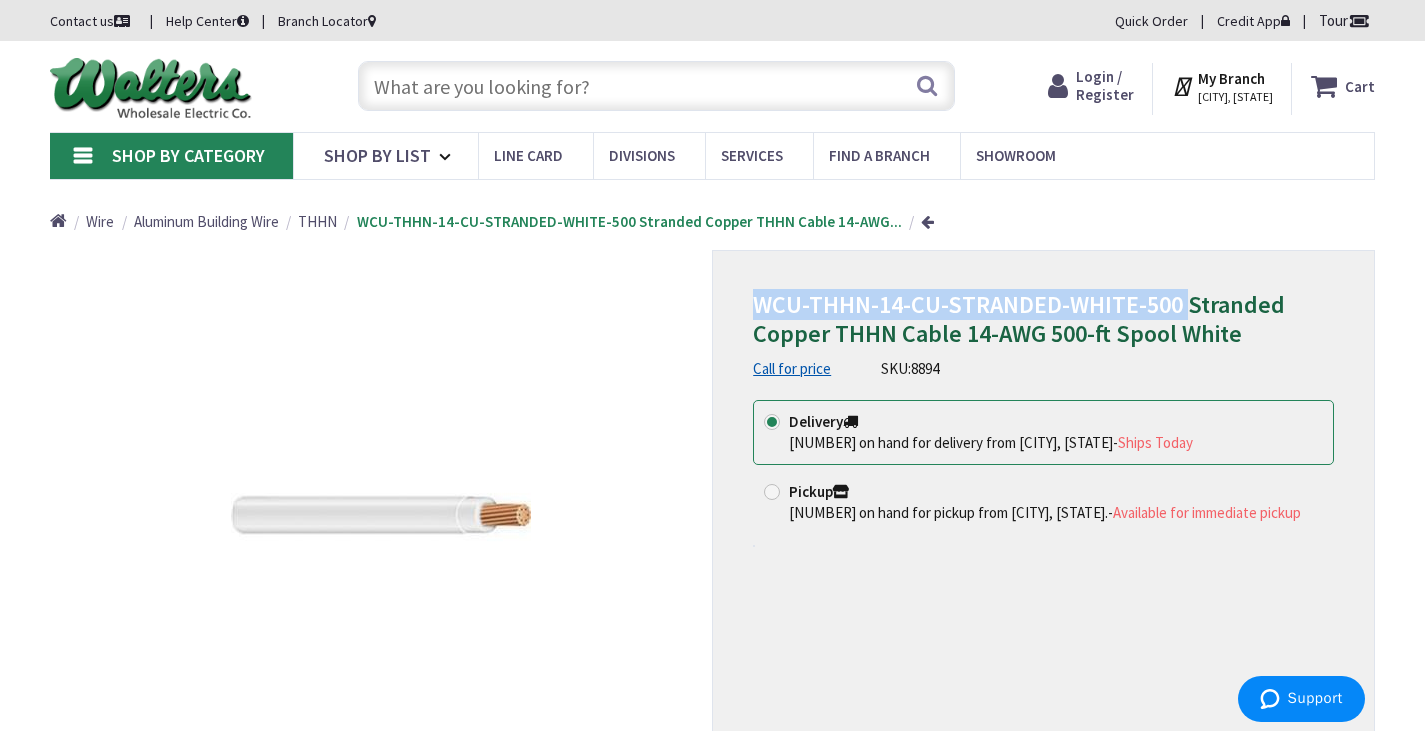 drag, startPoint x: 1180, startPoint y: 285, endPoint x: 755, endPoint y: 287, distance: 425.0047 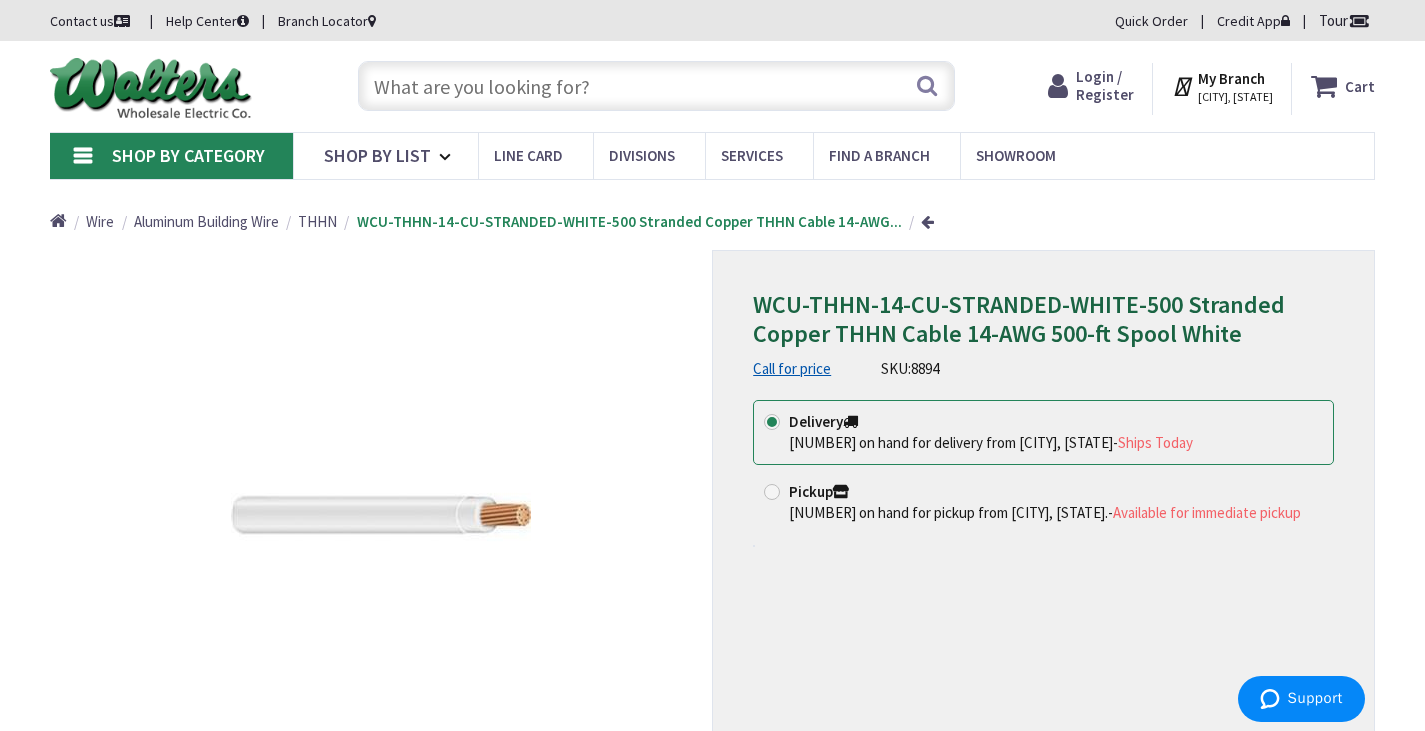 click on "WCU-THHN-14-CU-STRANDED-WHITE-500 Stranded Copper THHN Cable 14-AWG 500-ft Spool White
Call for price
SKU:                 8894" at bounding box center (1043, 335) 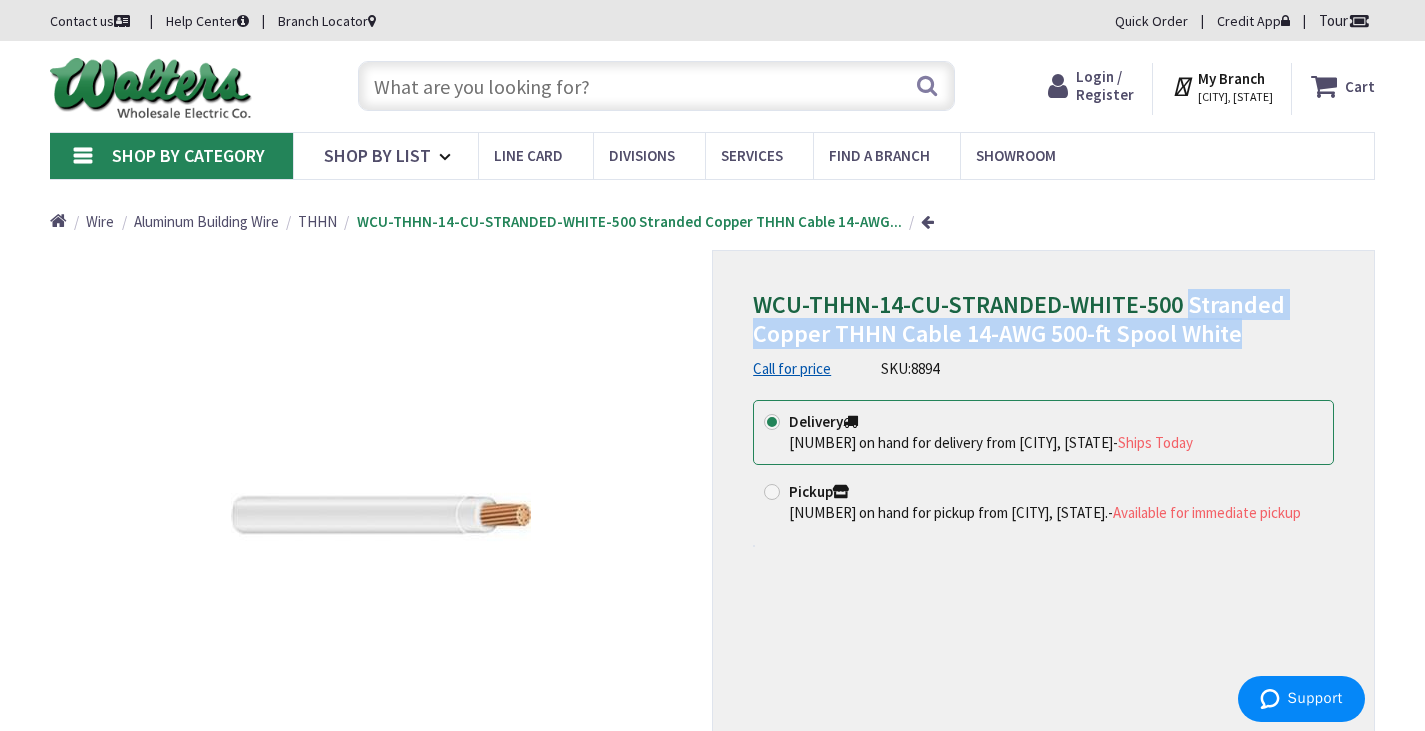 drag, startPoint x: 1248, startPoint y: 319, endPoint x: 1187, endPoint y: 285, distance: 69.83552 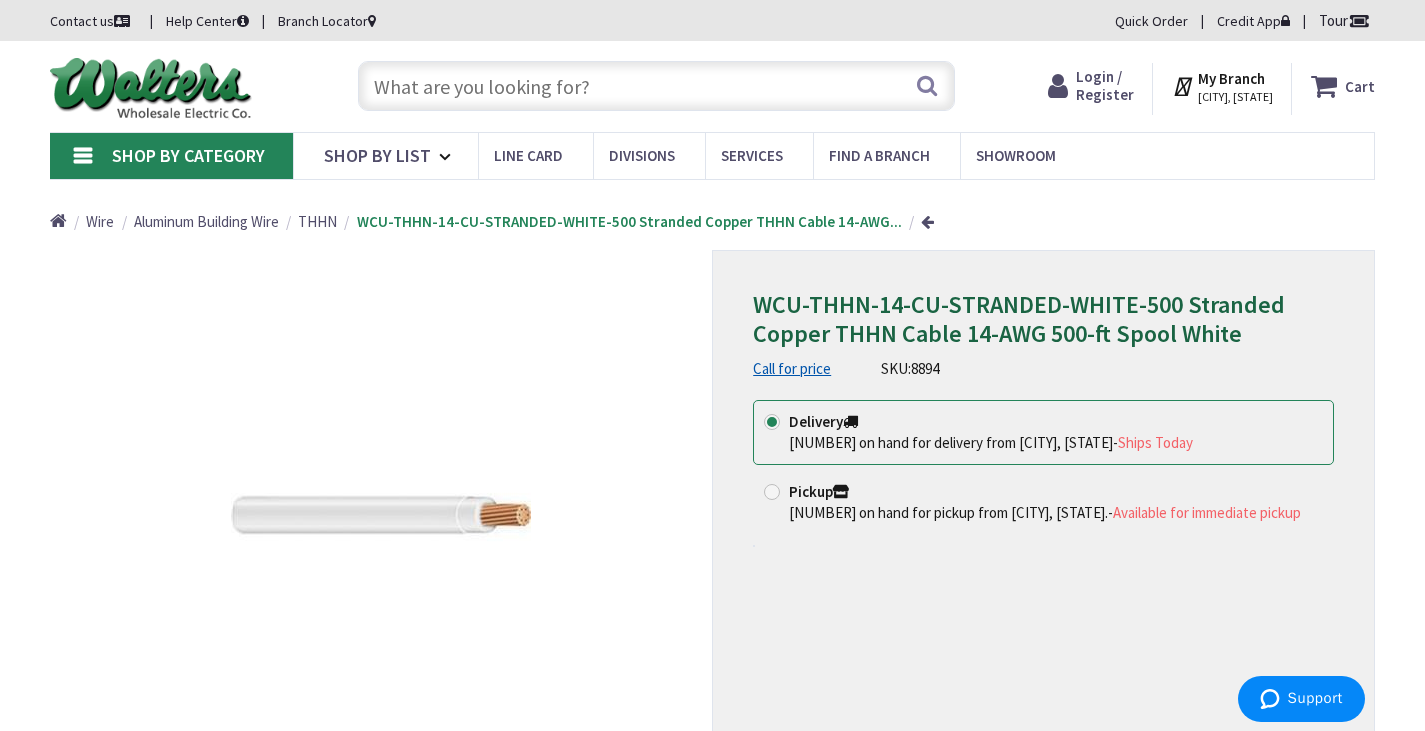 click at bounding box center (656, 86) 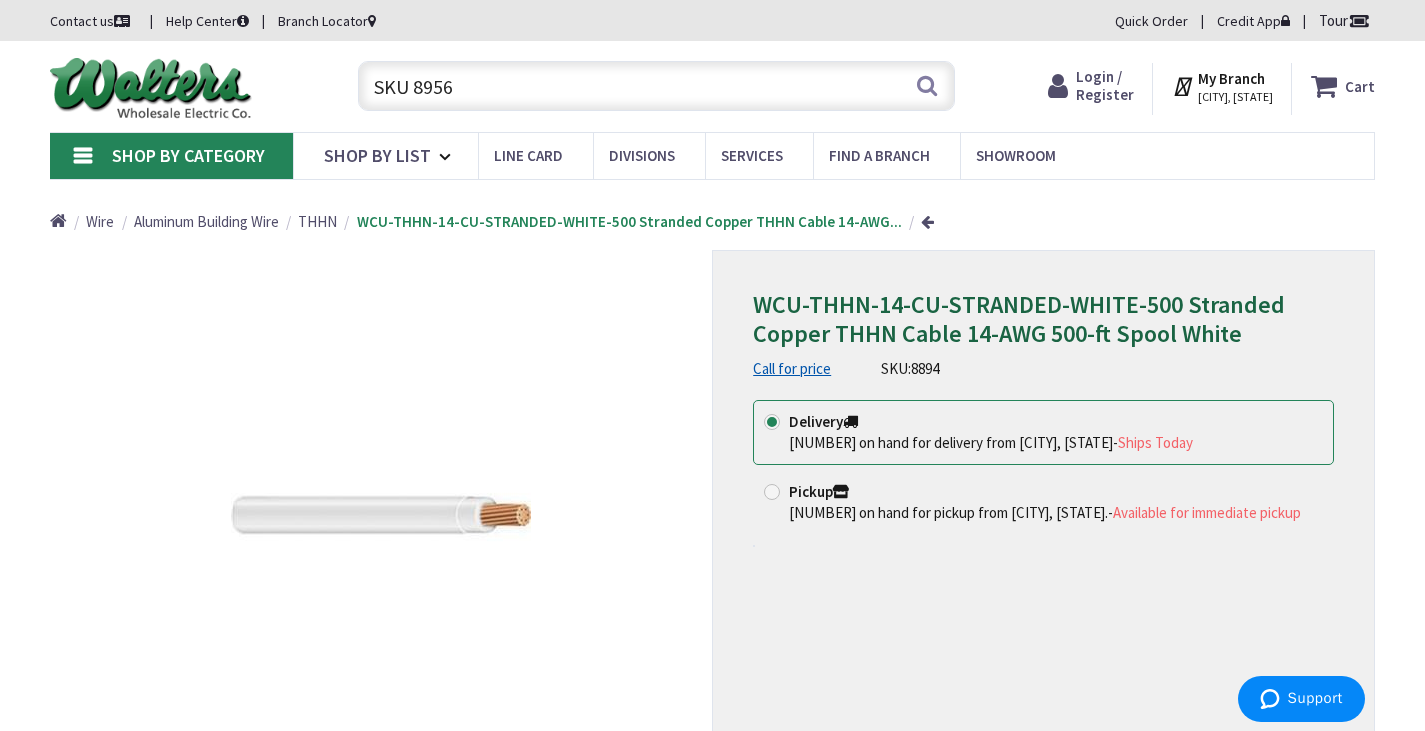 type on "SKU 8956" 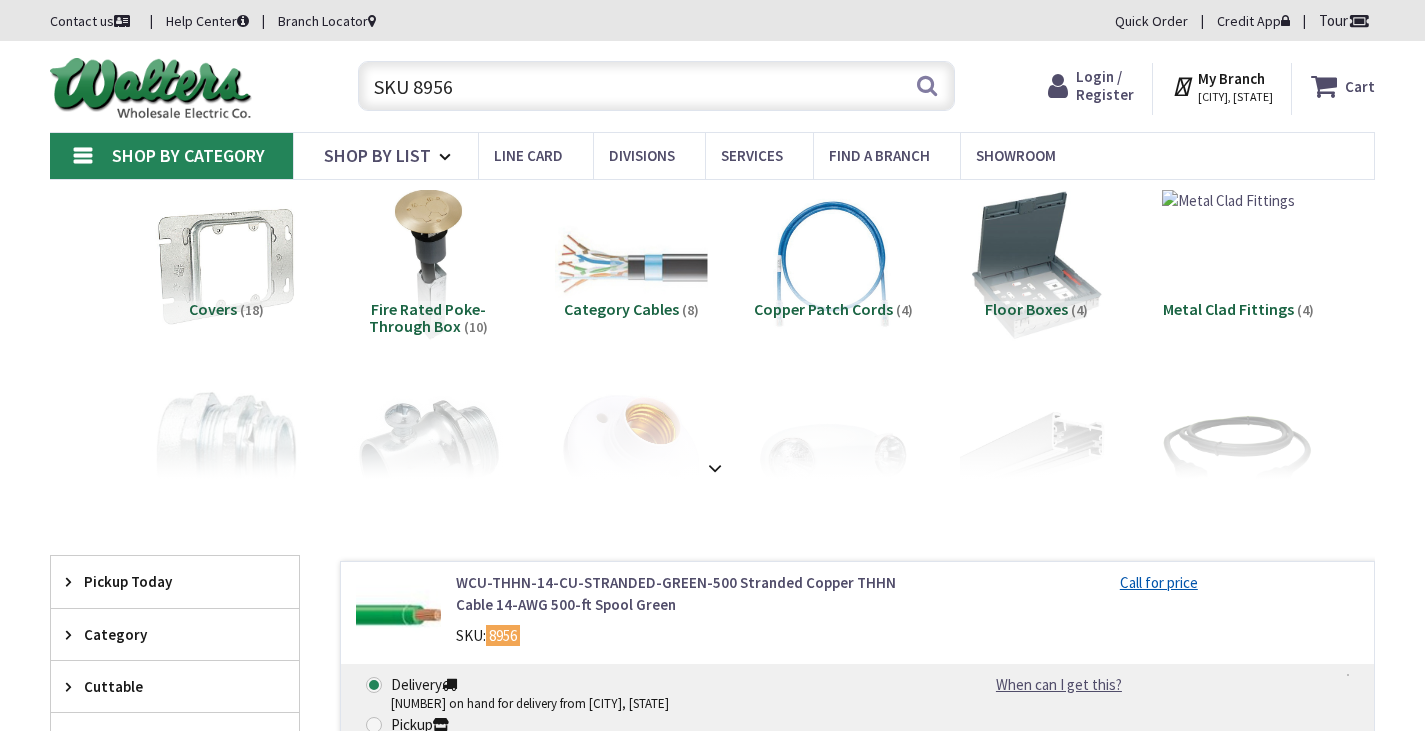 scroll, scrollTop: 0, scrollLeft: 0, axis: both 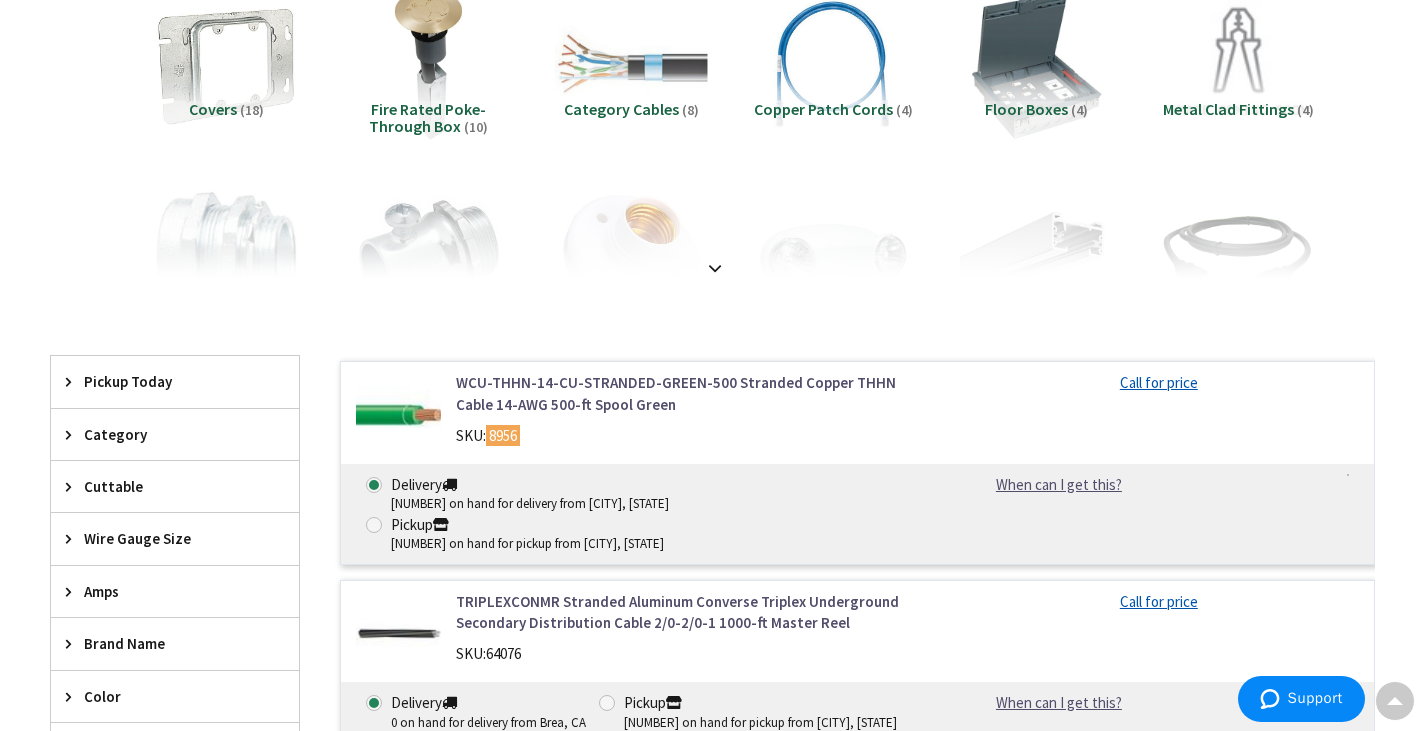 click on "WCU-THHN-14-CU-STRANDED-GREEN-500 Stranded Copper THHN Cable 14-AWG 500-ft Spool Green" at bounding box center [692, 393] 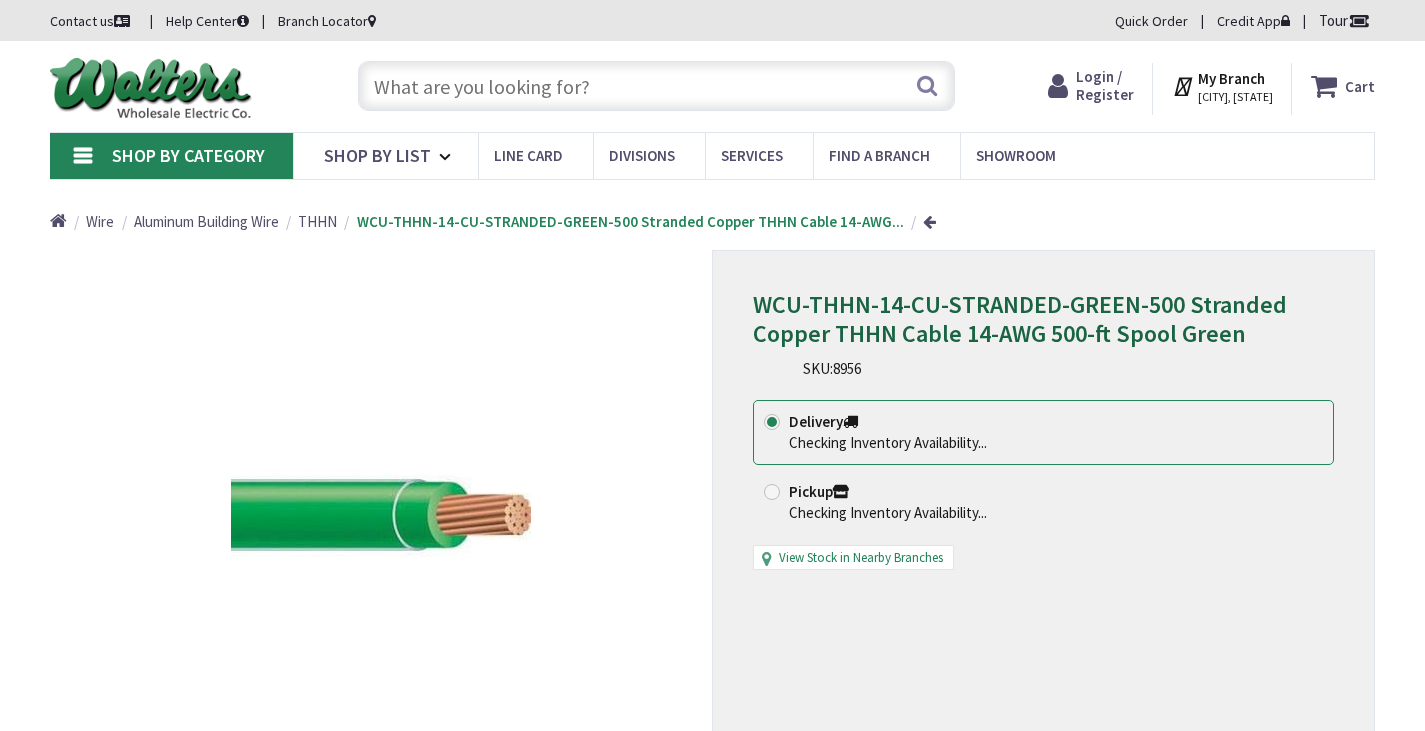 scroll, scrollTop: 0, scrollLeft: 0, axis: both 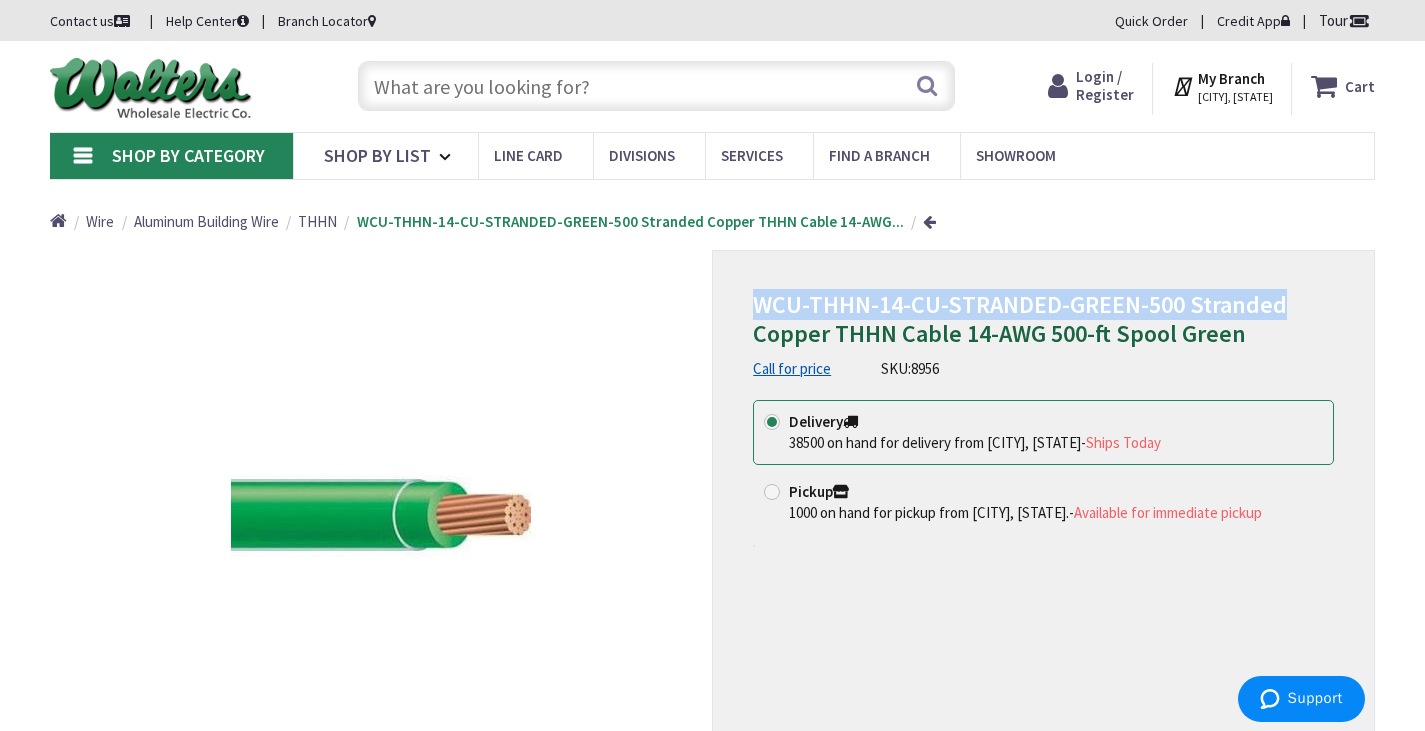 drag, startPoint x: 1286, startPoint y: 283, endPoint x: 761, endPoint y: 274, distance: 525.07715 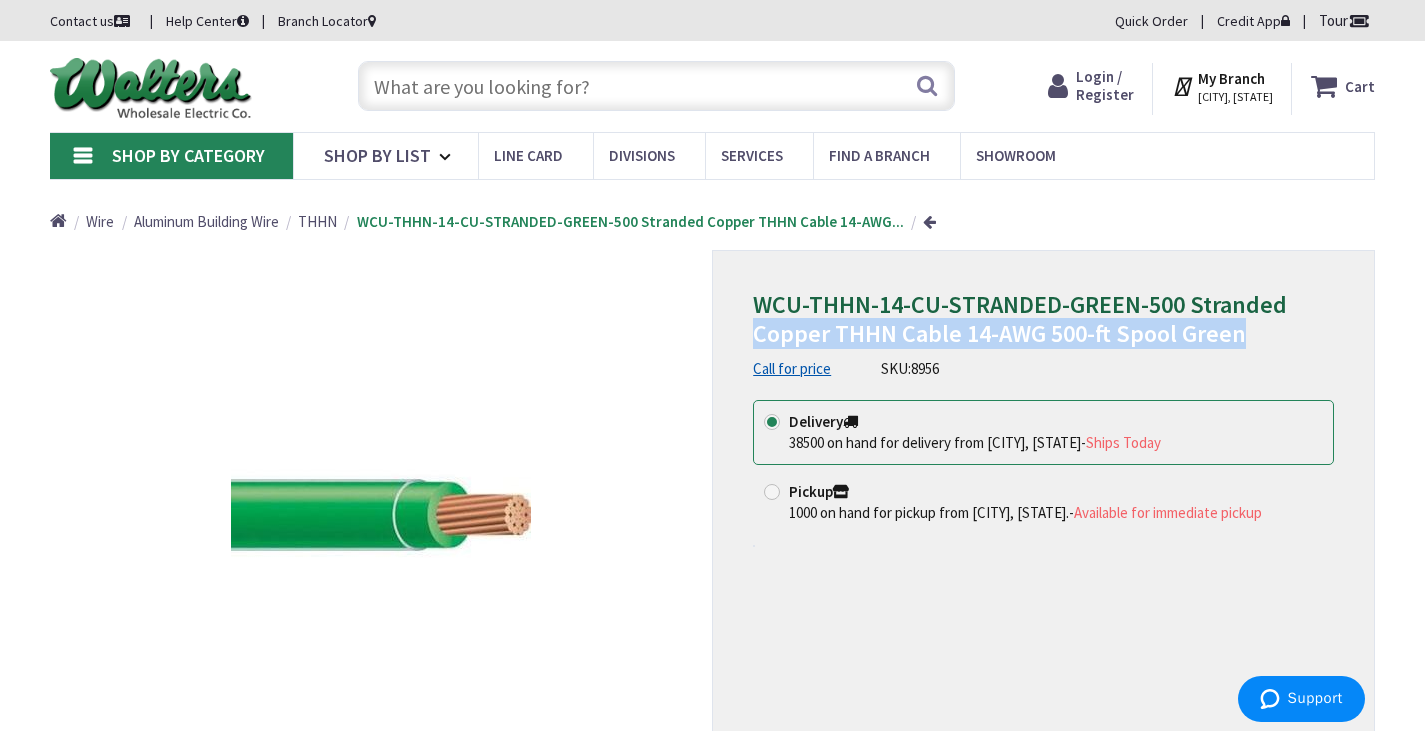 drag, startPoint x: 757, startPoint y: 312, endPoint x: 1241, endPoint y: 322, distance: 484.1033 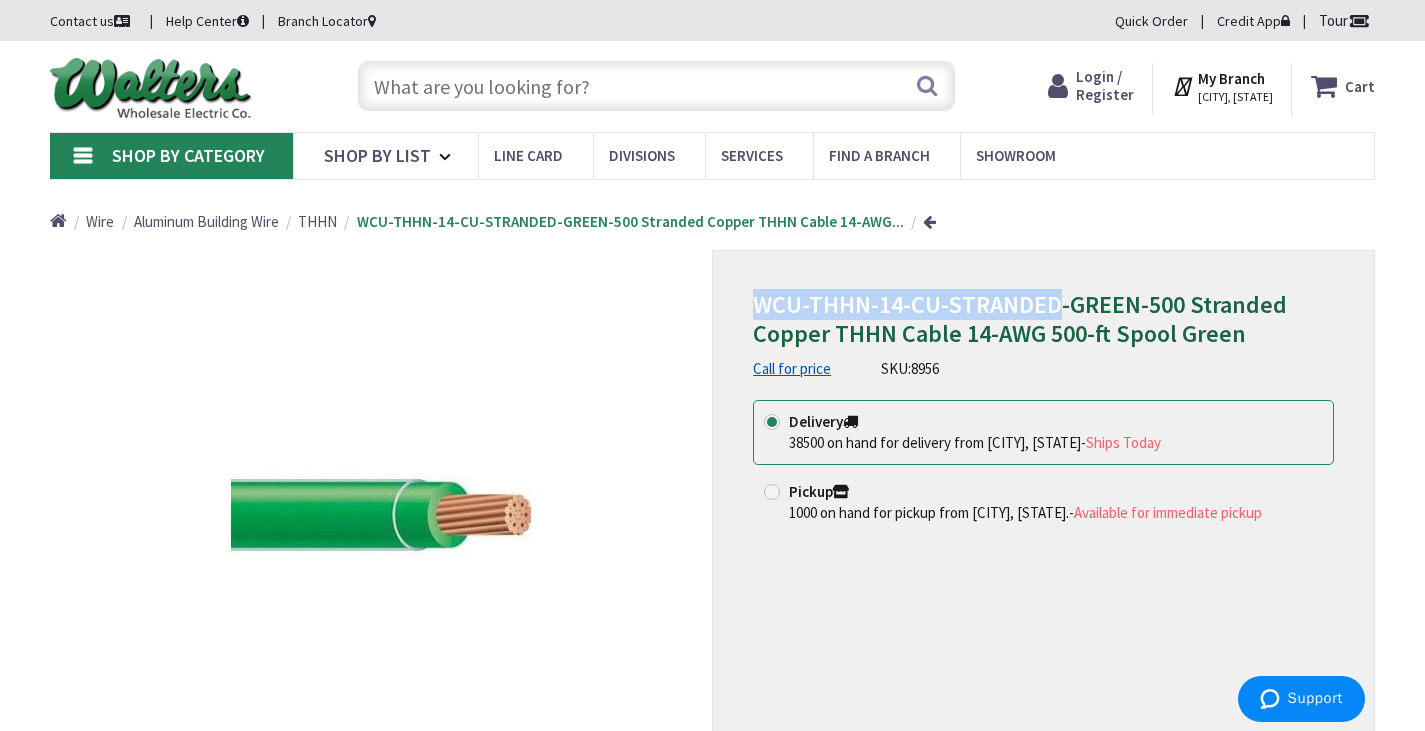 drag, startPoint x: 1058, startPoint y: 282, endPoint x: 753, endPoint y: 298, distance: 305.41937 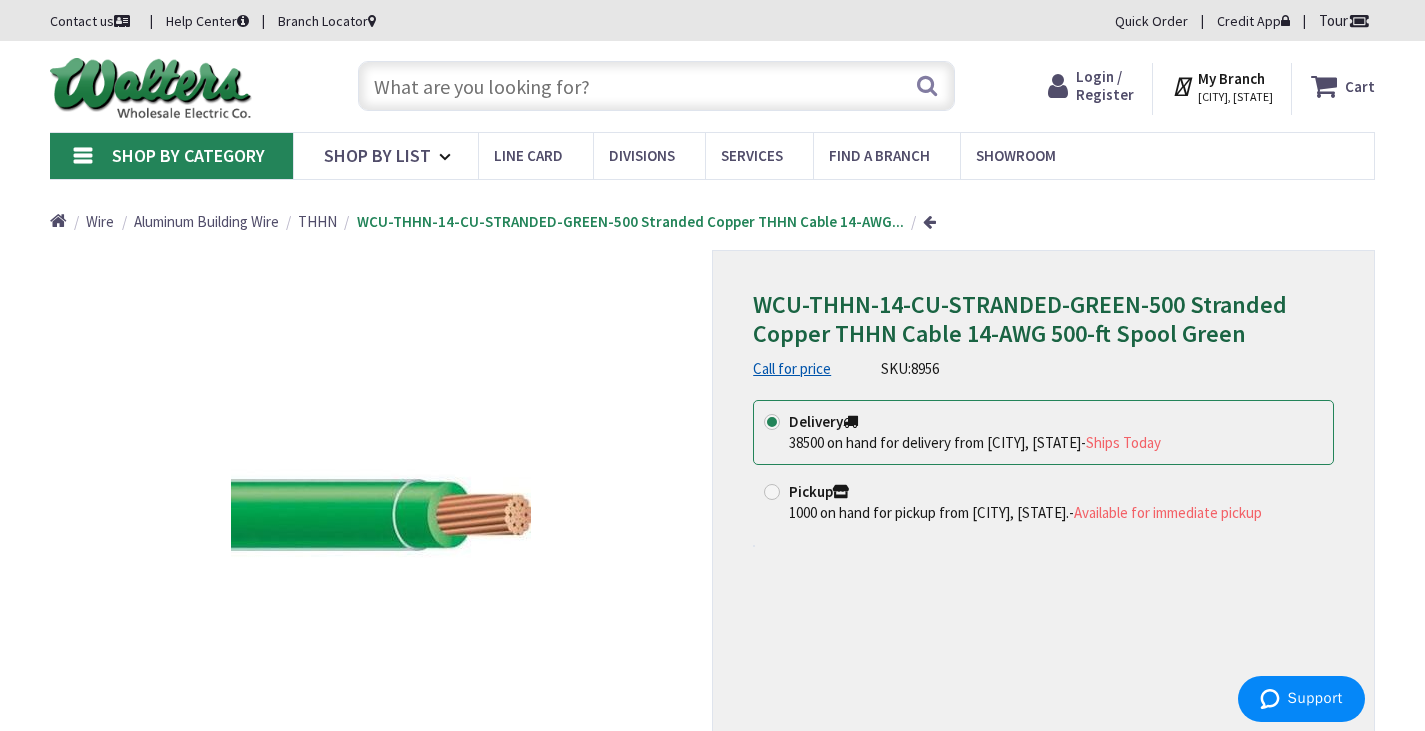 click at bounding box center (656, 86) 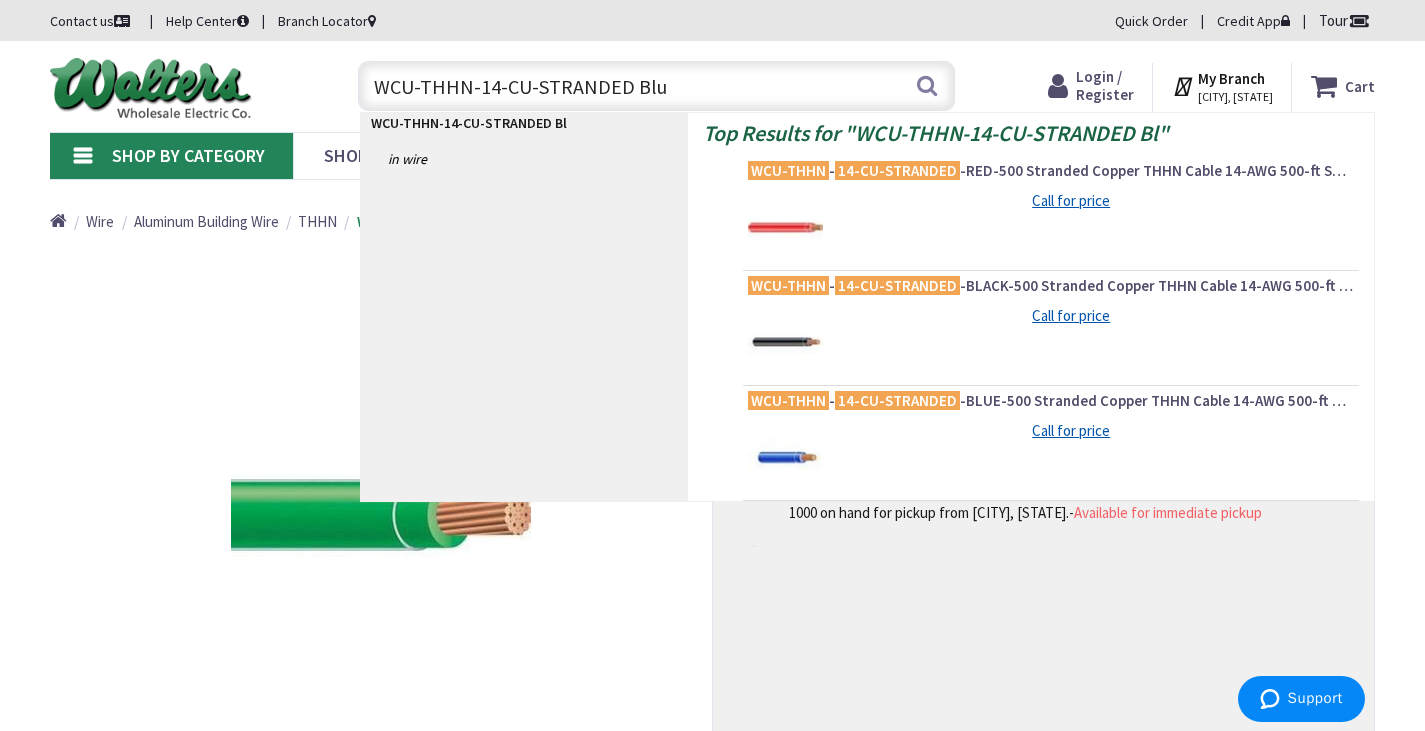 type on "WCU-THHN-14-CU-STRANDED Blue" 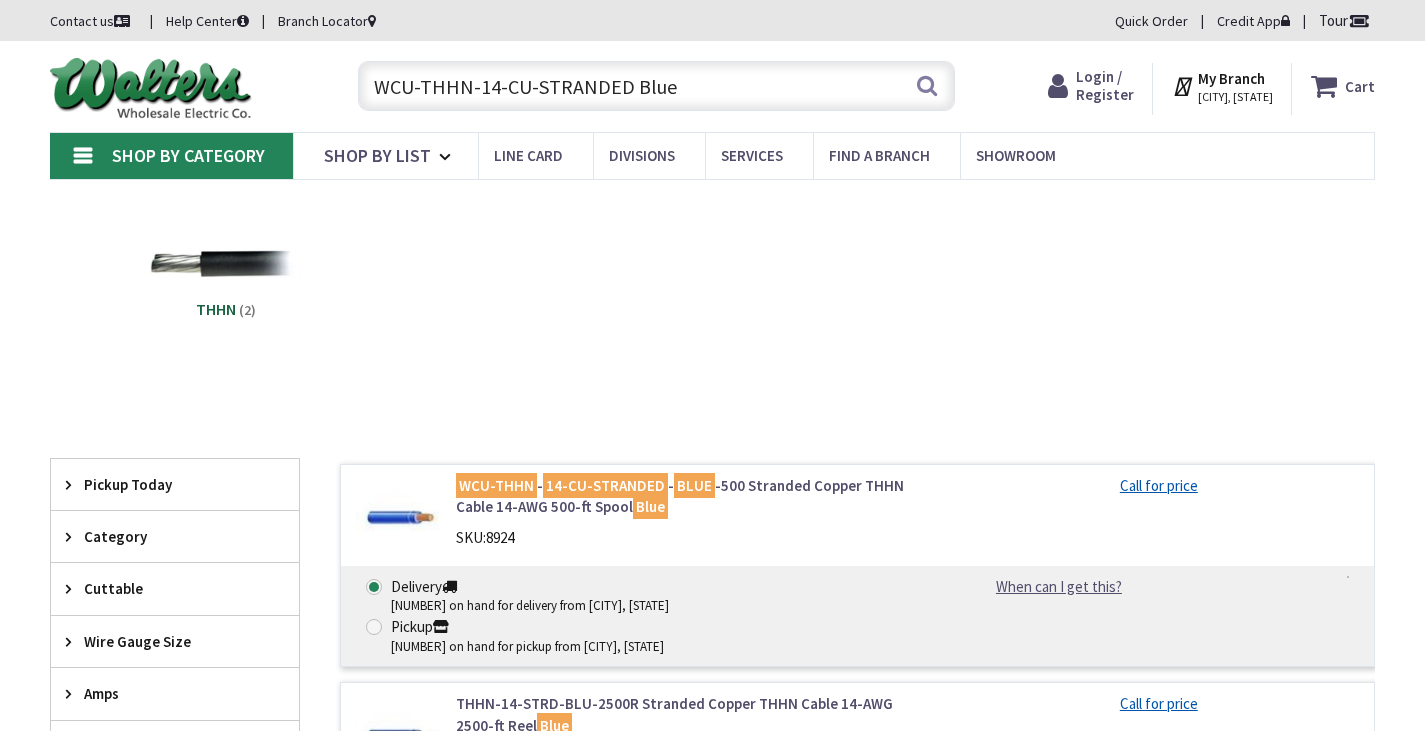 scroll, scrollTop: 0, scrollLeft: 0, axis: both 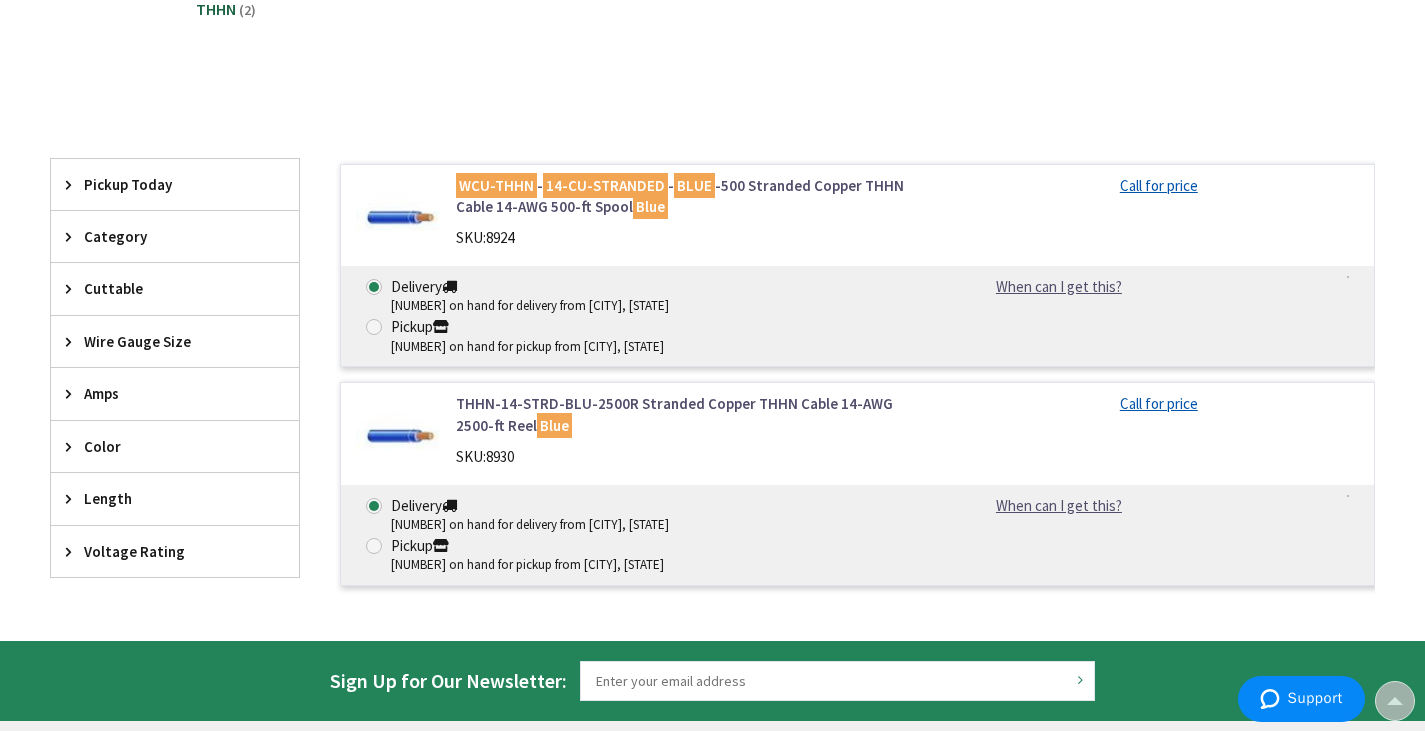 click on "WCU-THHN - 14-CU-STRANDED - BLUE -500 Stranded Copper THHN Cable 14-AWG 500-ft Spool  Blue" at bounding box center [692, 196] 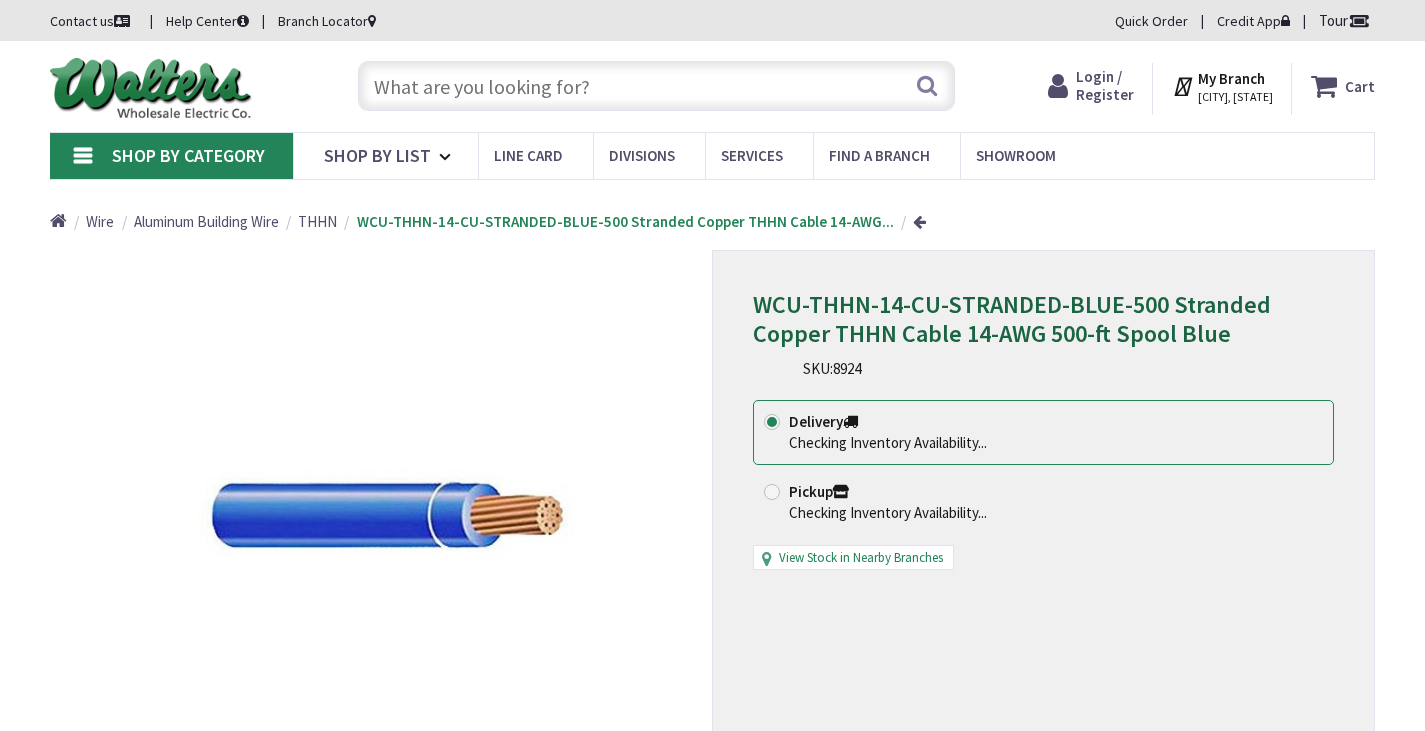 scroll, scrollTop: 0, scrollLeft: 0, axis: both 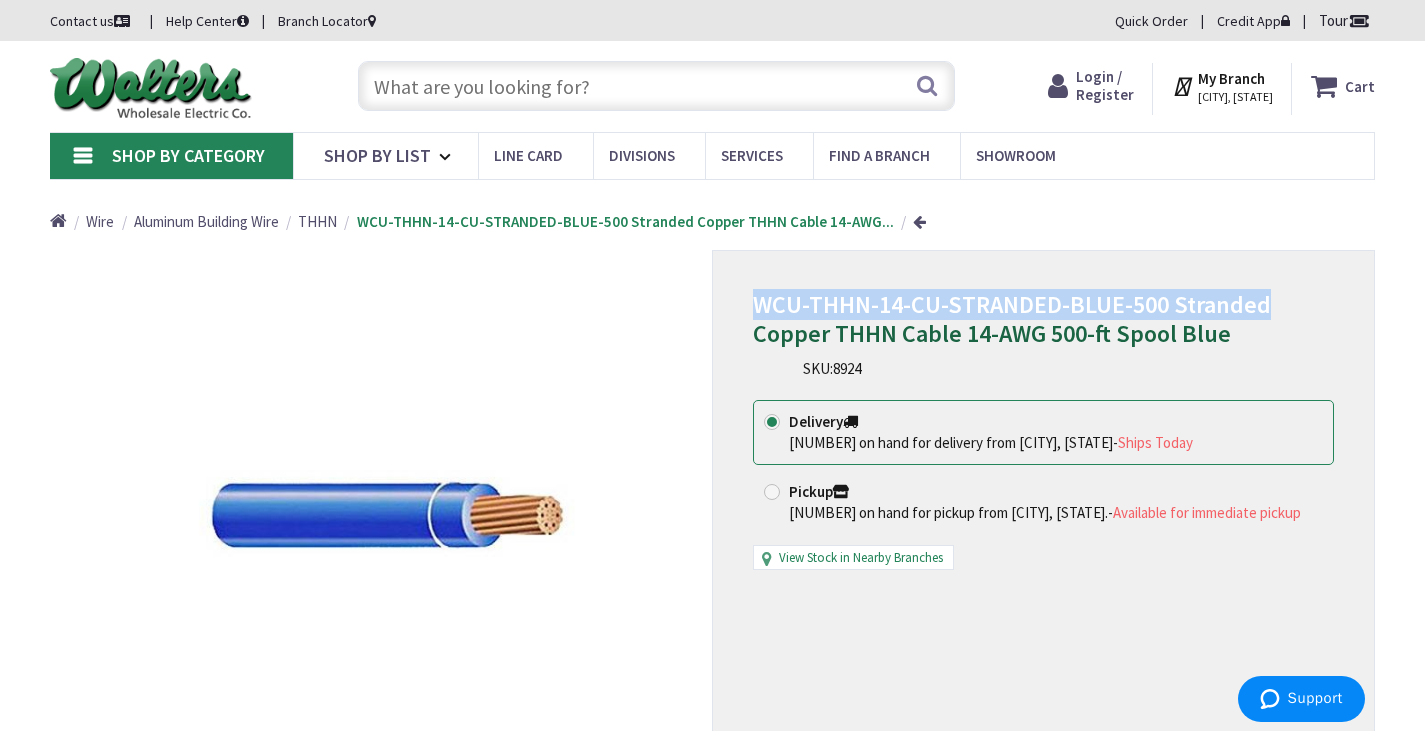 drag, startPoint x: 1273, startPoint y: 279, endPoint x: 761, endPoint y: 267, distance: 512.1406 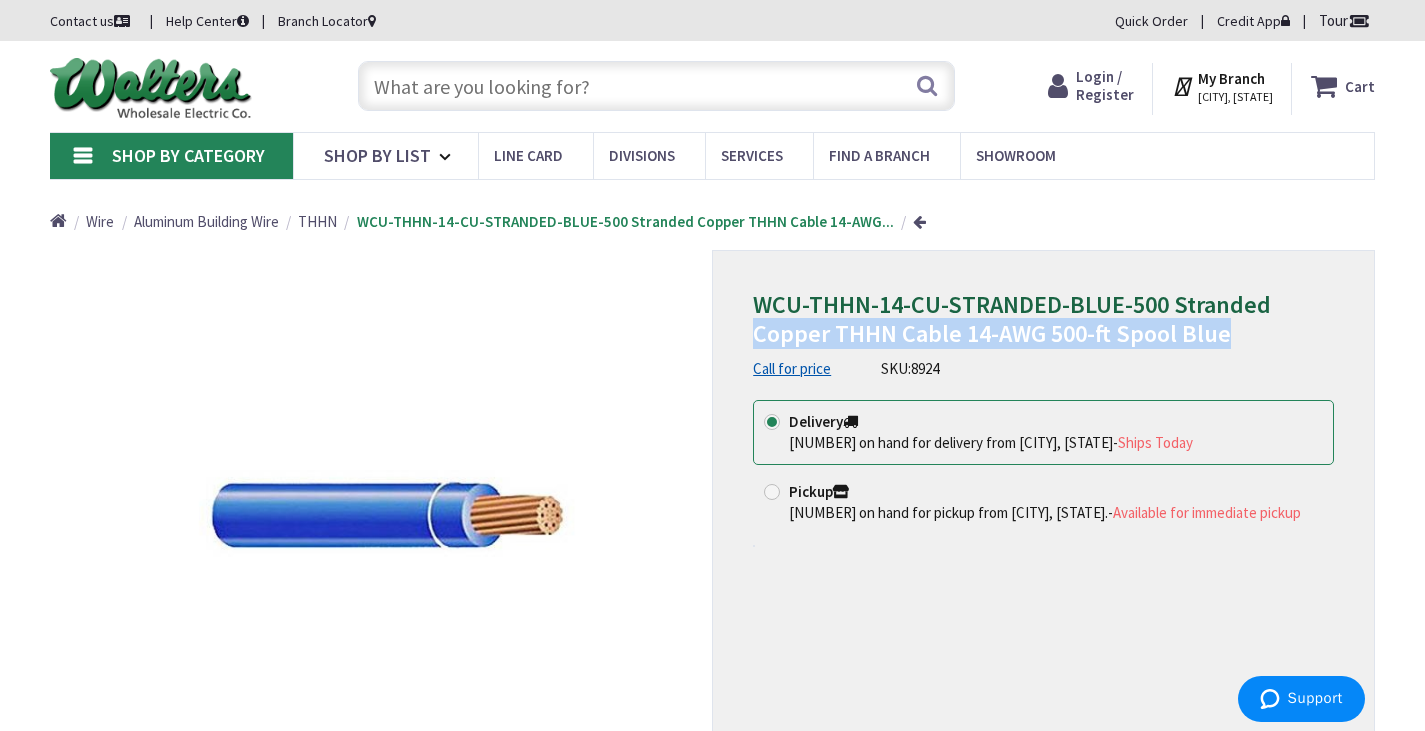 drag, startPoint x: 1230, startPoint y: 320, endPoint x: 713, endPoint y: 316, distance: 517.0155 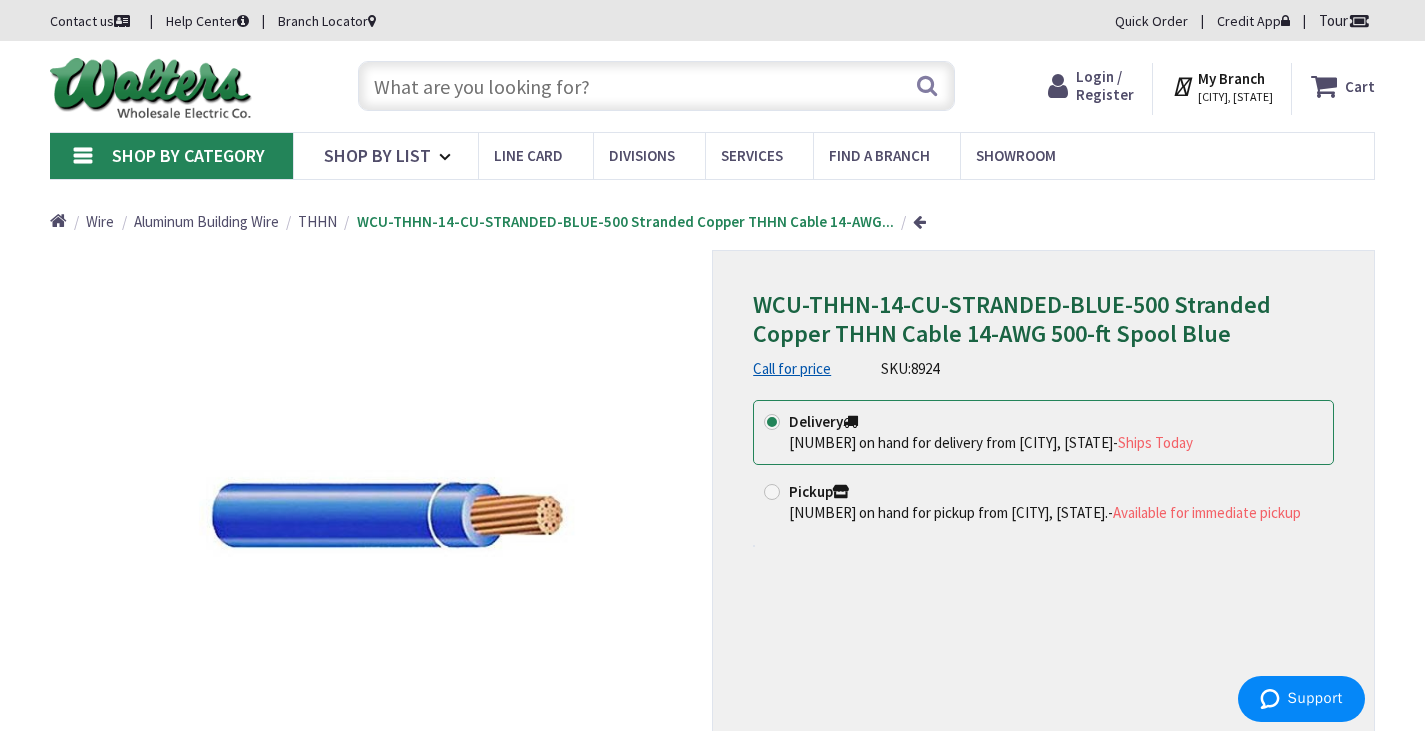 click at bounding box center [656, 86] 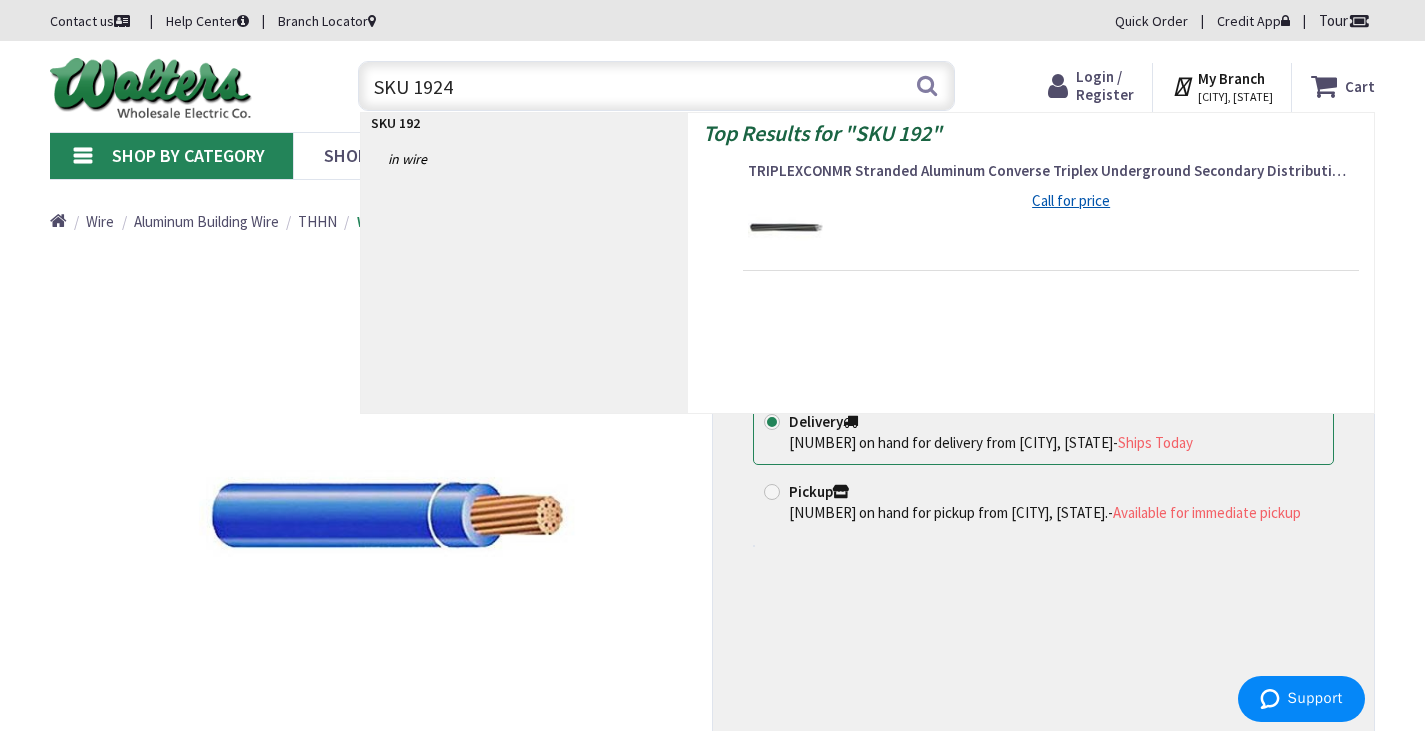 type on "SKU 19242" 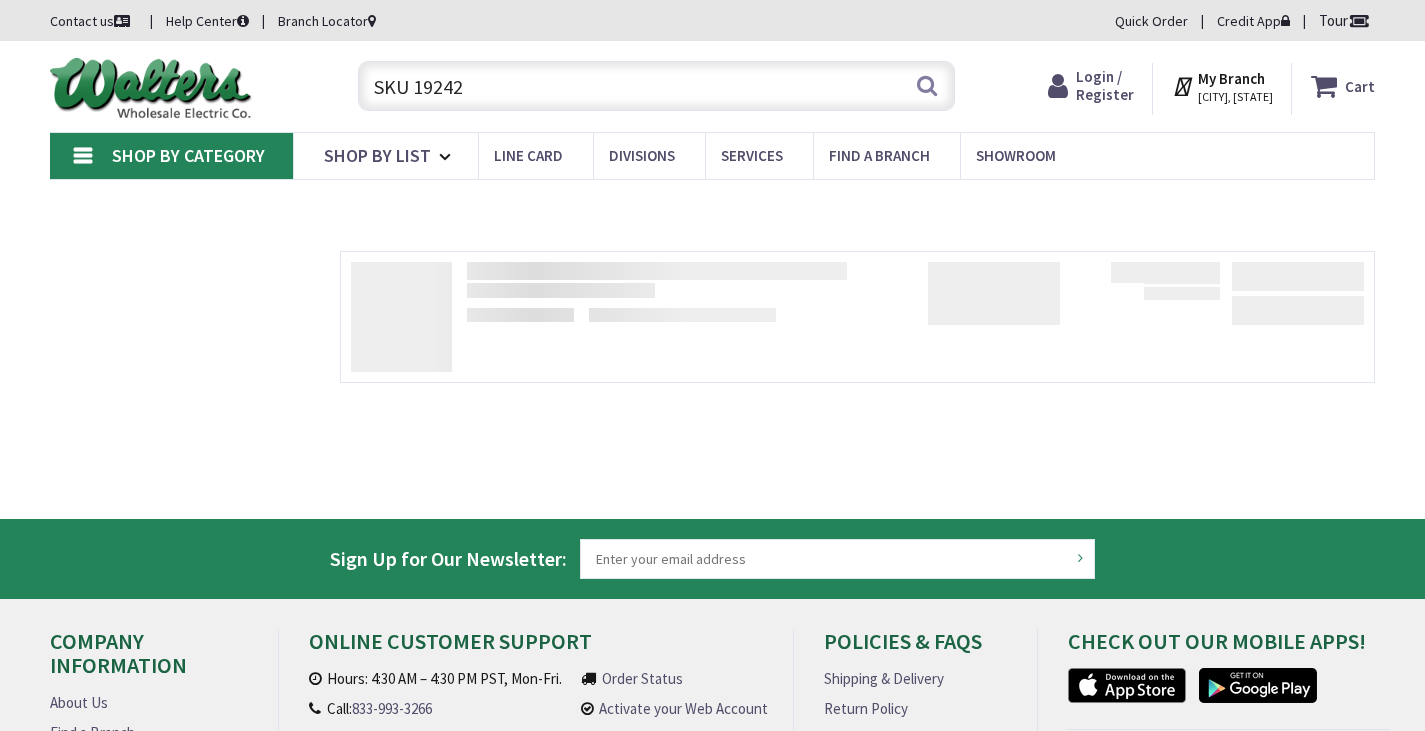 scroll, scrollTop: 0, scrollLeft: 0, axis: both 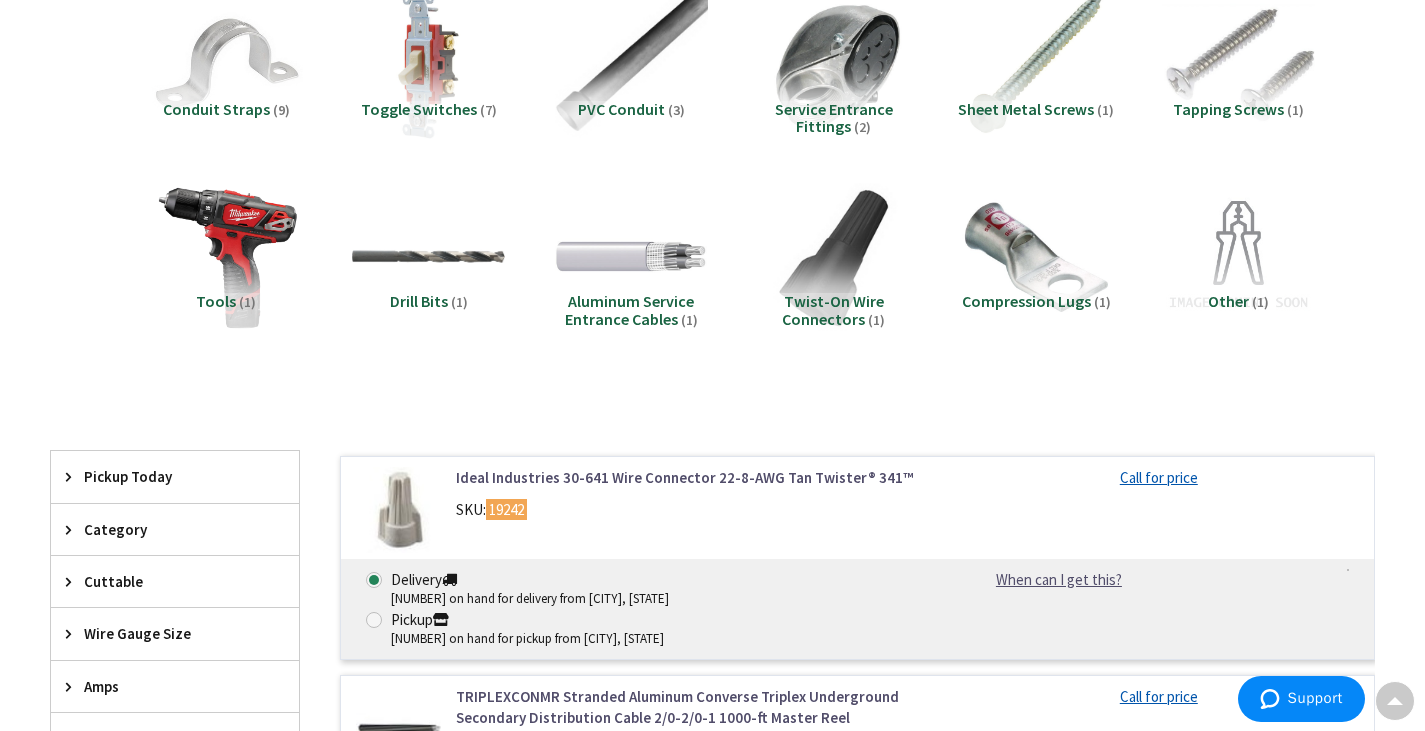 click on "Ideal Industries 30-641 Wire Connector 22-8-AWG Tan Twister® 341™" at bounding box center (692, 477) 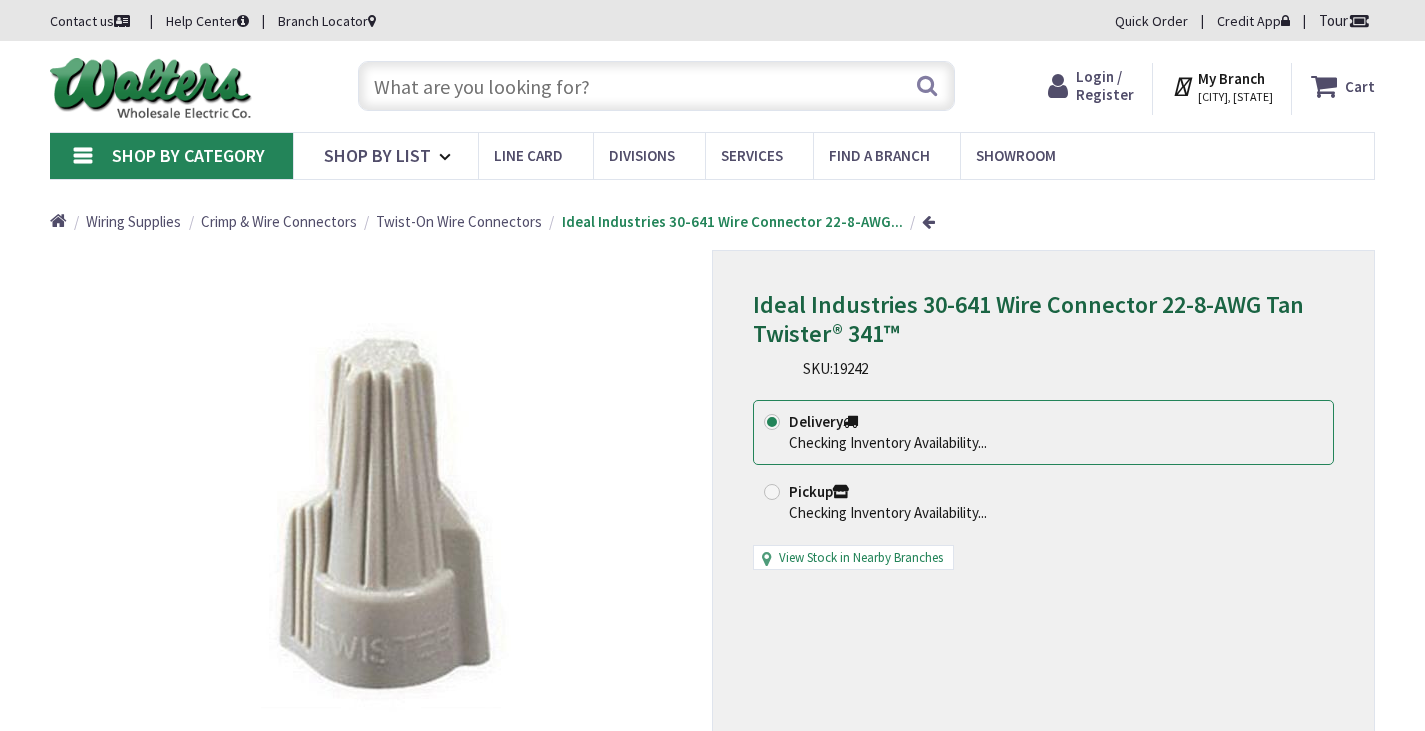 scroll, scrollTop: 0, scrollLeft: 0, axis: both 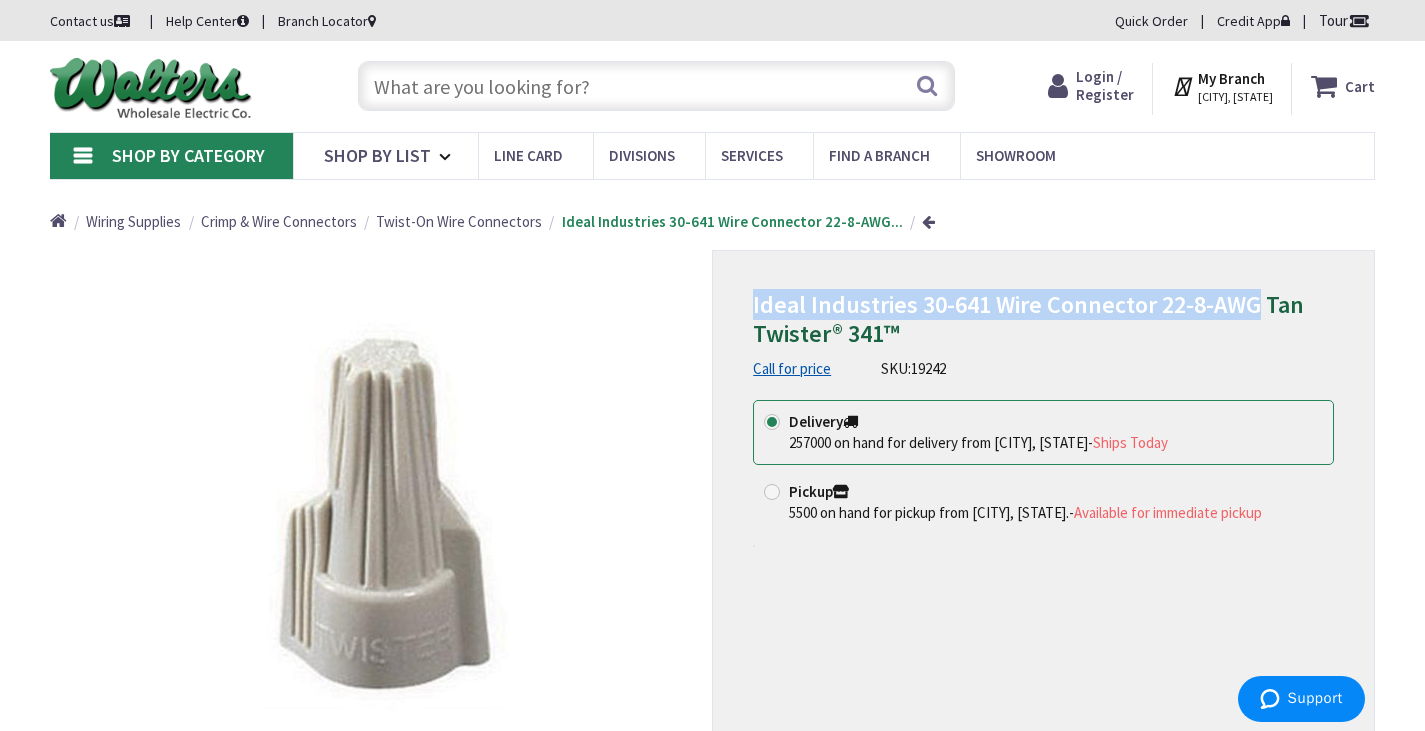 drag, startPoint x: 1252, startPoint y: 279, endPoint x: 804, endPoint y: 281, distance: 448.00446 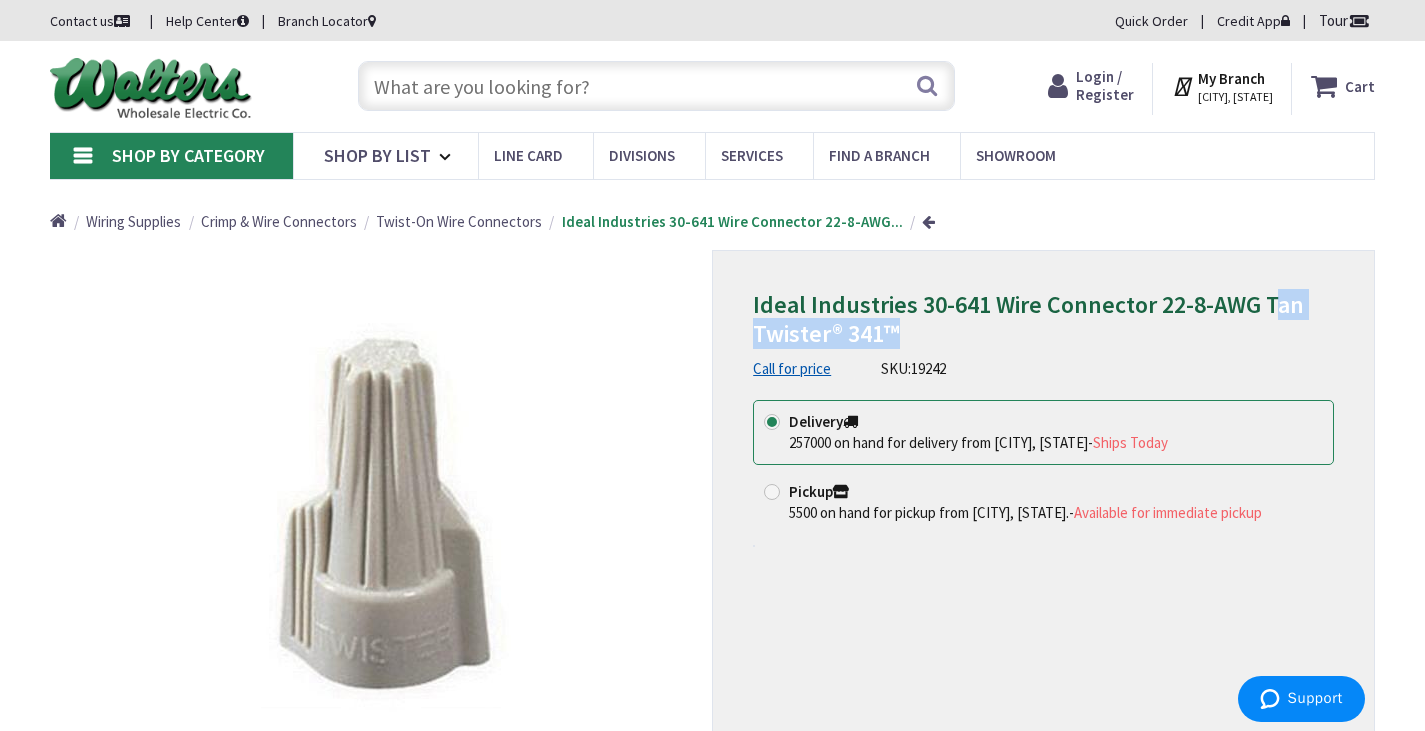 drag, startPoint x: 1267, startPoint y: 281, endPoint x: 1273, endPoint y: 298, distance: 18.027756 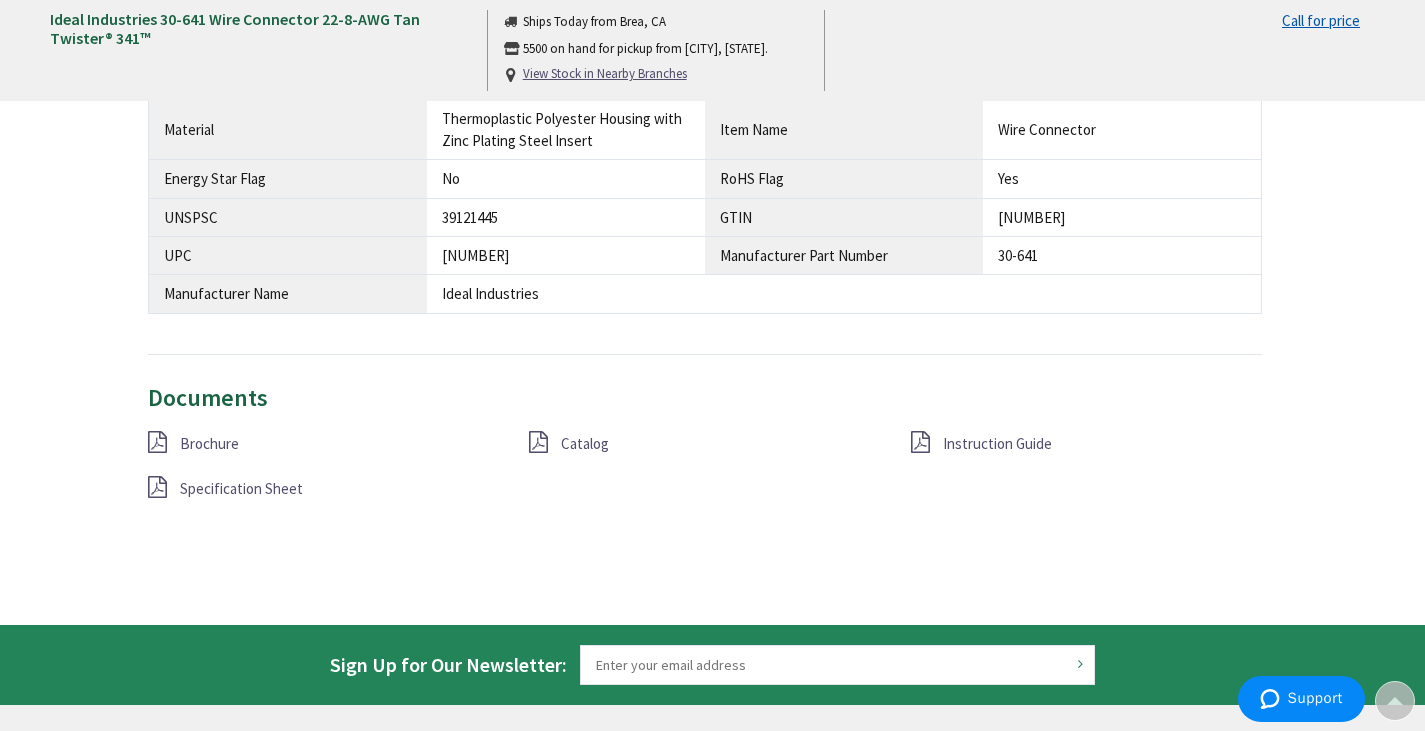 scroll, scrollTop: 1500, scrollLeft: 0, axis: vertical 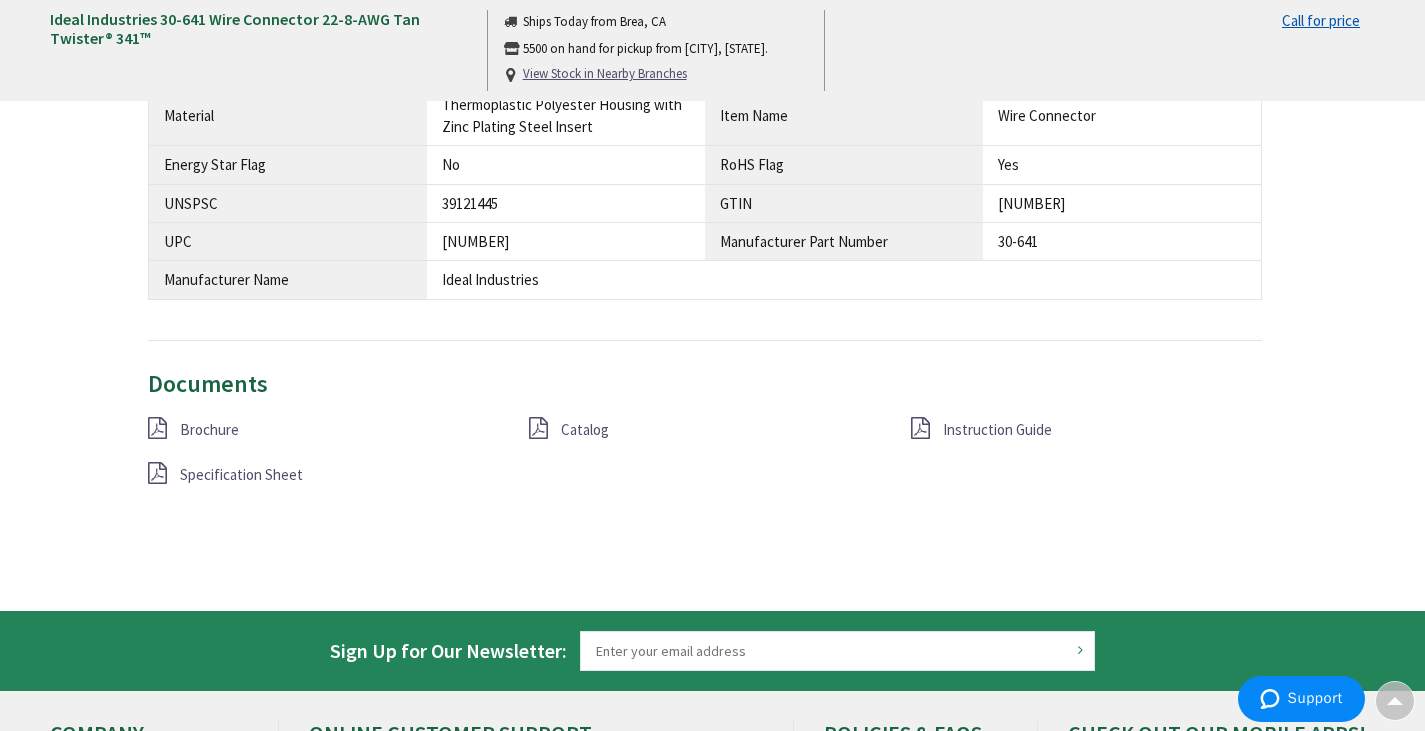 click on "Catalog" at bounding box center [585, 429] 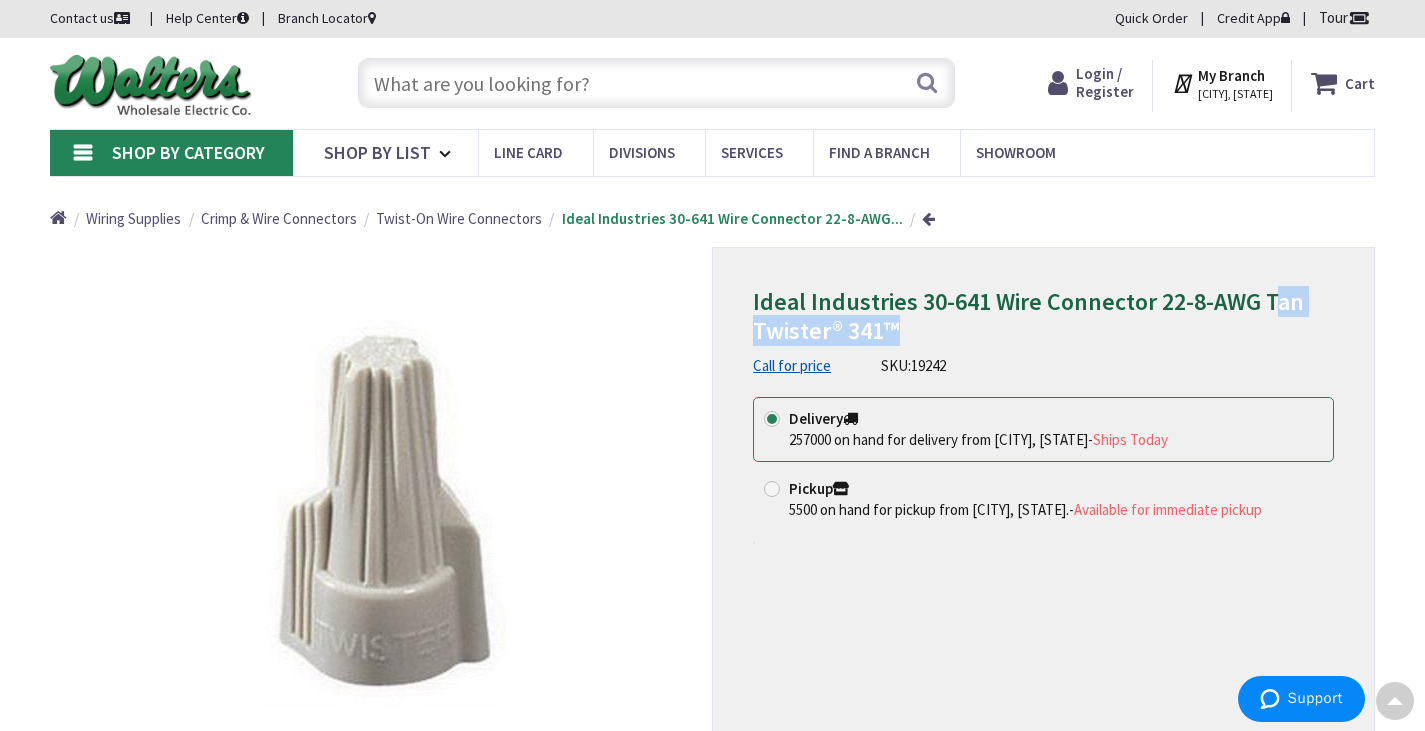scroll, scrollTop: 0, scrollLeft: 0, axis: both 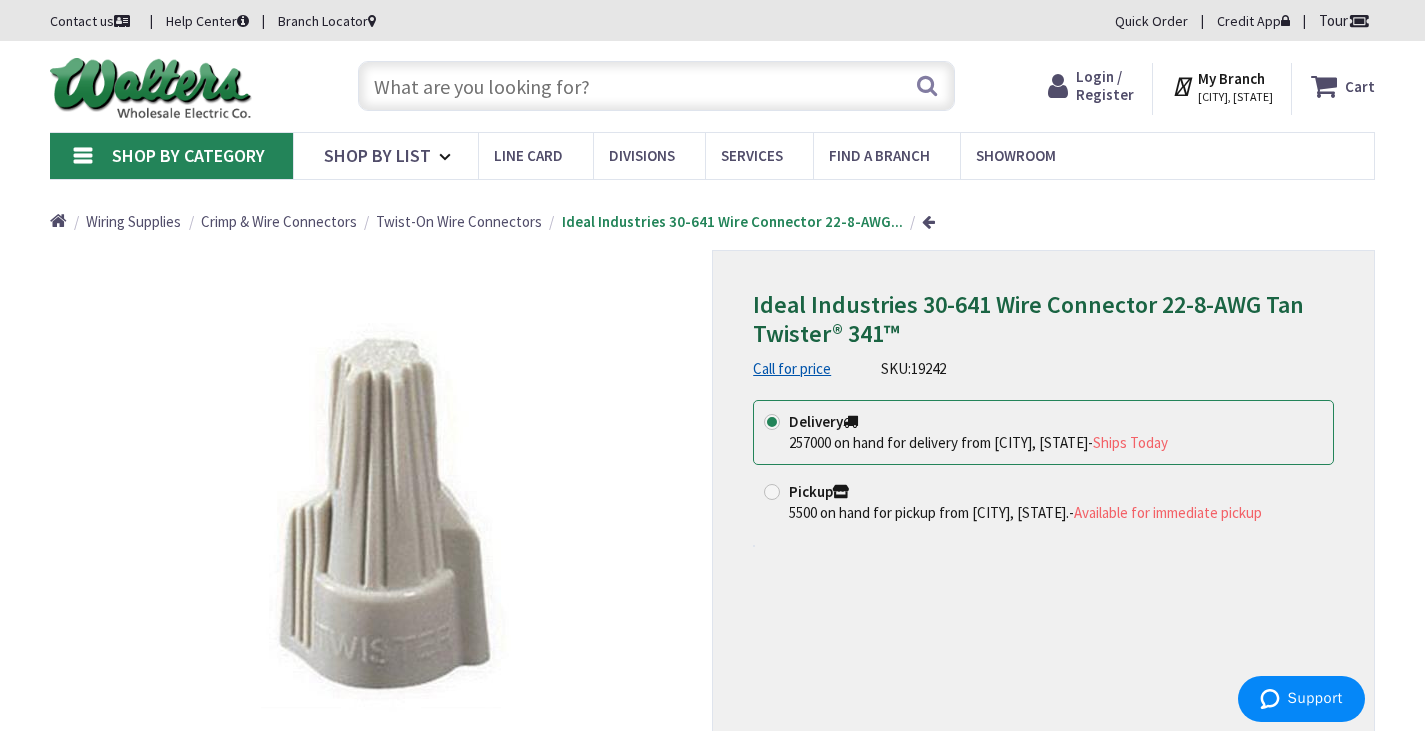 click at bounding box center [656, 86] 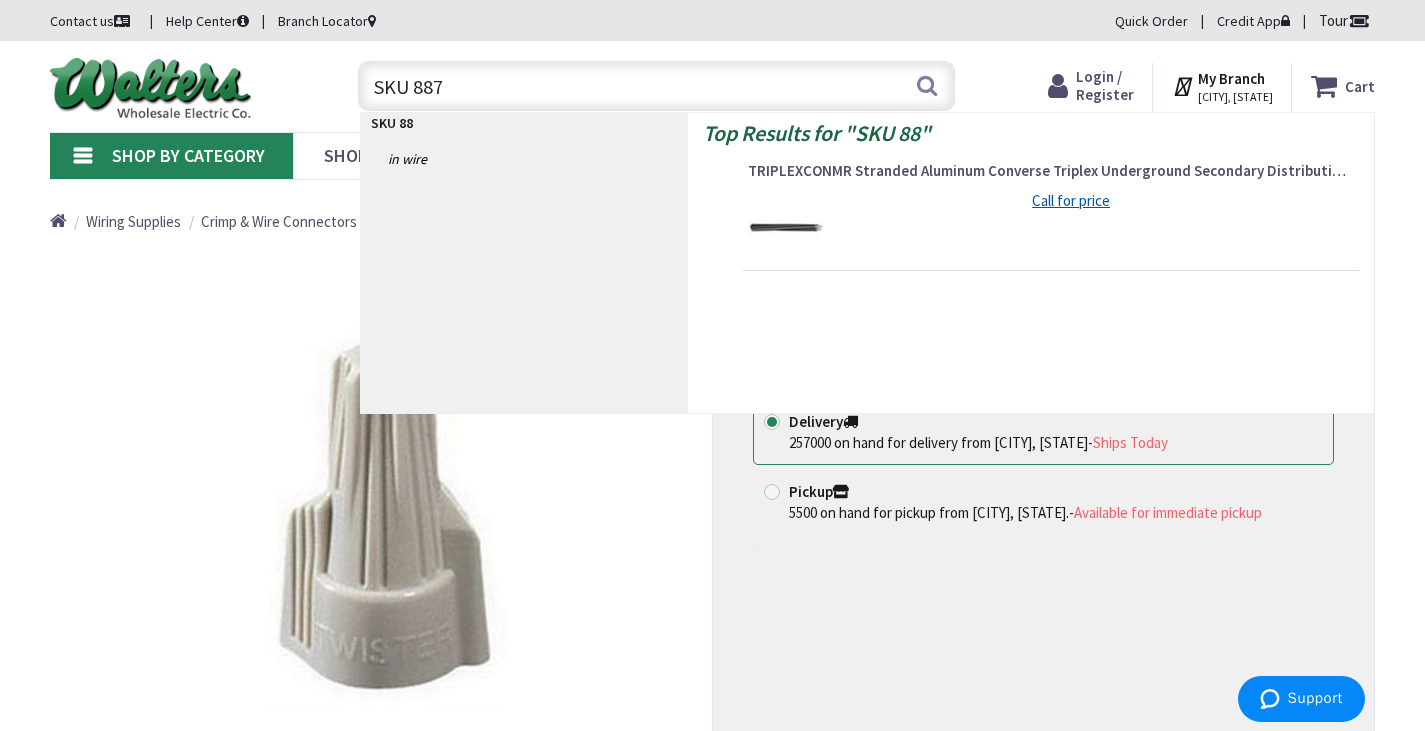 type on "SKU 8878" 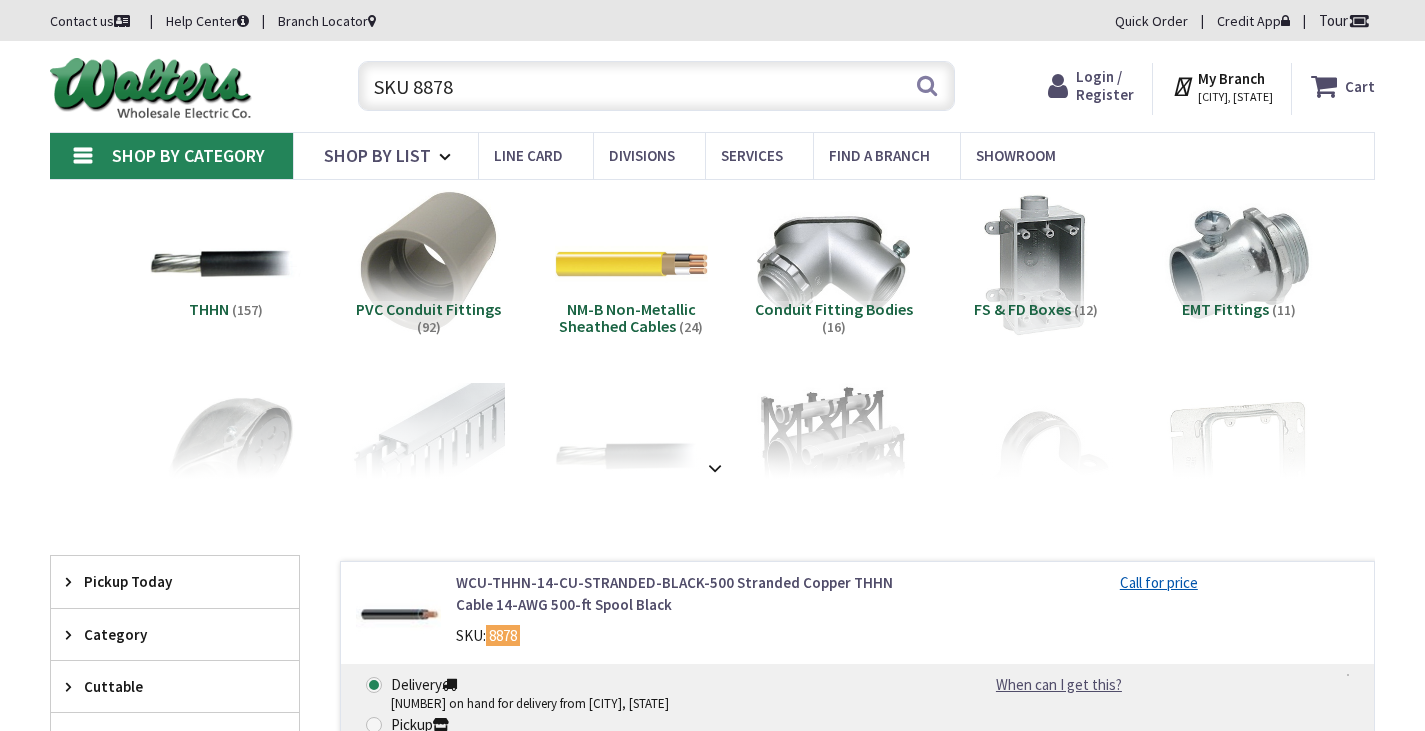 scroll, scrollTop: 0, scrollLeft: 0, axis: both 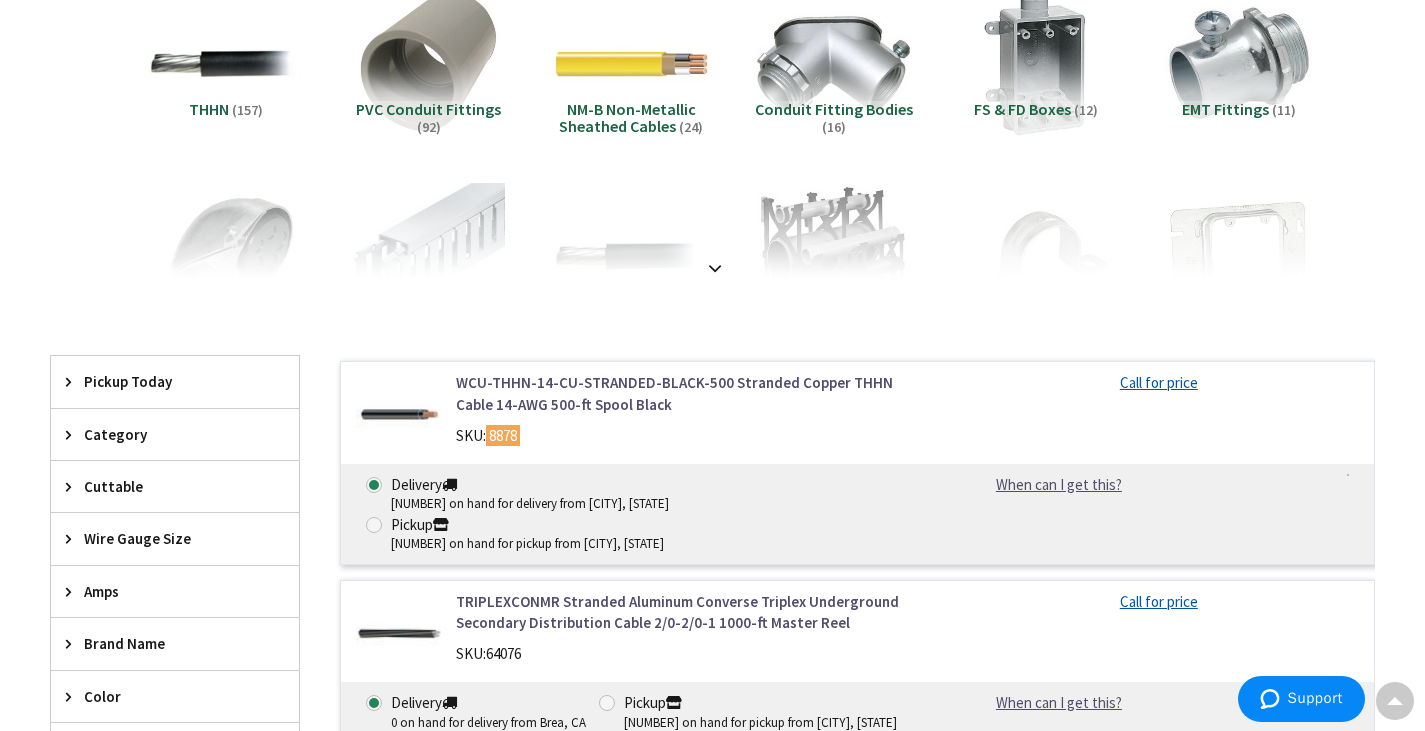 click on "WCU-THHN-14-CU-STRANDED-BLACK-500 Stranded Copper THHN Cable 14-AWG 500-ft Spool Black" at bounding box center [692, 393] 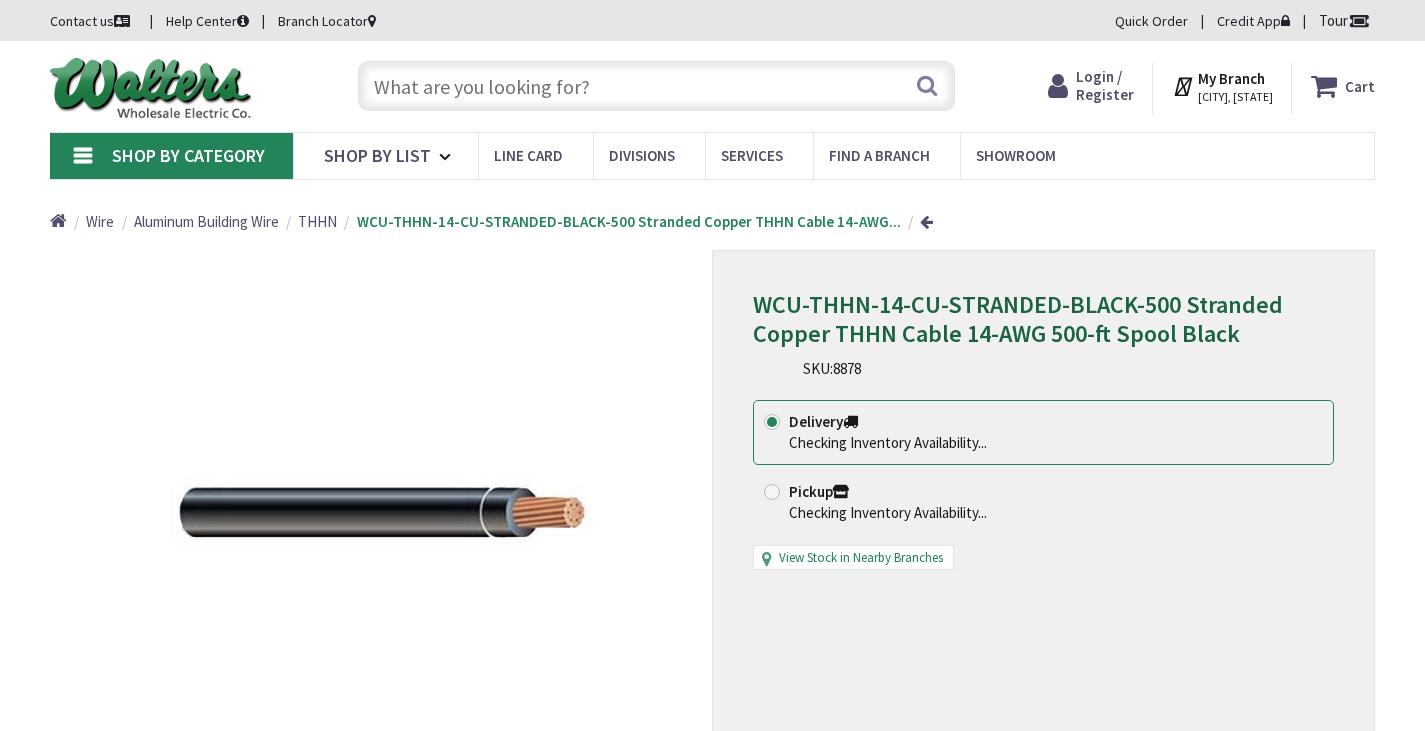 scroll, scrollTop: 0, scrollLeft: 0, axis: both 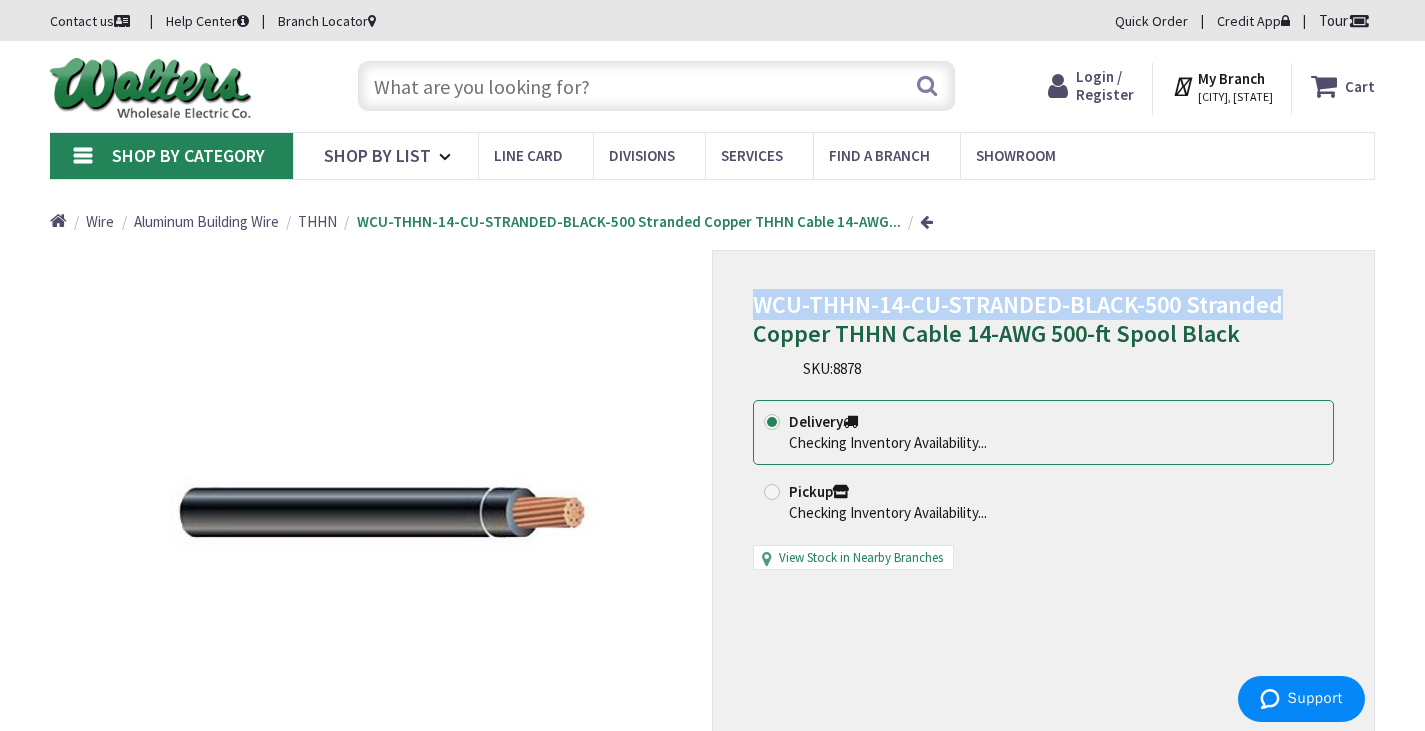 drag, startPoint x: 1304, startPoint y: 290, endPoint x: 756, endPoint y: 281, distance: 548.0739 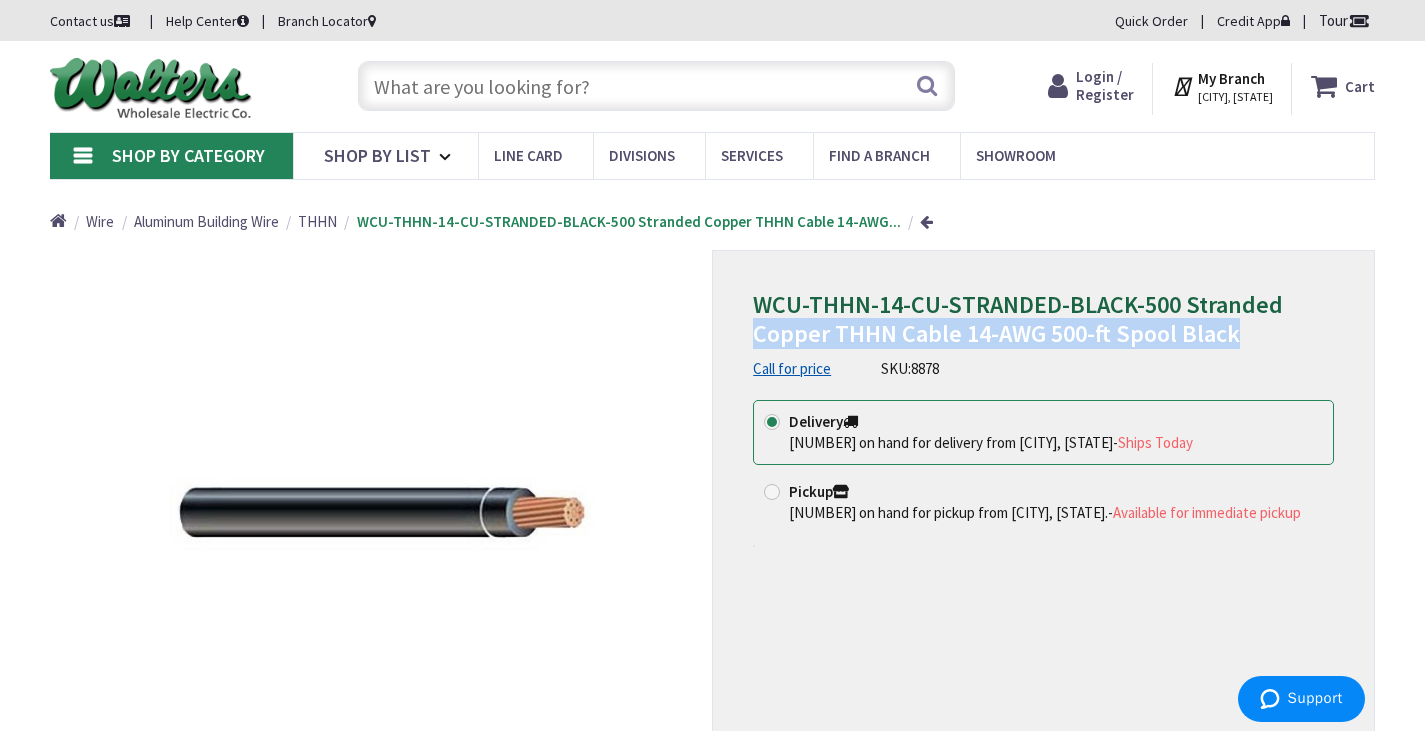 drag, startPoint x: 1235, startPoint y: 304, endPoint x: 761, endPoint y: 312, distance: 474.0675 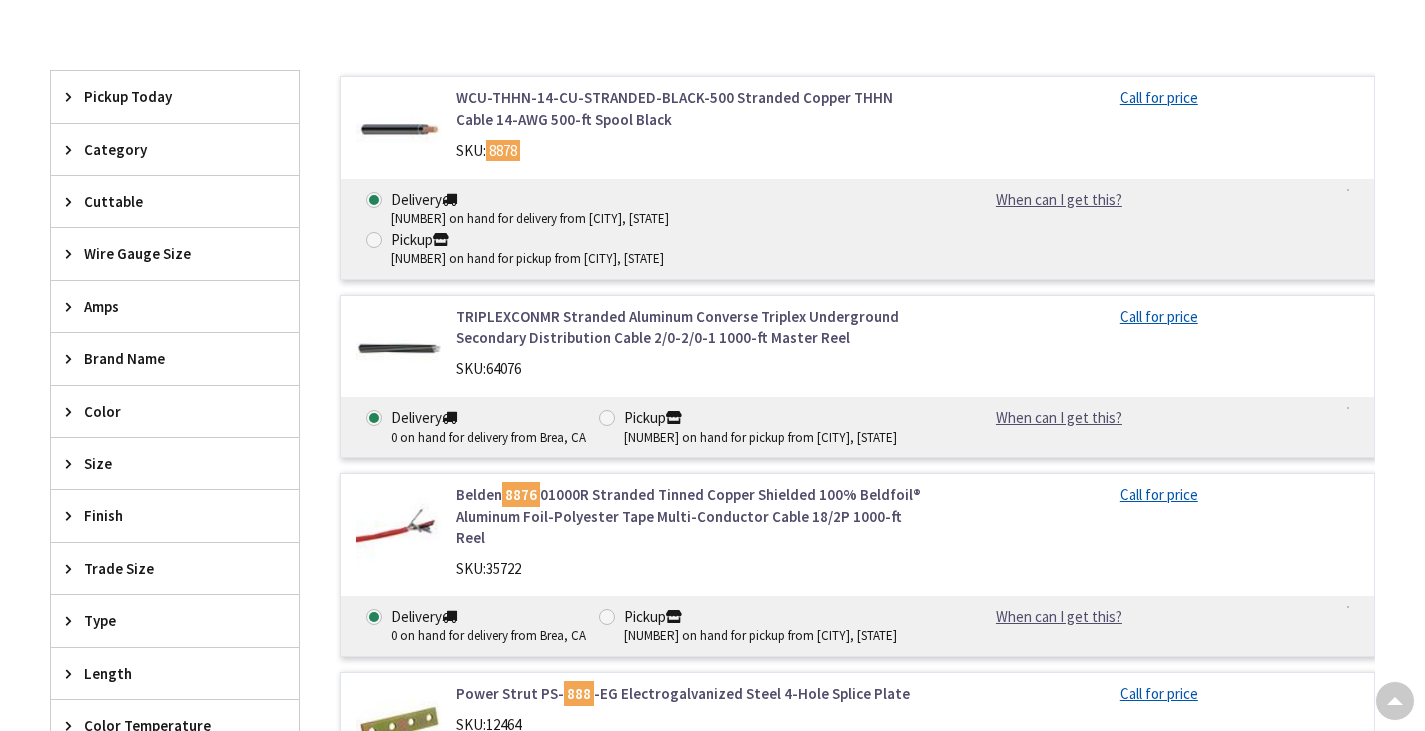 scroll, scrollTop: 0, scrollLeft: 0, axis: both 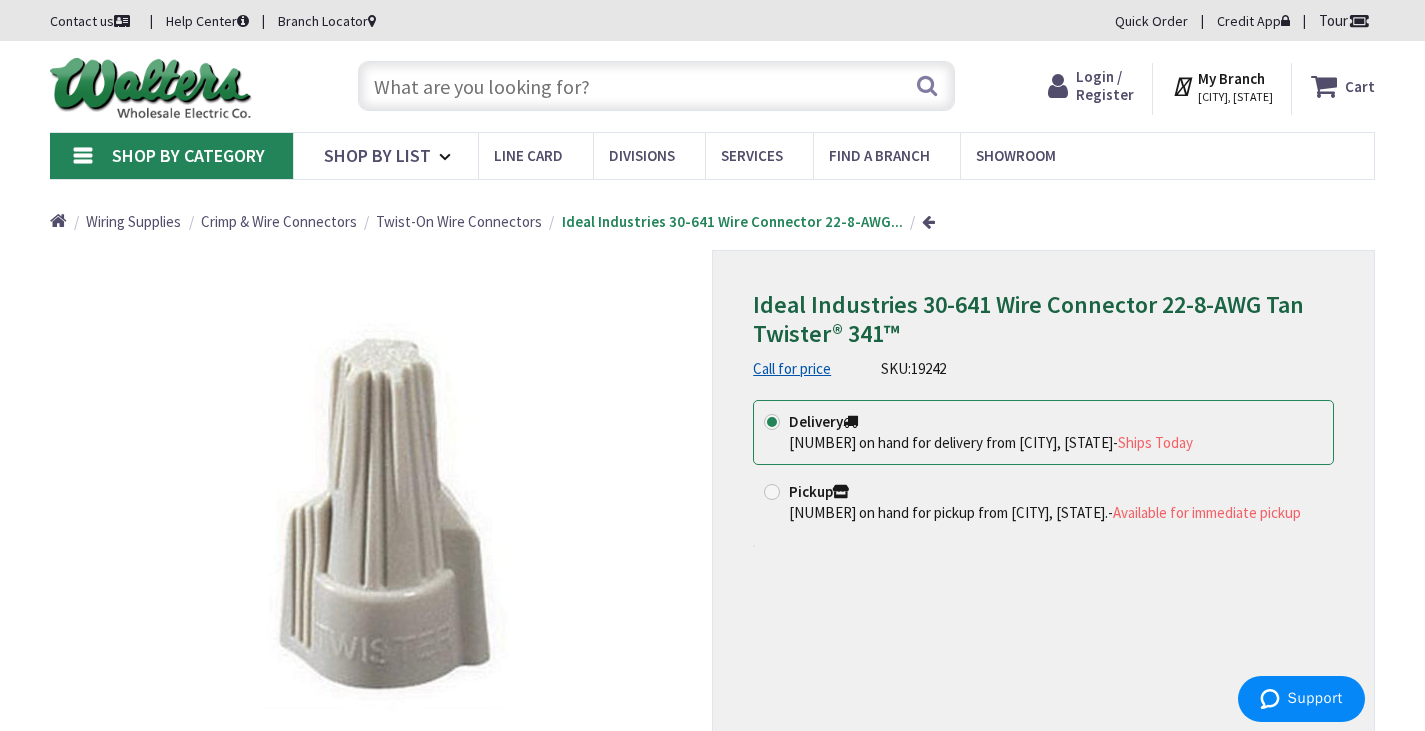 drag, startPoint x: 419, startPoint y: 89, endPoint x: 414, endPoint y: 79, distance: 11.18034 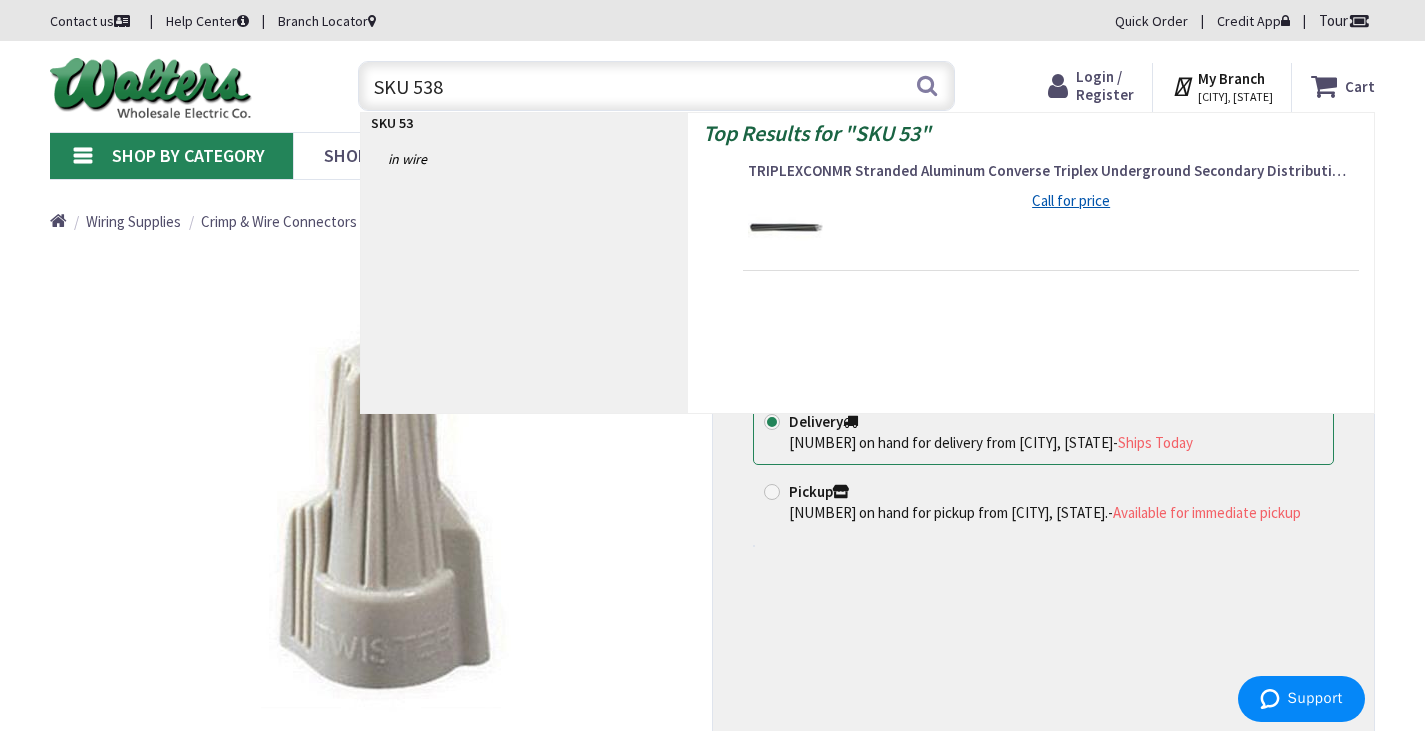 type on "SKU 5382" 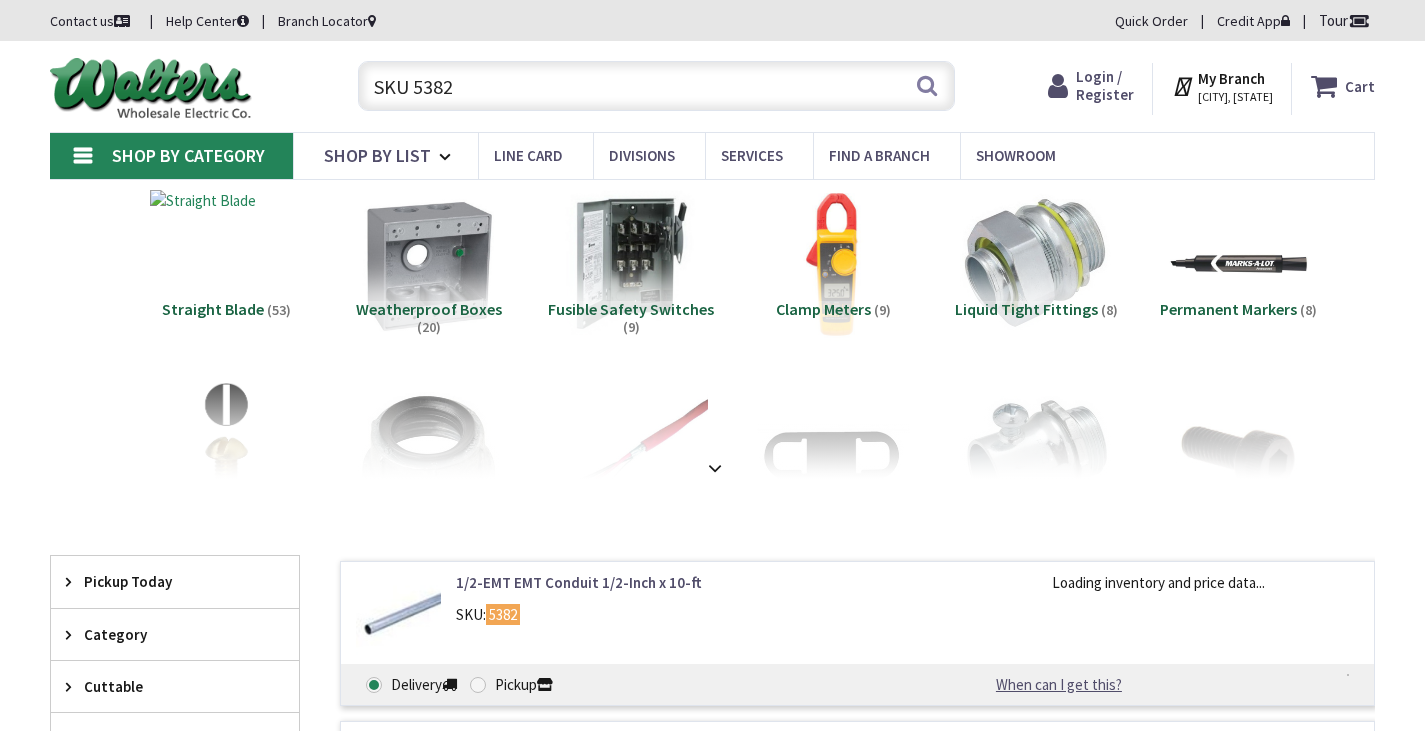 scroll, scrollTop: 0, scrollLeft: 0, axis: both 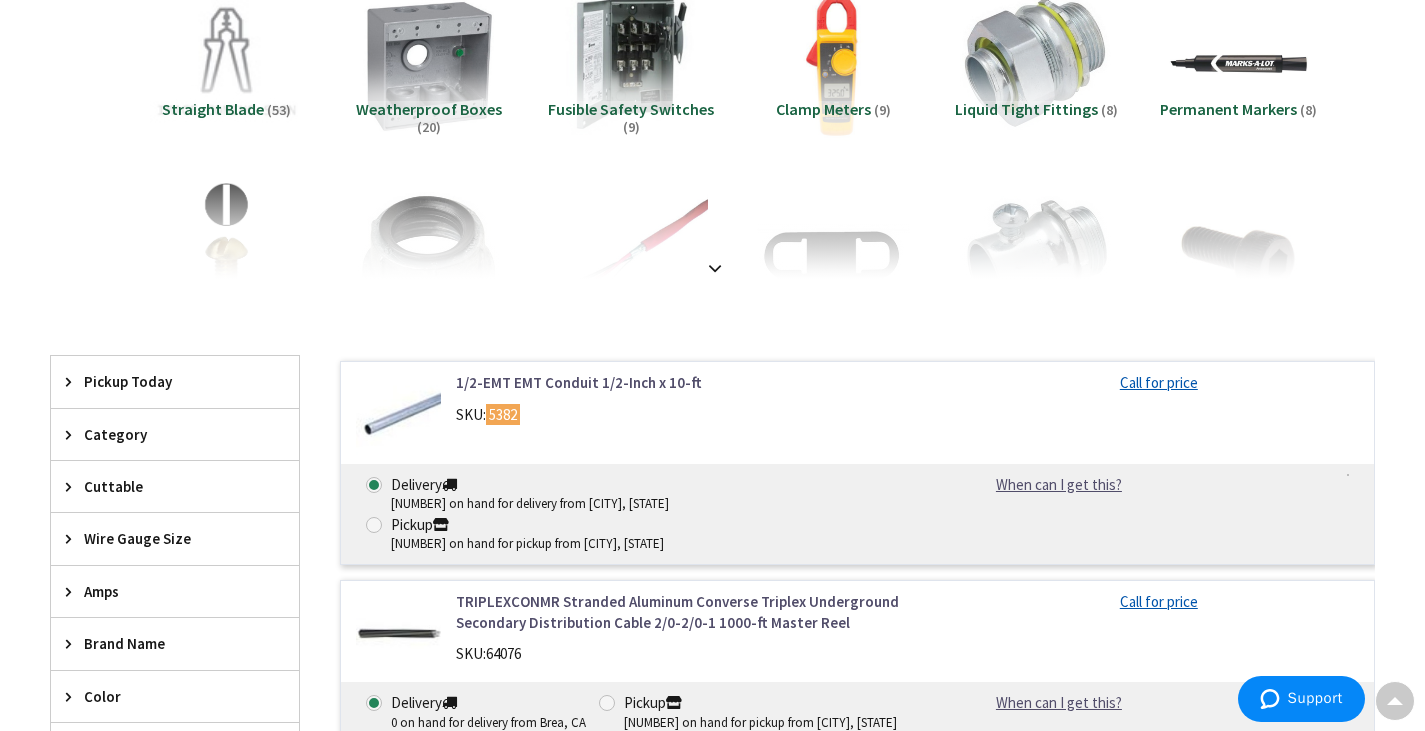 click on "1/2-EMT EMT Conduit 1/2-Inch x 10-ft" at bounding box center (692, 382) 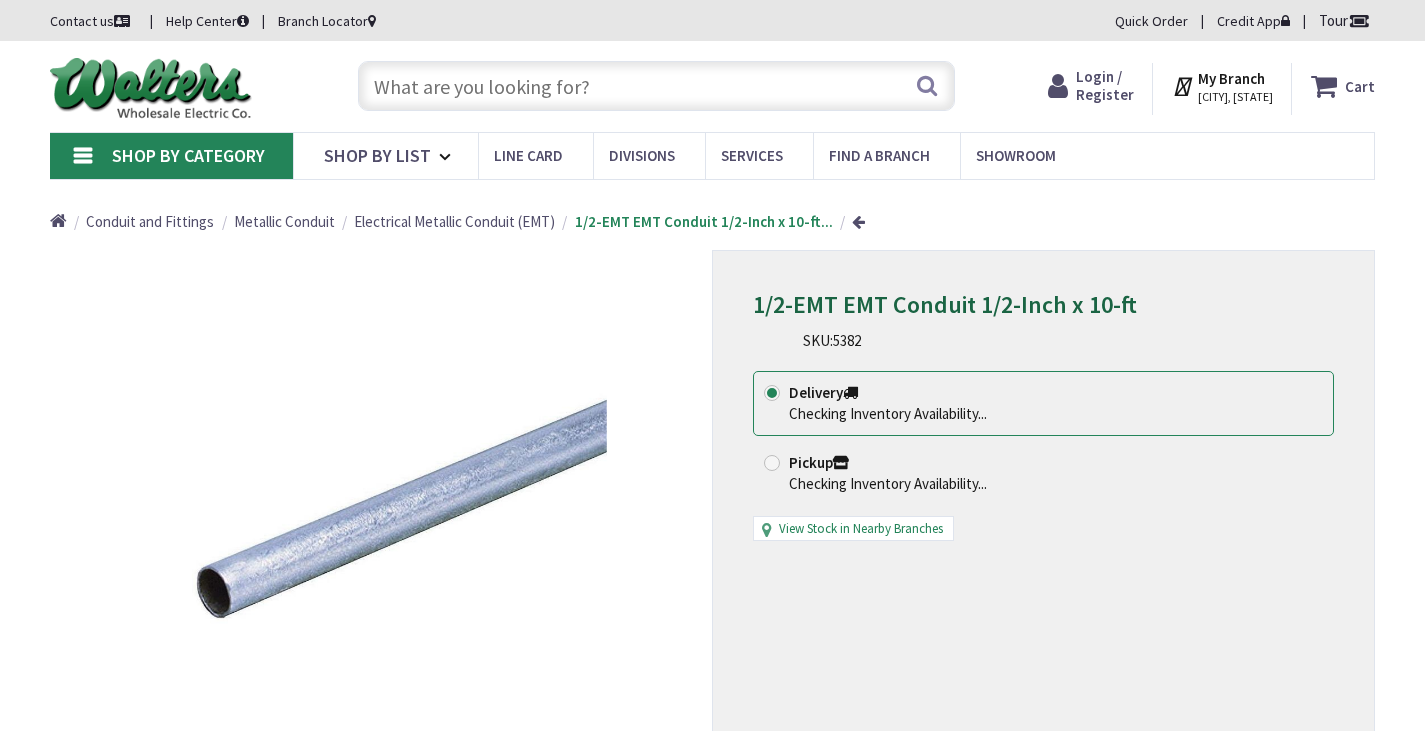 scroll, scrollTop: 0, scrollLeft: 0, axis: both 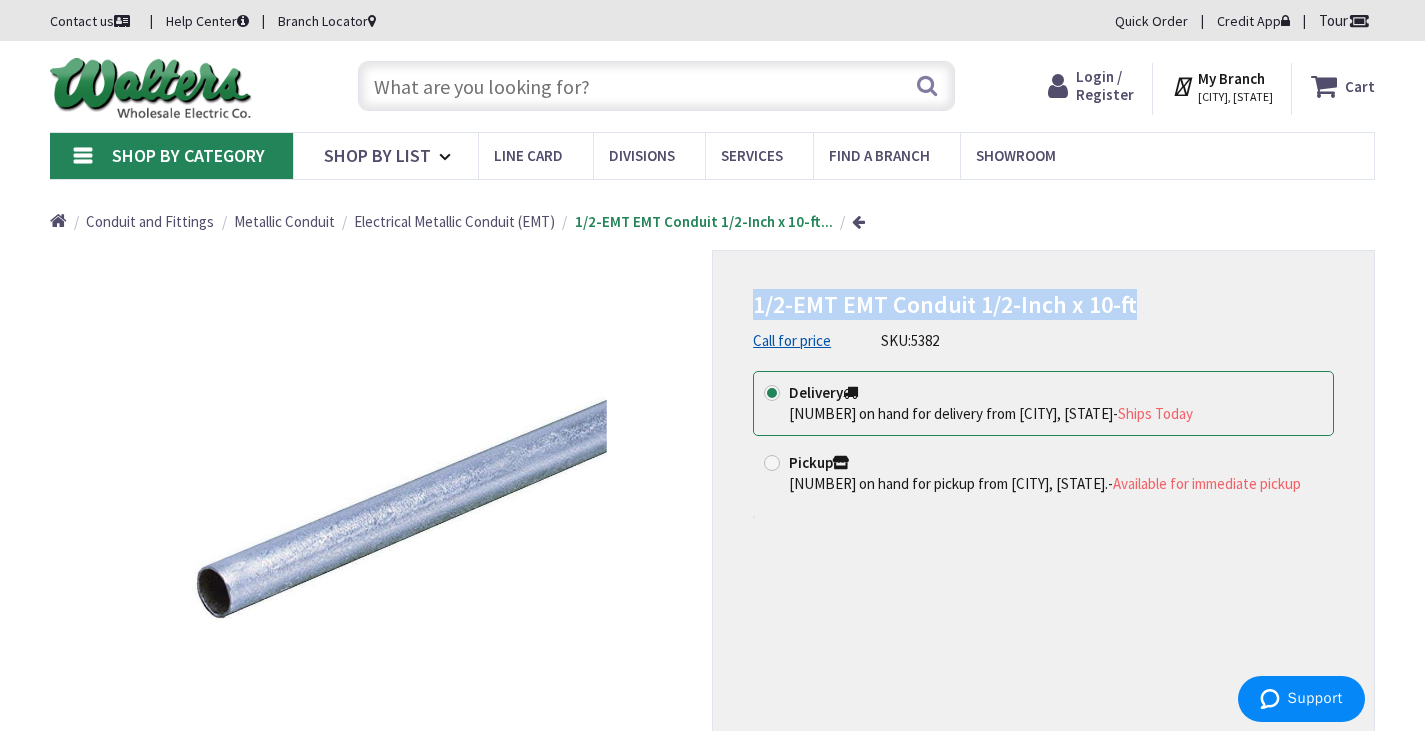 drag, startPoint x: 1151, startPoint y: 286, endPoint x: 747, endPoint y: 284, distance: 404.00494 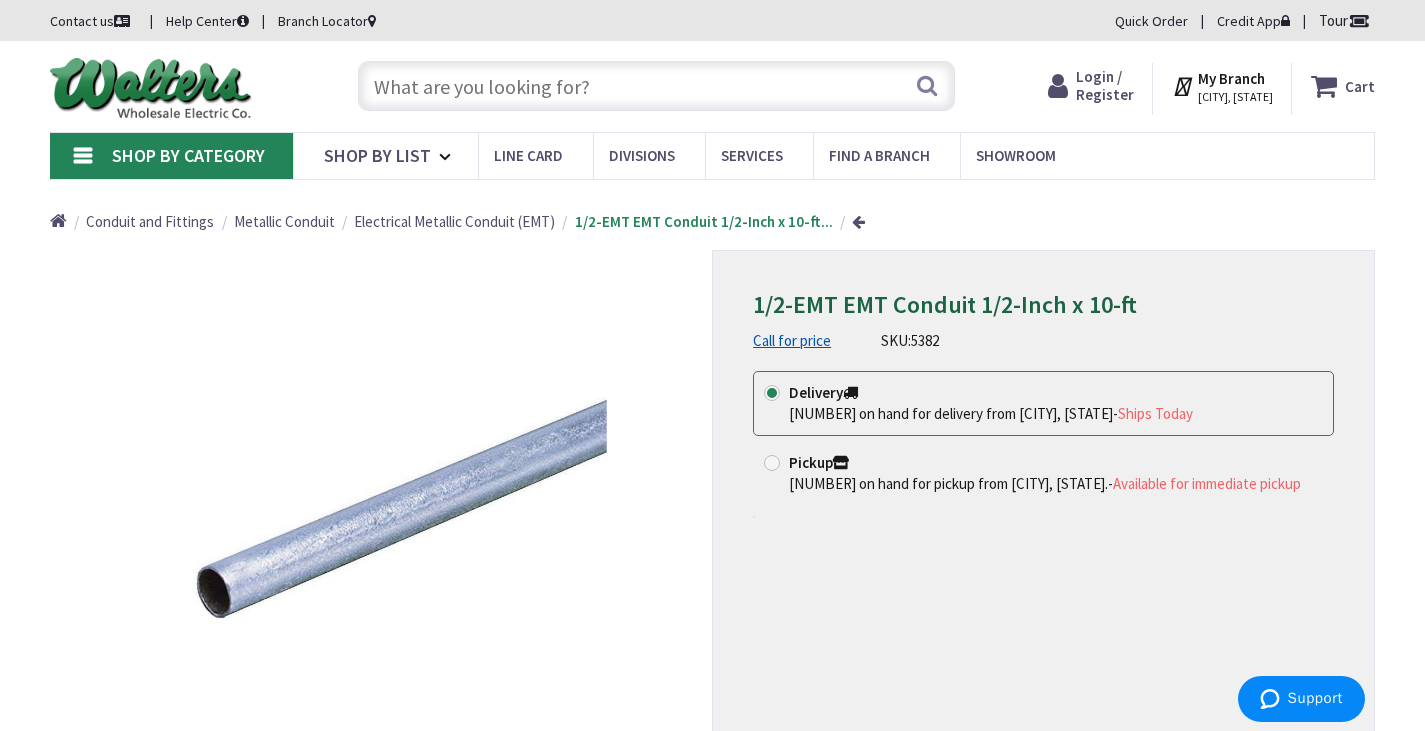 click at bounding box center [656, 86] 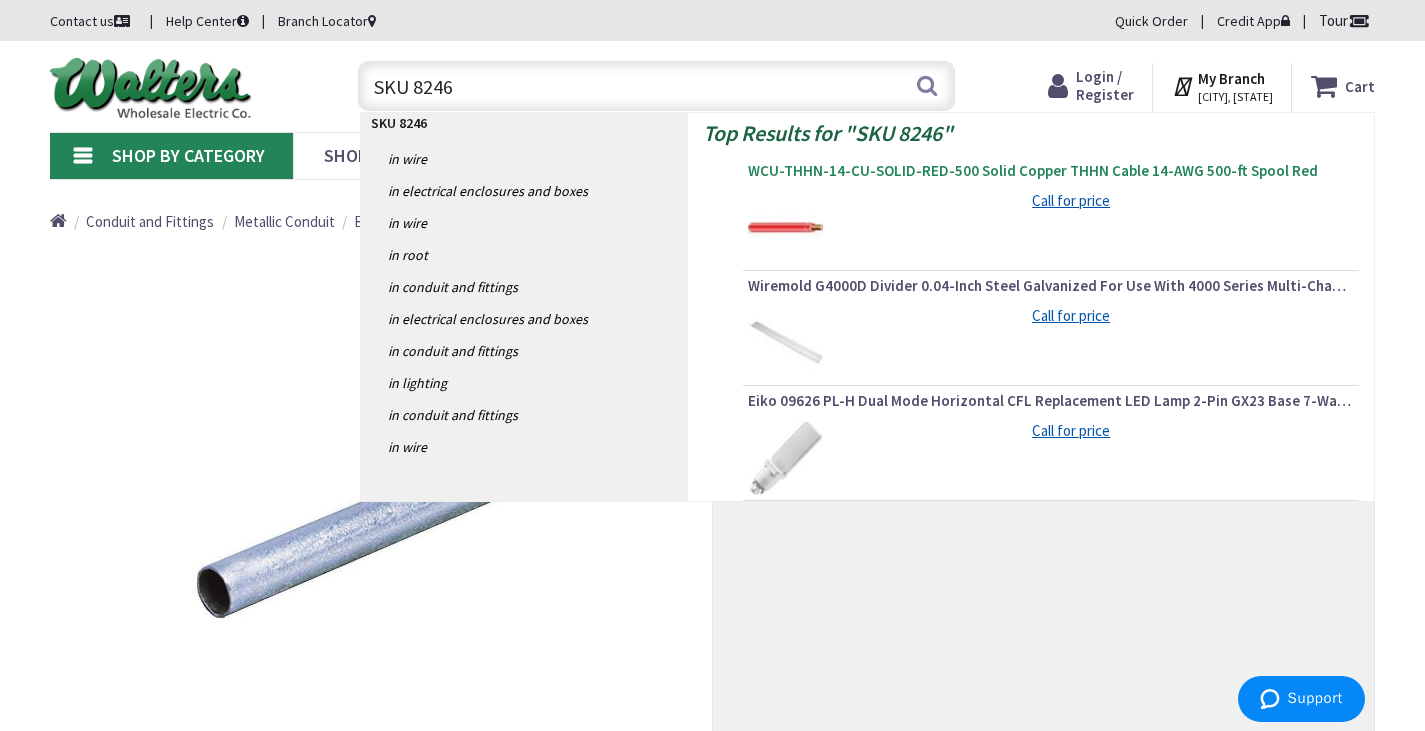 type on "SKU 8246" 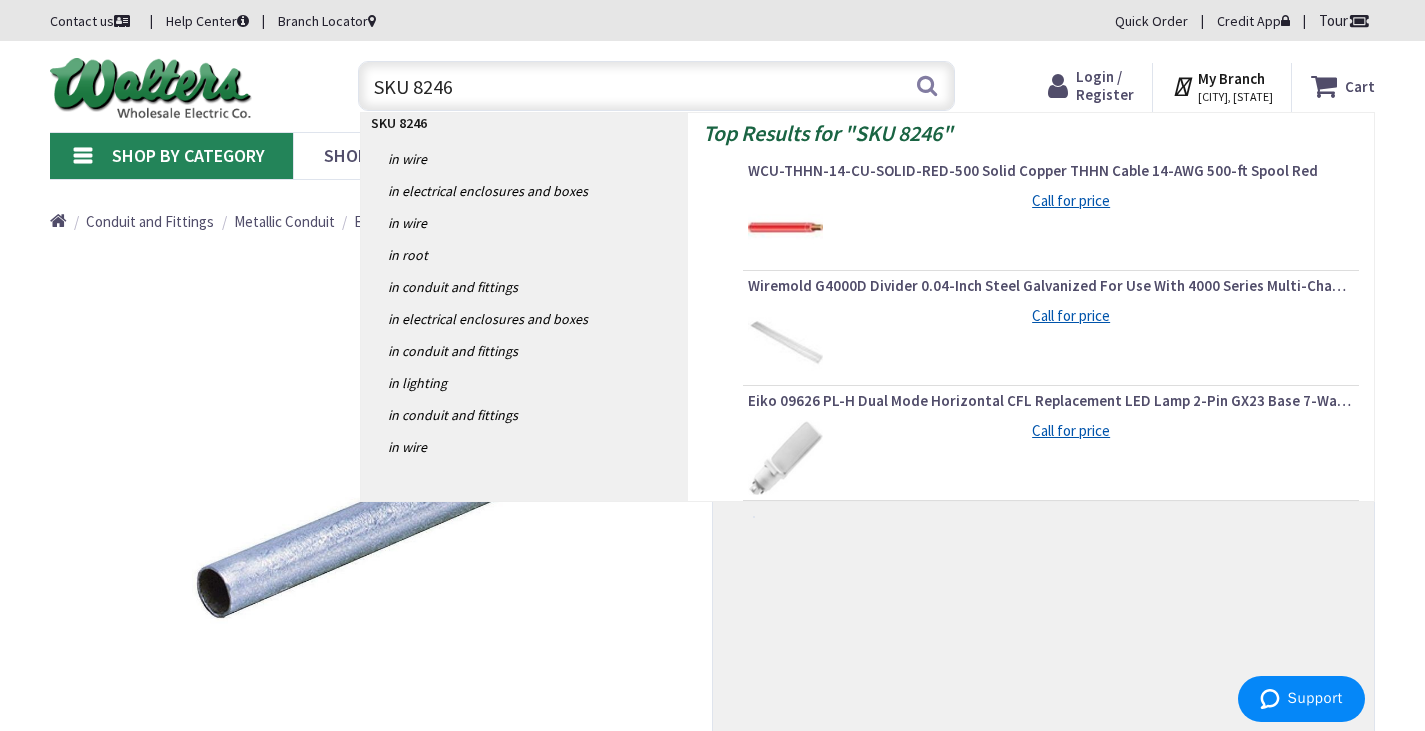 click on "WCU-THHN-14-CU-SOLID-RED-500 Solid Copper THHN Cable 14-AWG 500-ft Spool Red" at bounding box center [1051, 171] 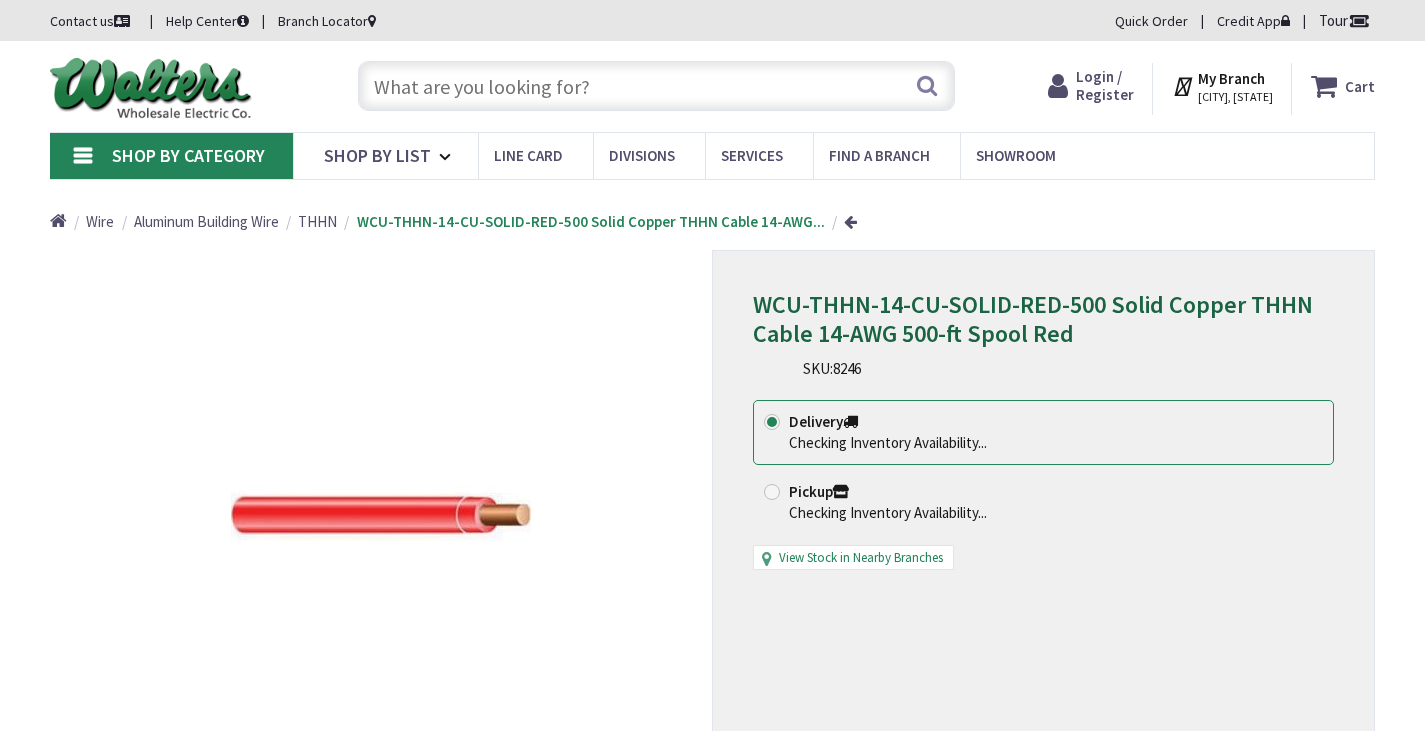 scroll, scrollTop: 0, scrollLeft: 0, axis: both 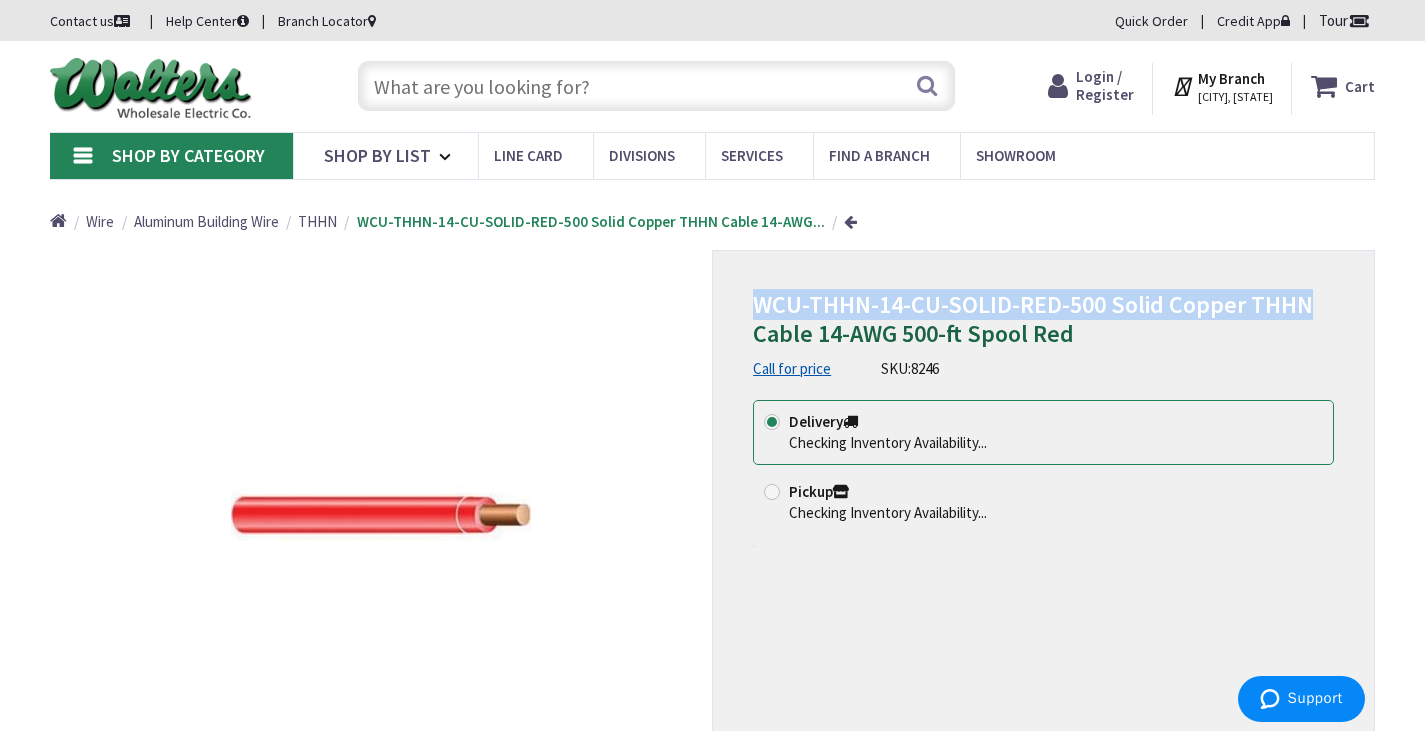 drag, startPoint x: 1317, startPoint y: 282, endPoint x: 756, endPoint y: 274, distance: 561.05707 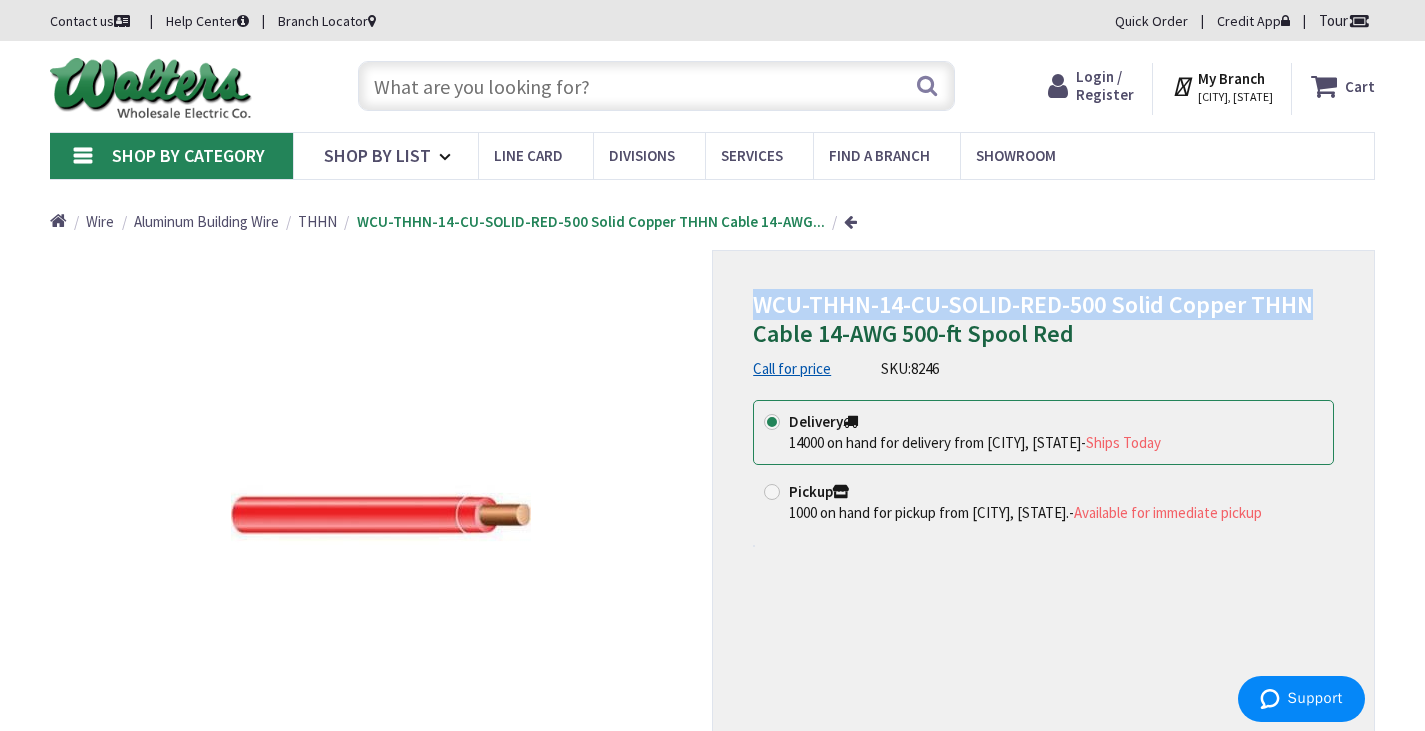 copy on "WCU-THHN-14-CU-SOLID-RED-500 Solid Copper THHN" 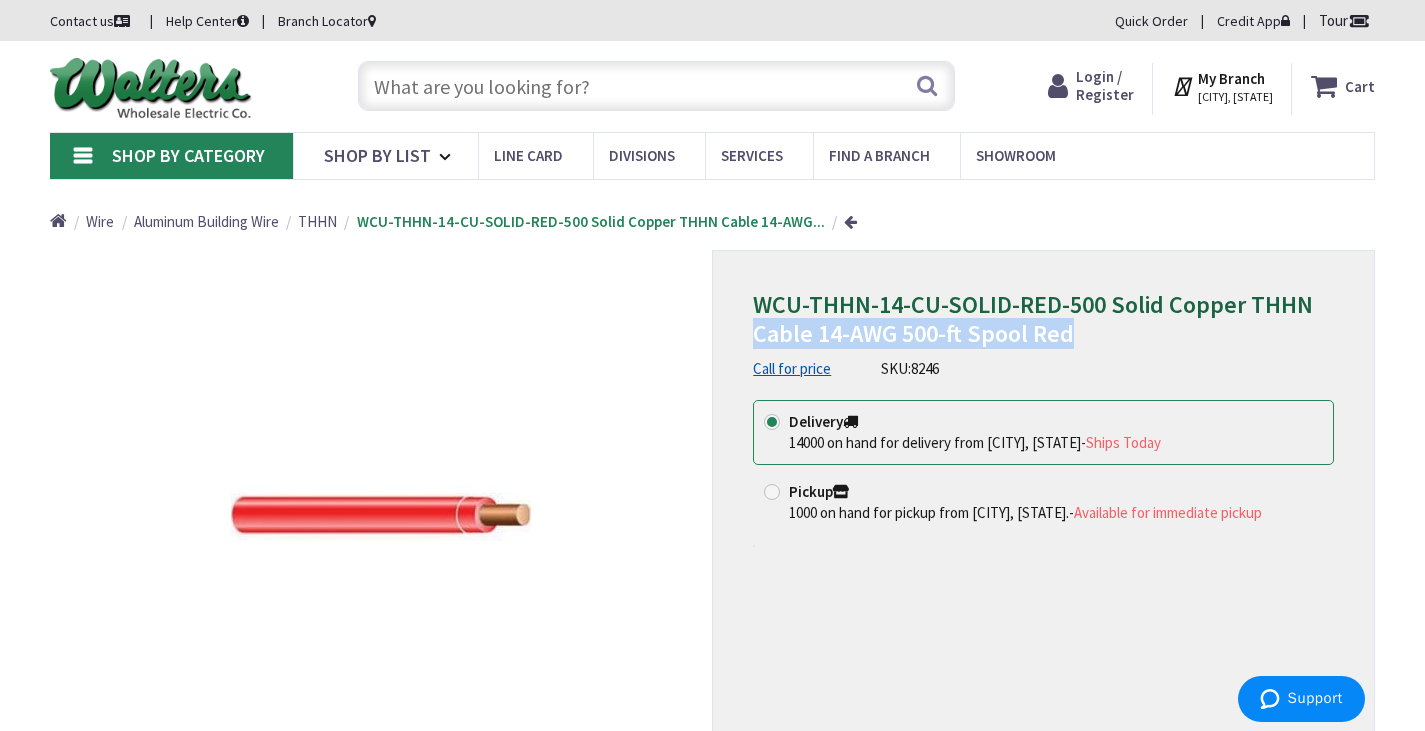 drag, startPoint x: 1085, startPoint y: 314, endPoint x: 744, endPoint y: 313, distance: 341.00146 